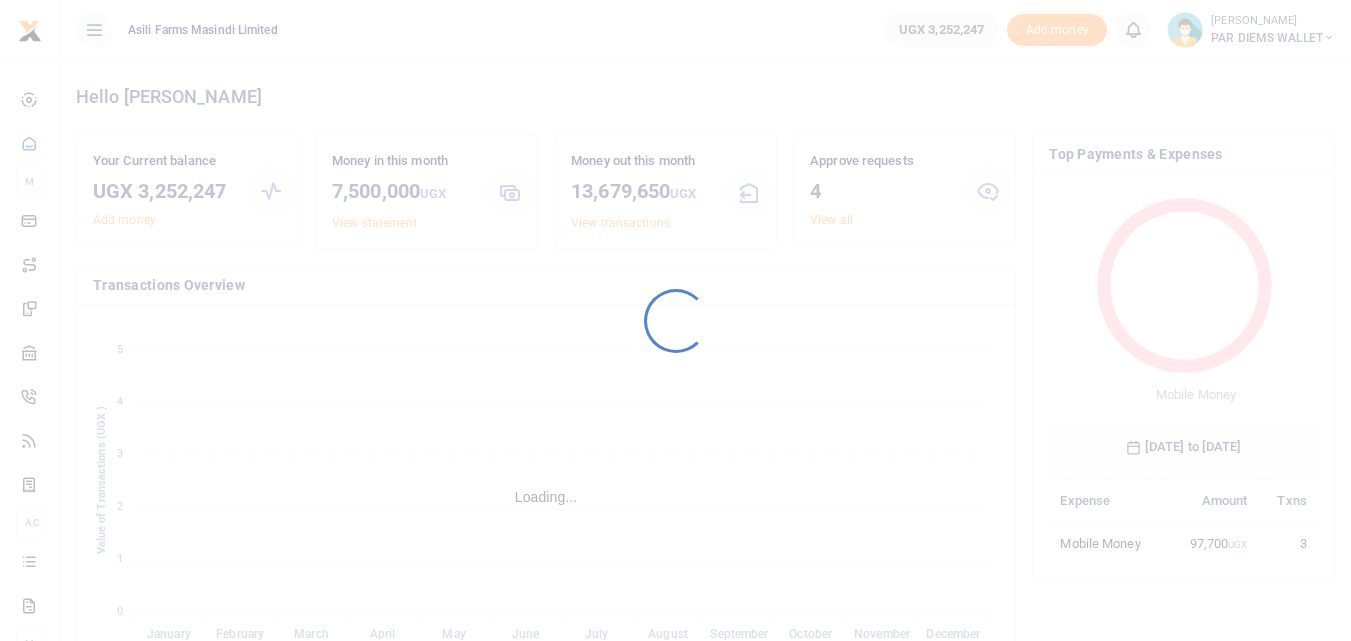 scroll, scrollTop: 0, scrollLeft: 0, axis: both 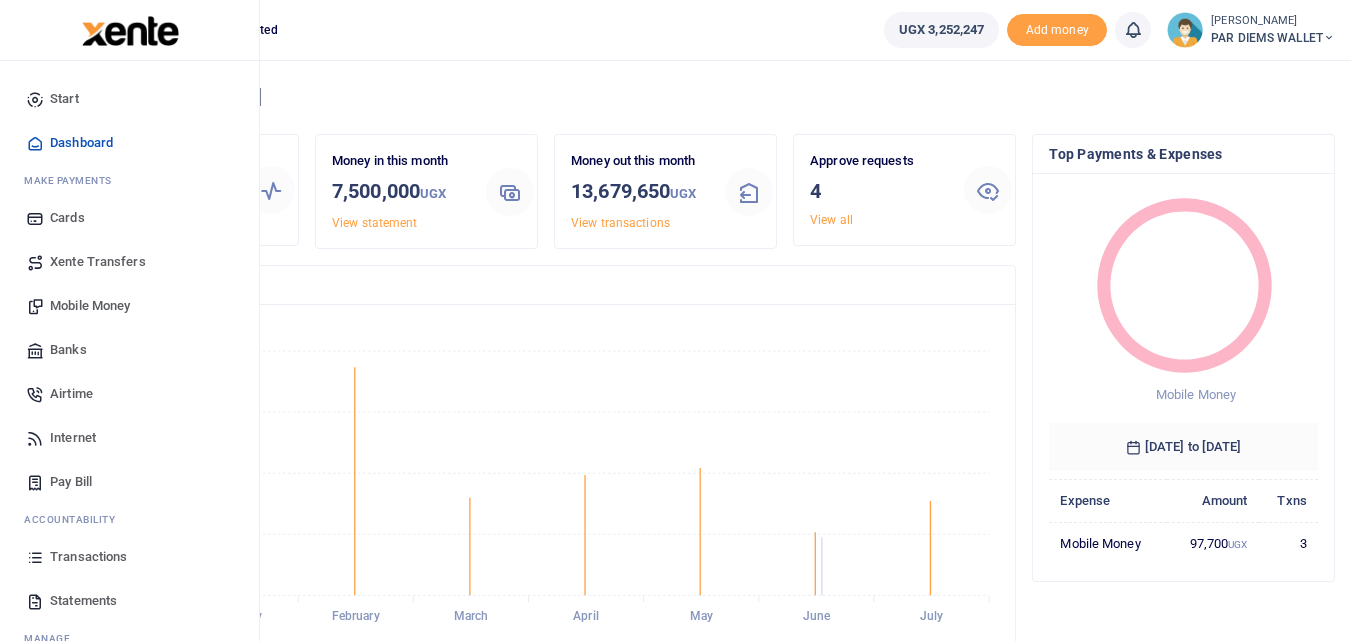click on "Mobile Money" at bounding box center [90, 306] 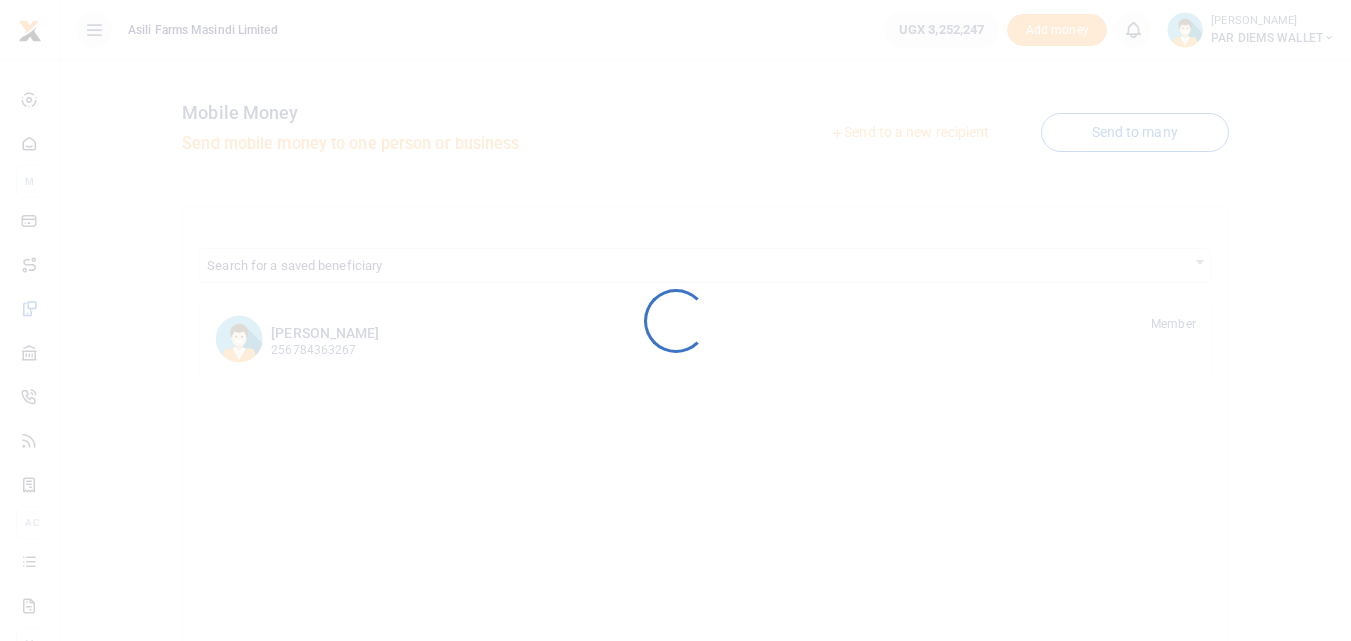 scroll, scrollTop: 0, scrollLeft: 0, axis: both 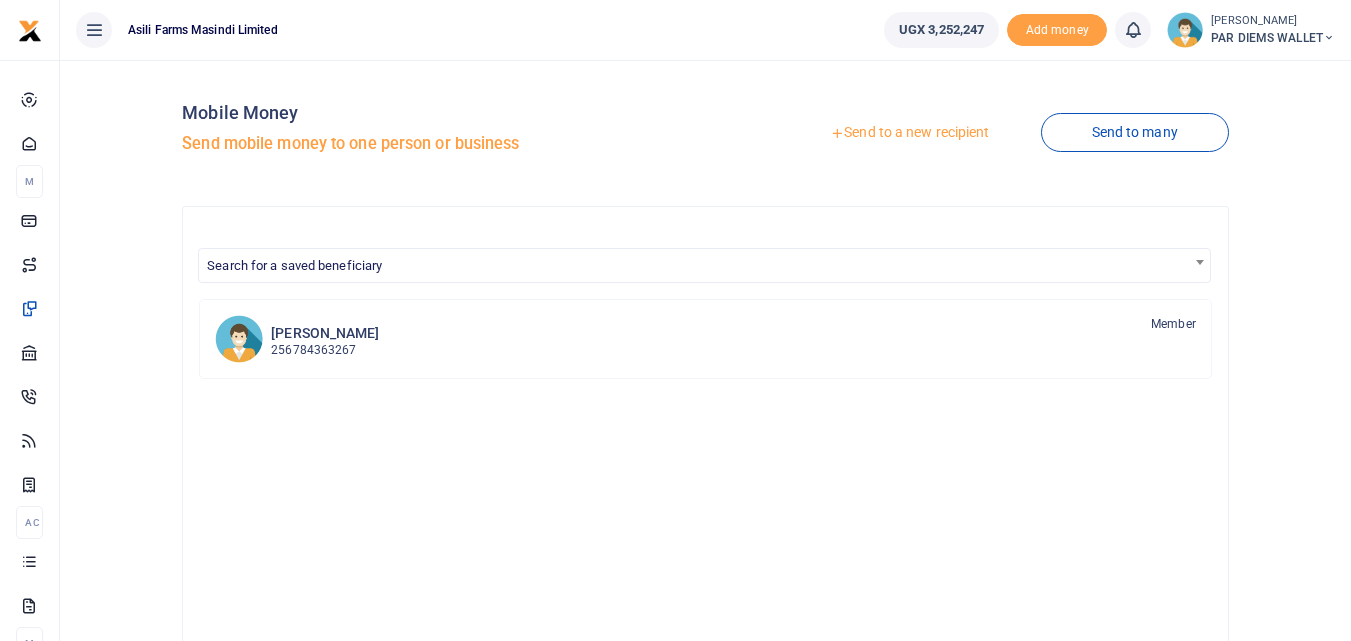 click on "Send to a new recipient" at bounding box center [909, 133] 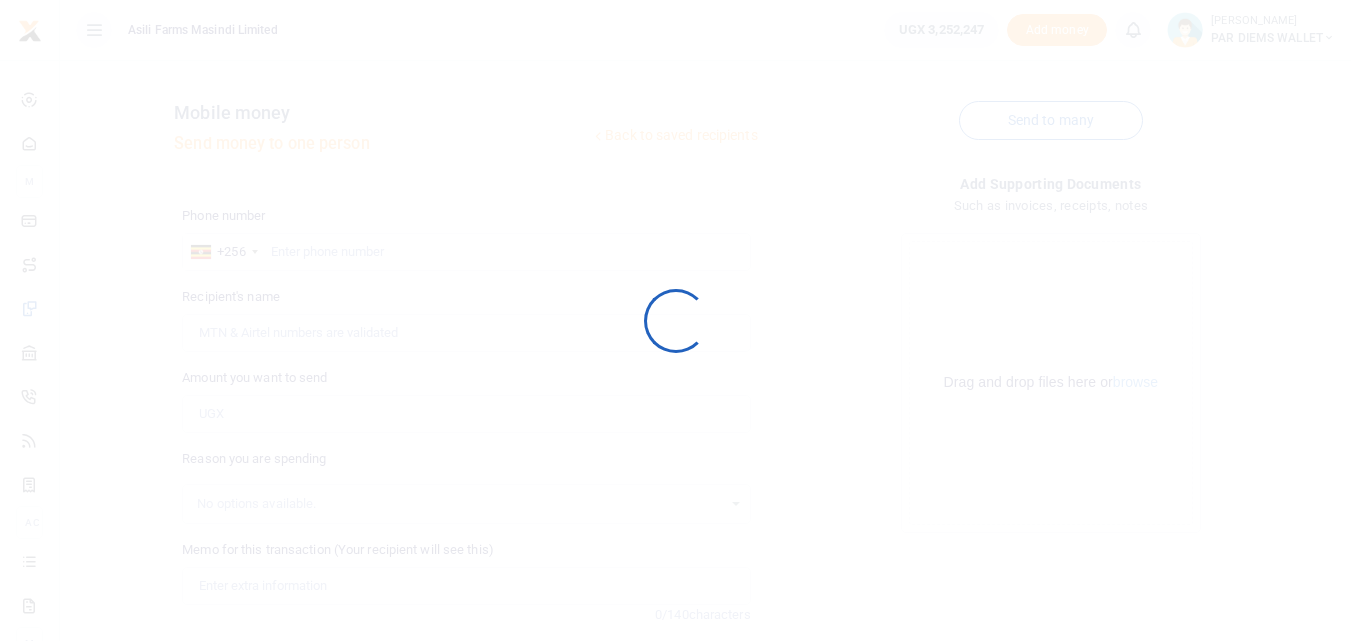 scroll, scrollTop: 0, scrollLeft: 0, axis: both 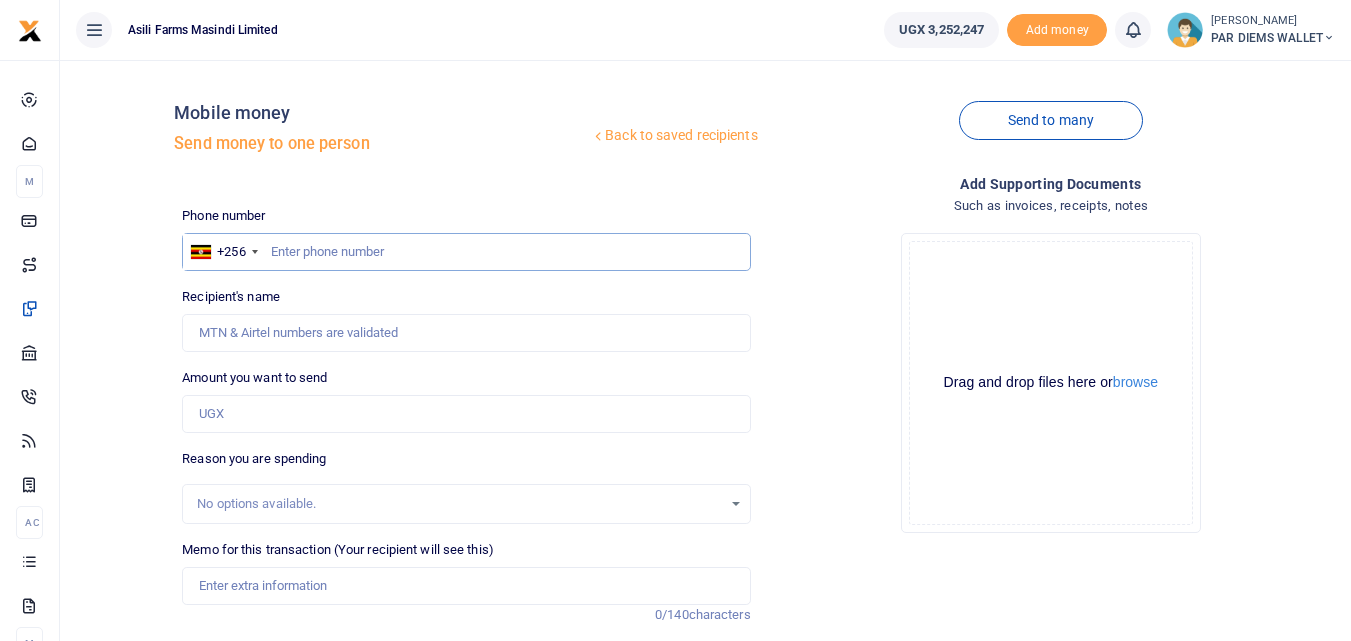 click at bounding box center (466, 252) 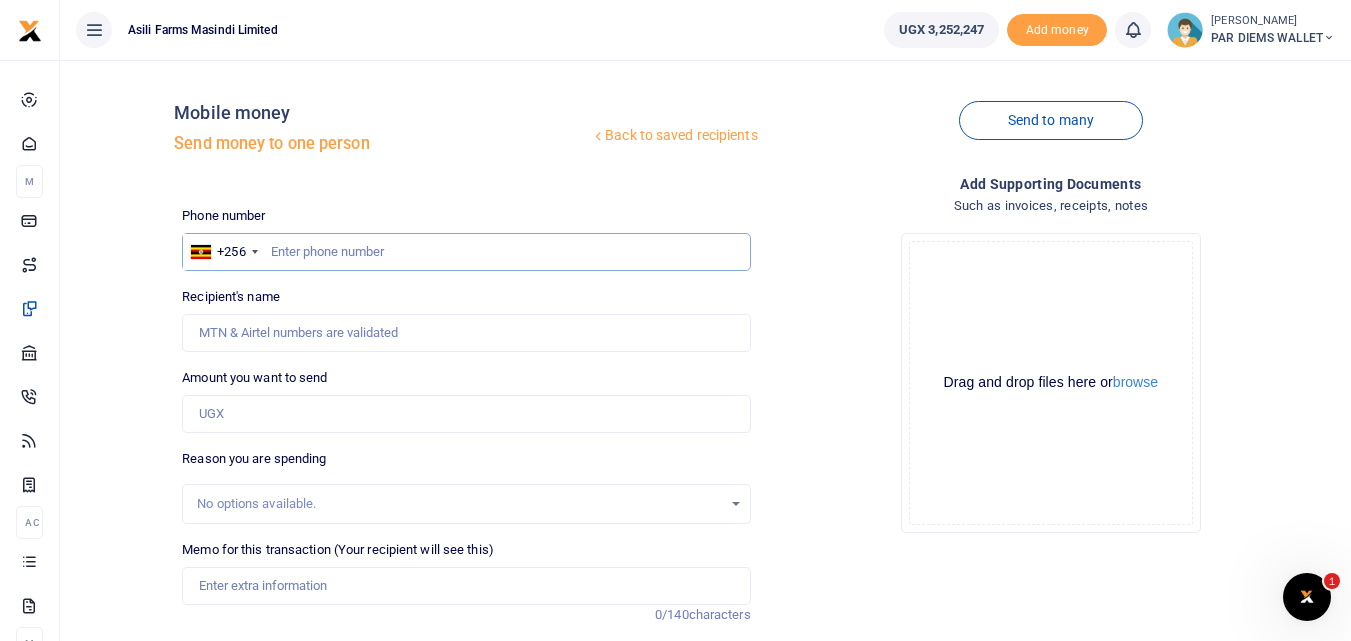 scroll, scrollTop: 0, scrollLeft: 0, axis: both 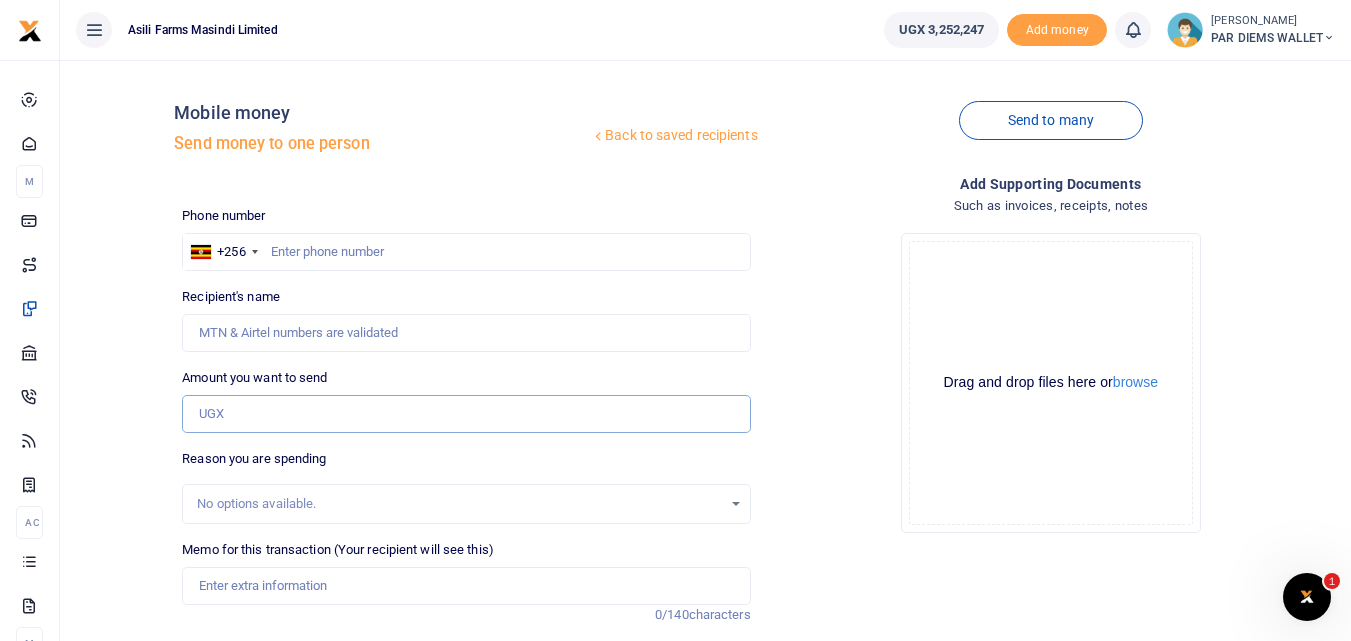 click on "Amount you want to send" at bounding box center [466, 414] 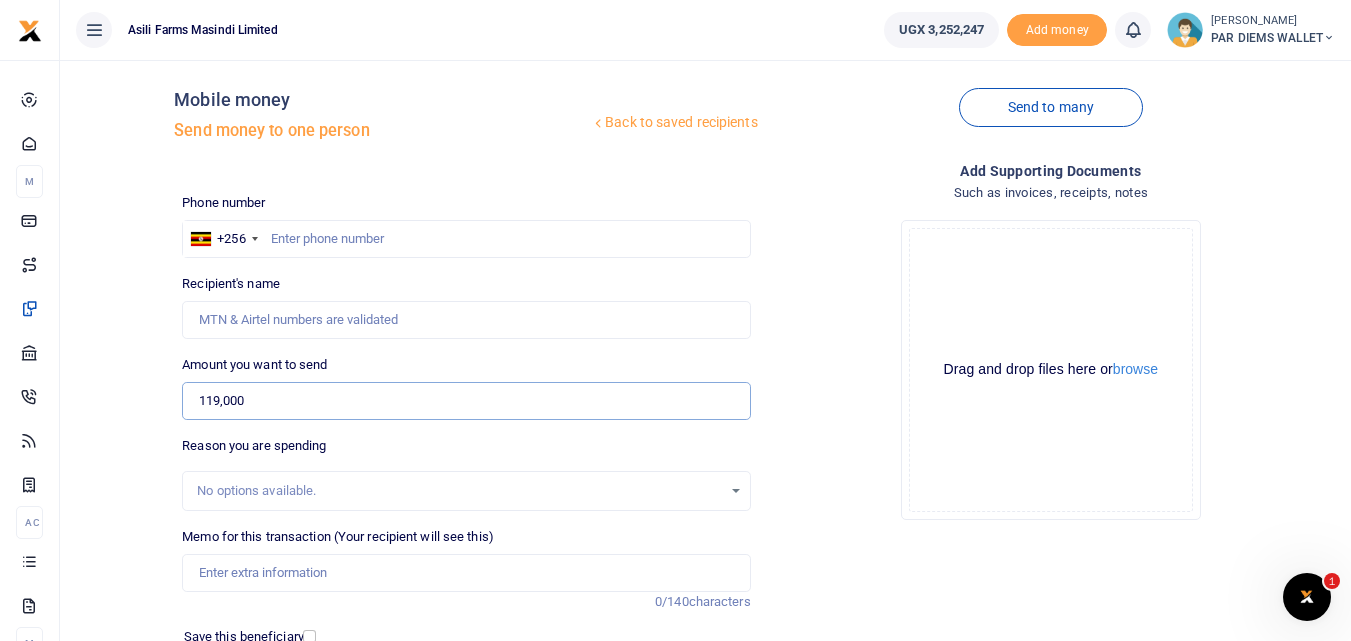 scroll, scrollTop: 0, scrollLeft: 0, axis: both 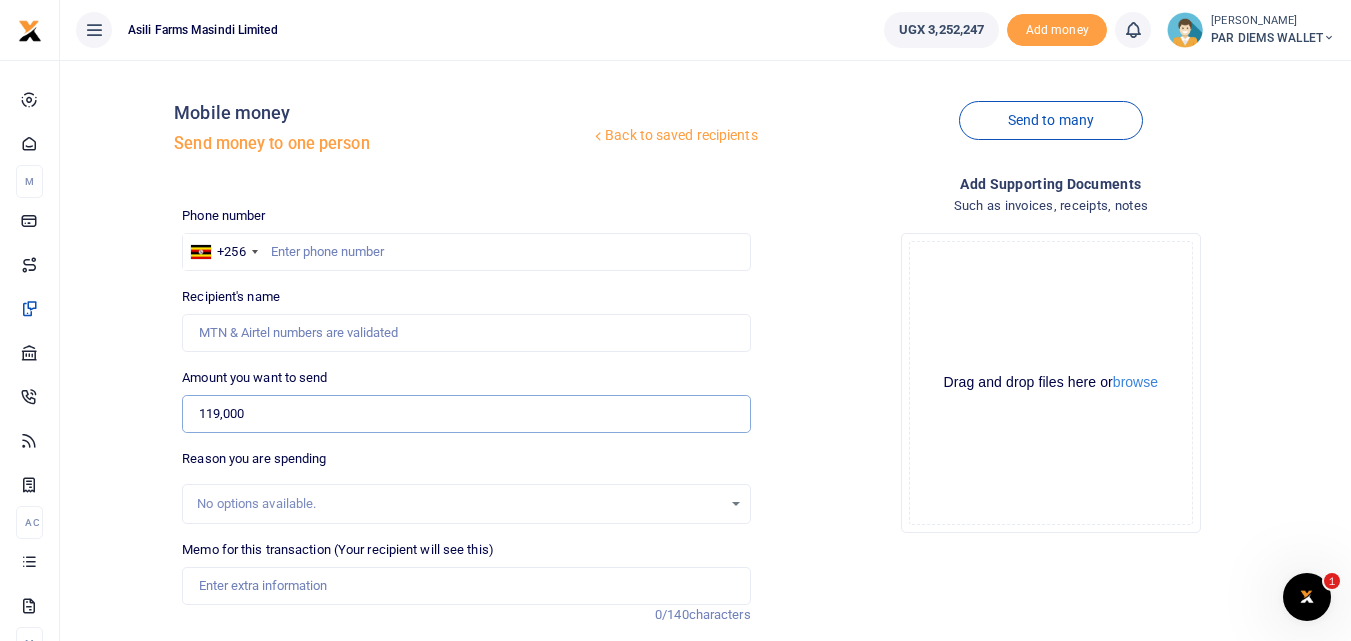 type on "119,000" 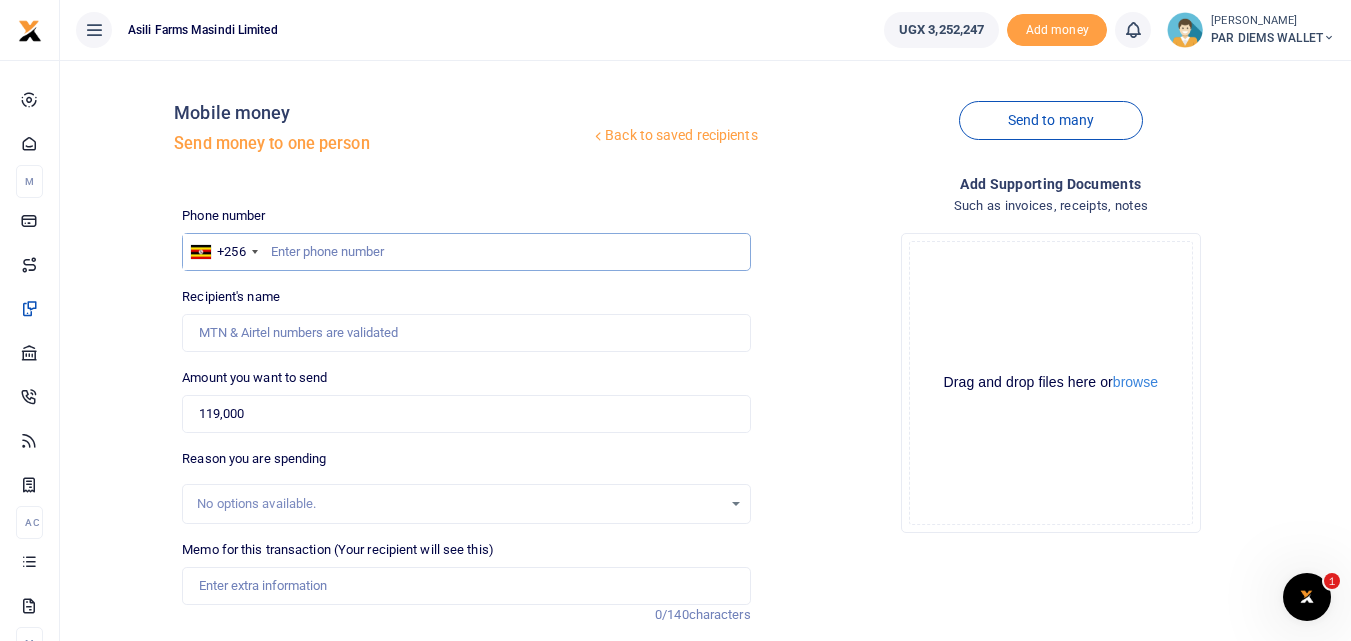 click at bounding box center [466, 252] 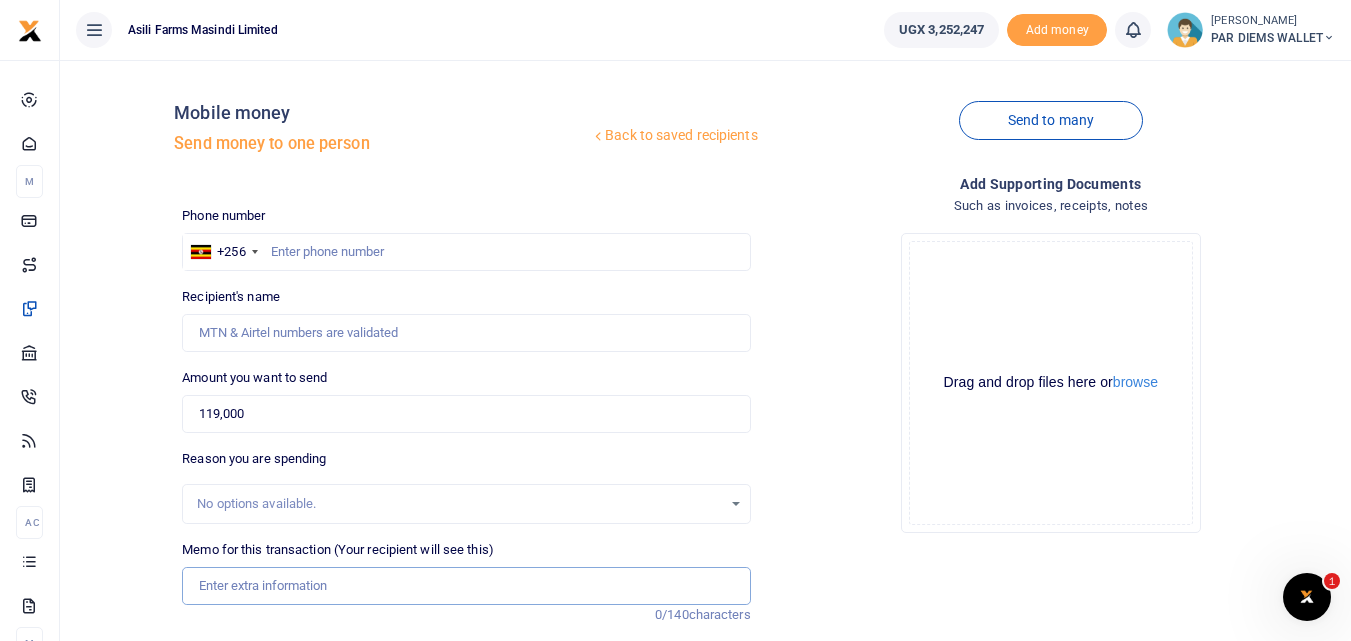 click on "Memo for this transaction (Your recipient will see this)" at bounding box center [466, 586] 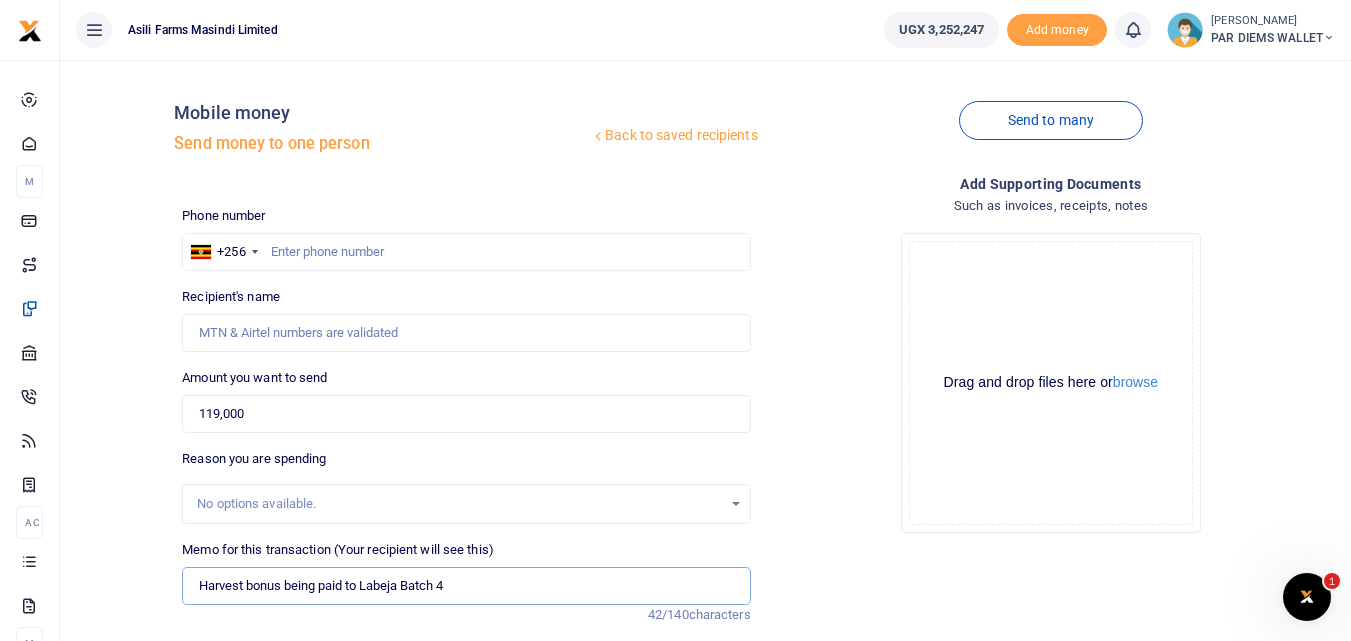 click on "Harvest bonus being paid to Labeja Batch 4" at bounding box center [466, 586] 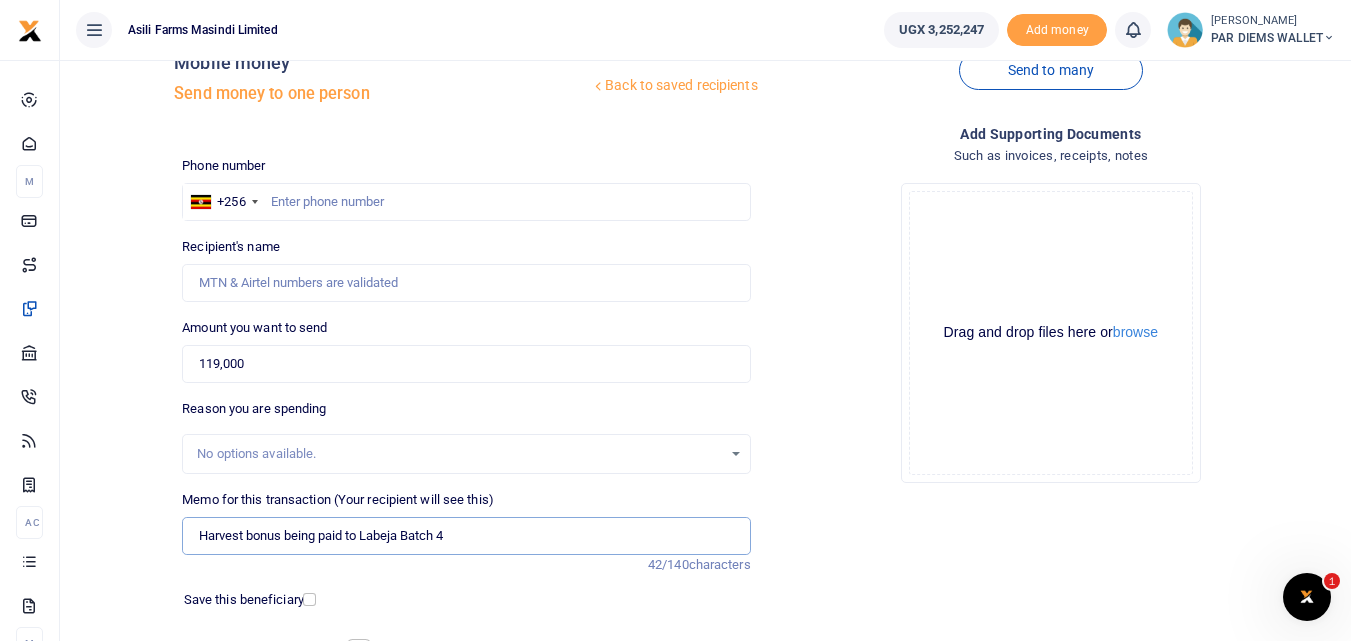 scroll, scrollTop: 0, scrollLeft: 0, axis: both 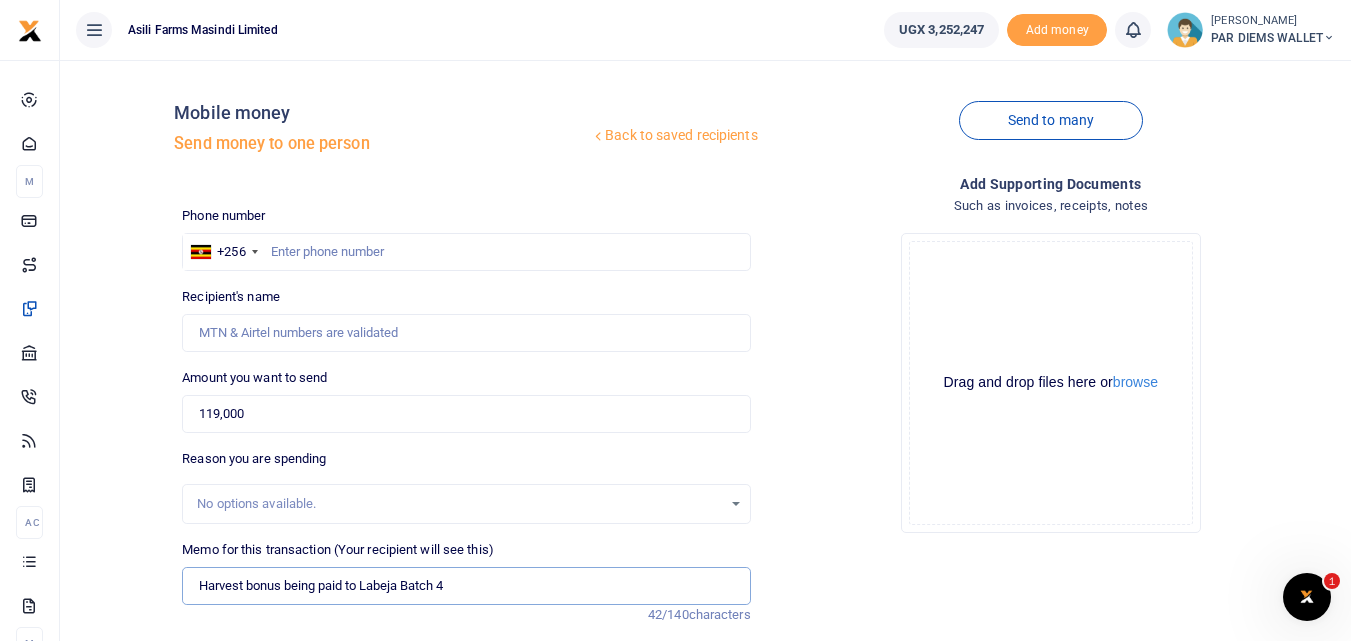 click on "Harvest bonus being paid to Labeja Batch 4" at bounding box center (466, 586) 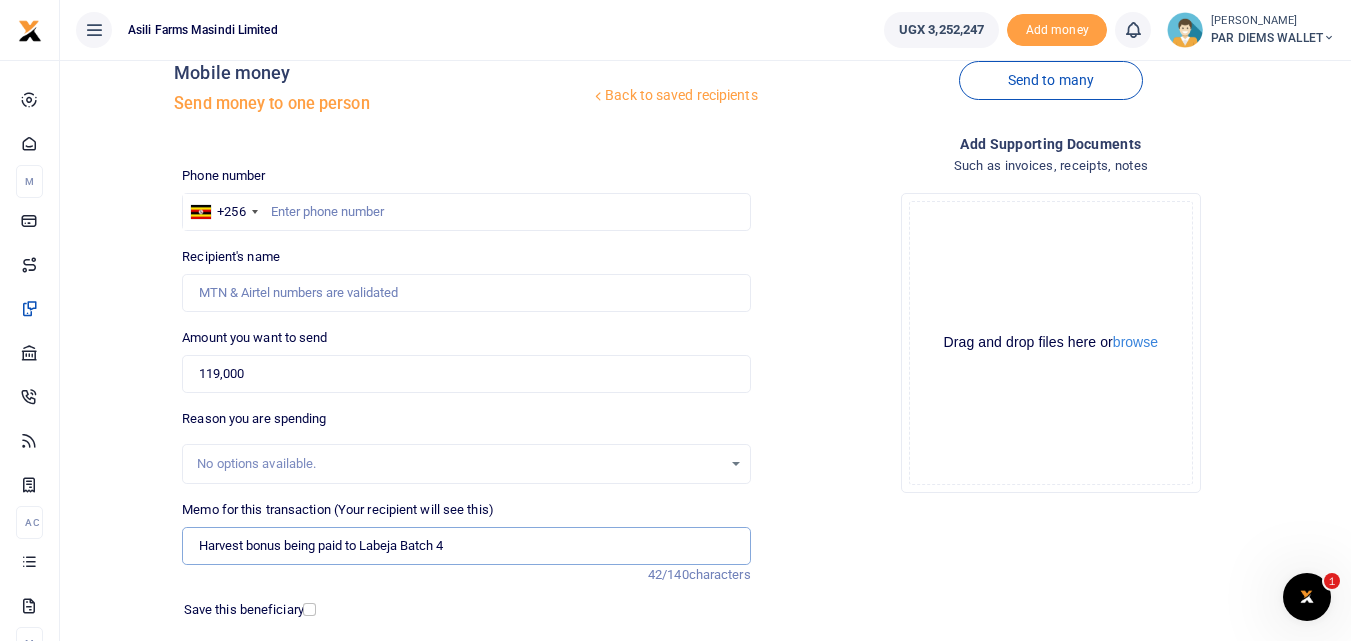 scroll, scrollTop: 42, scrollLeft: 0, axis: vertical 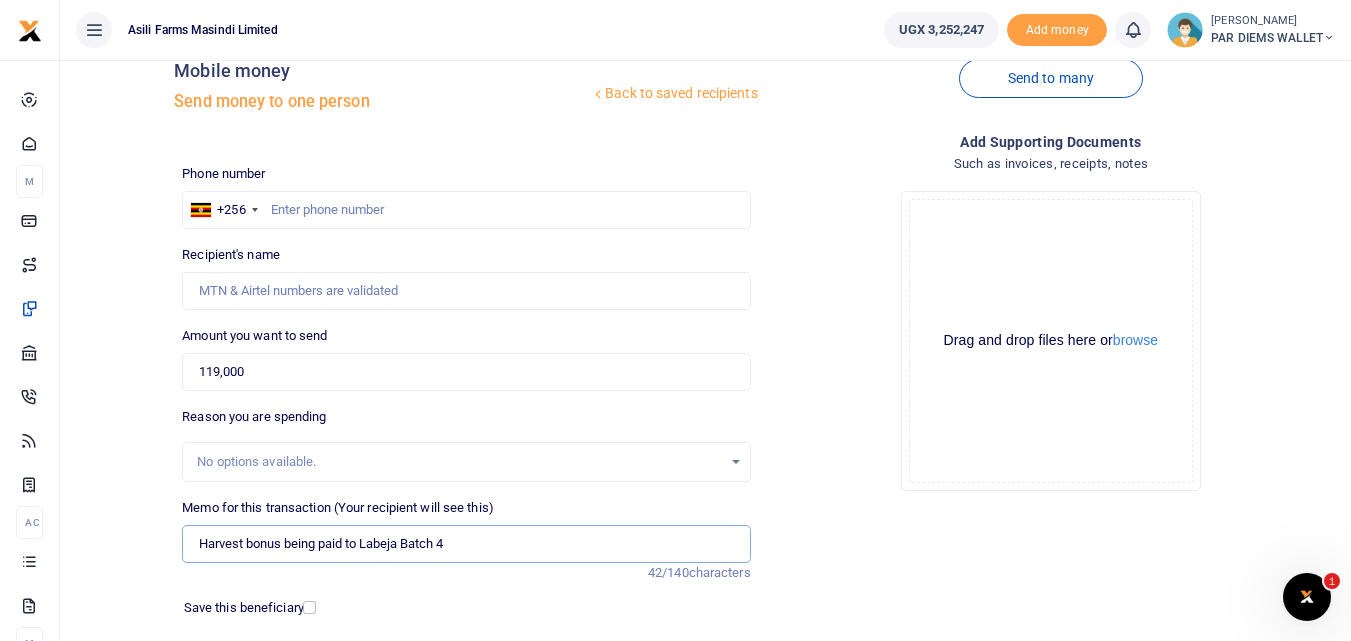 type on "Harvest bonus being paid to Labeja Batch 4" 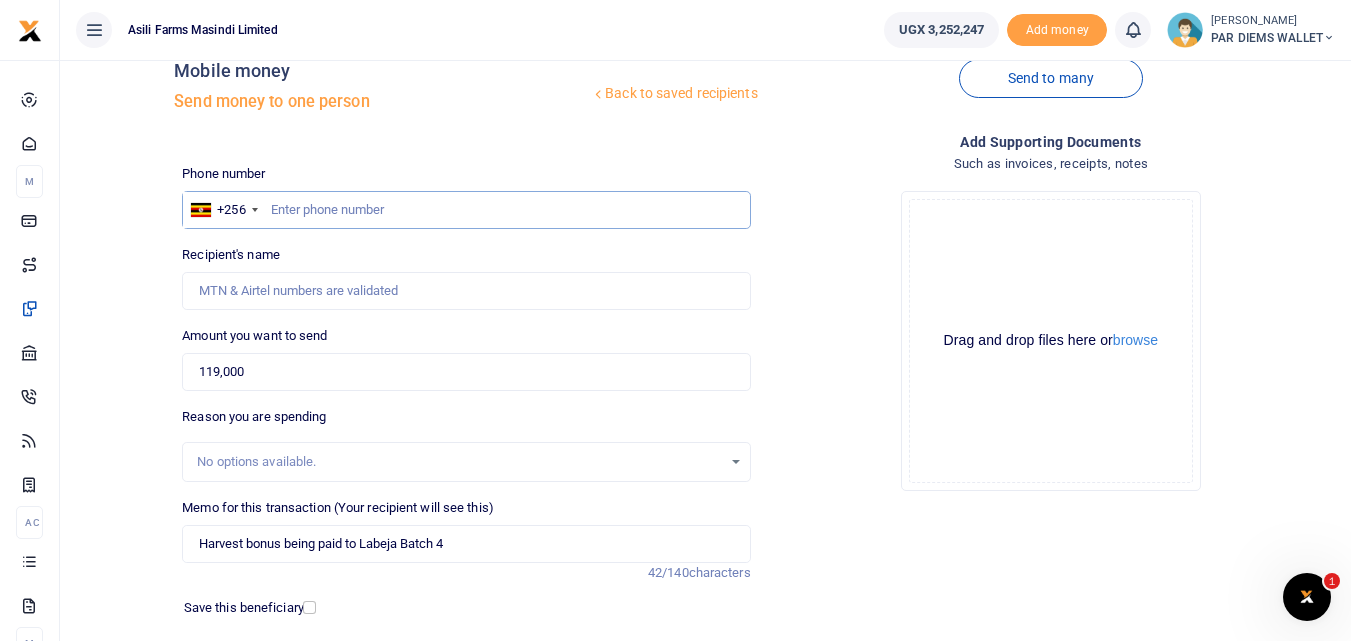 click at bounding box center [466, 210] 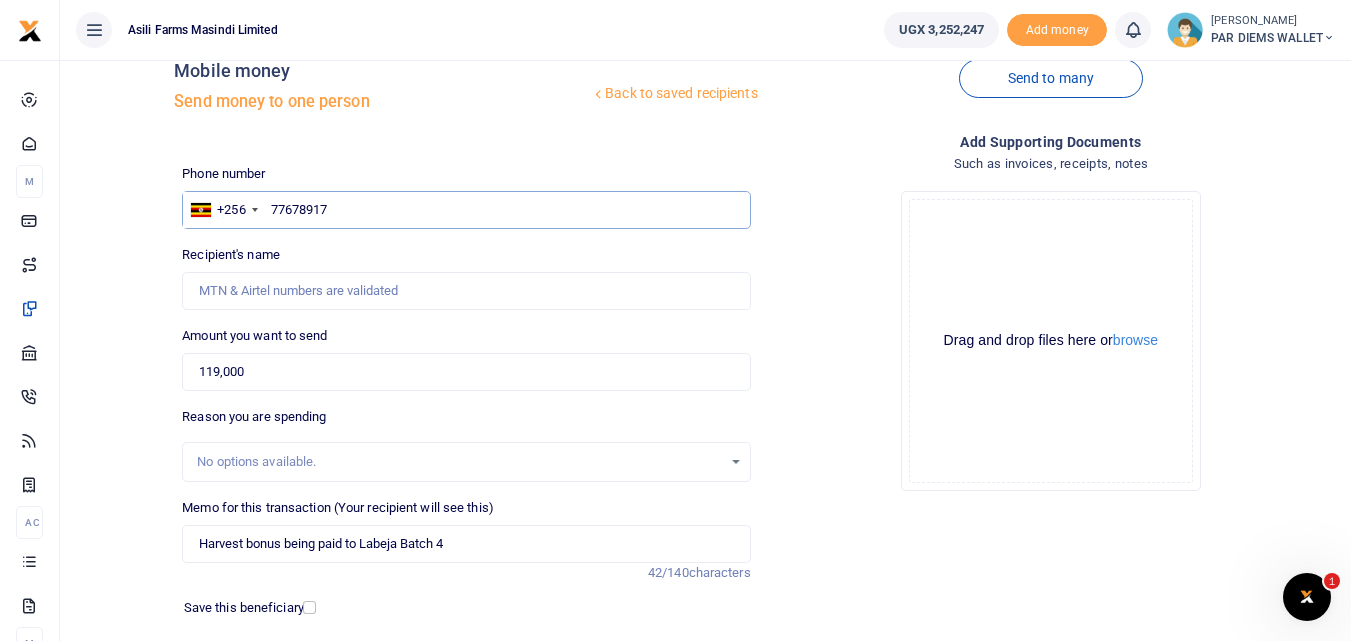 type on "776789178" 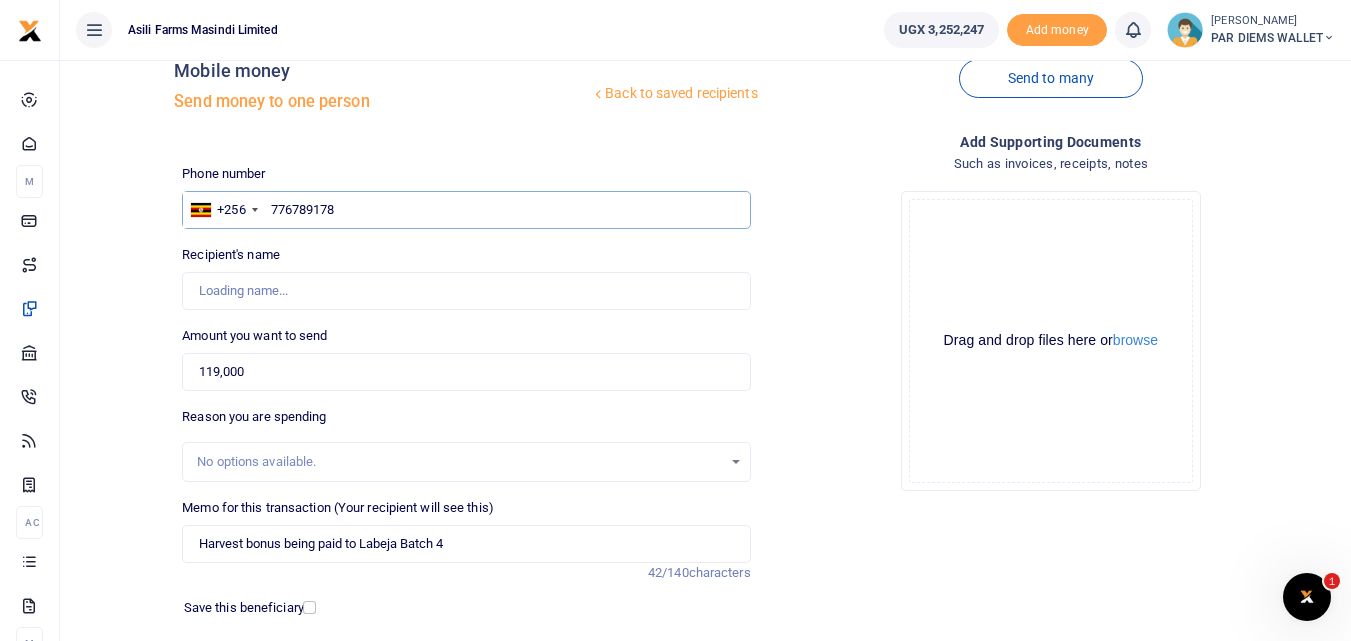 type on "Braxon Baguma" 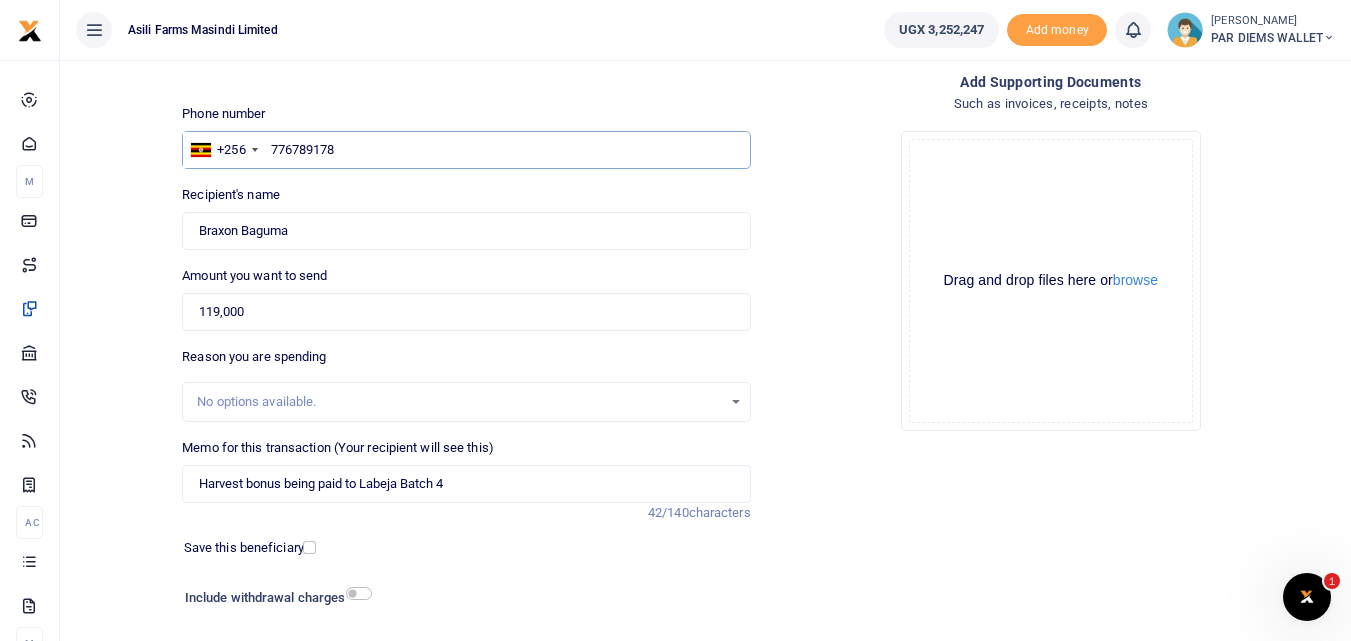 scroll, scrollTop: 116, scrollLeft: 0, axis: vertical 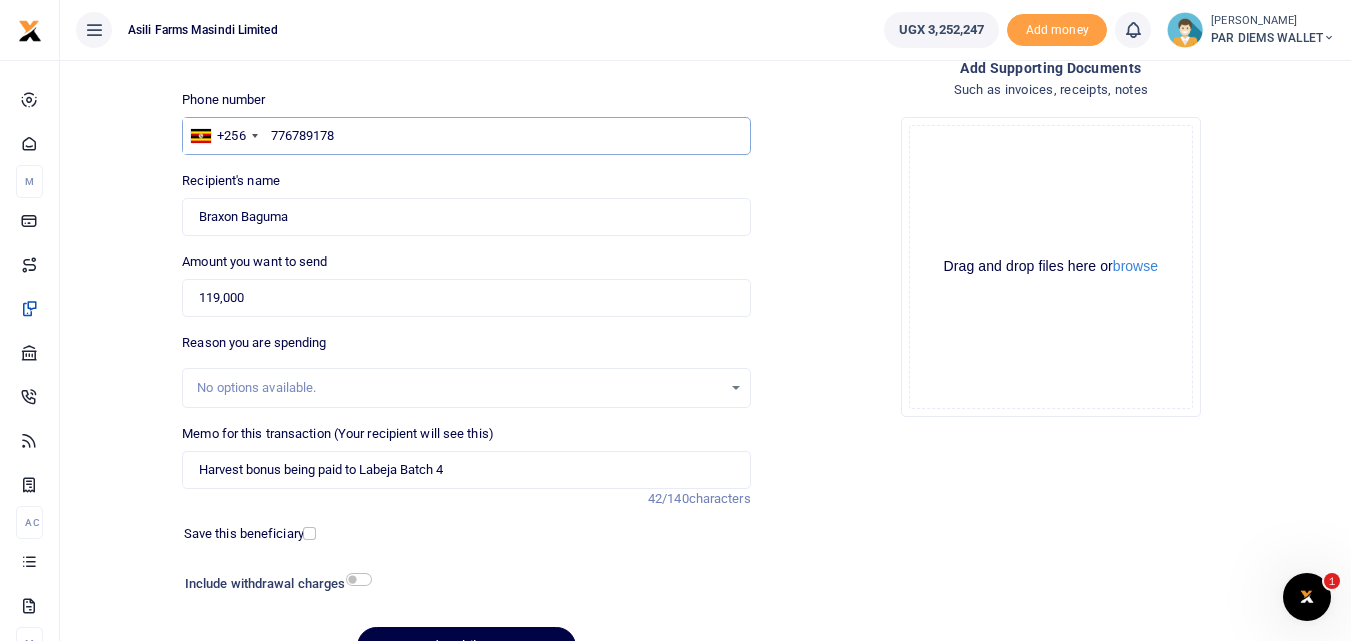 type on "776789178" 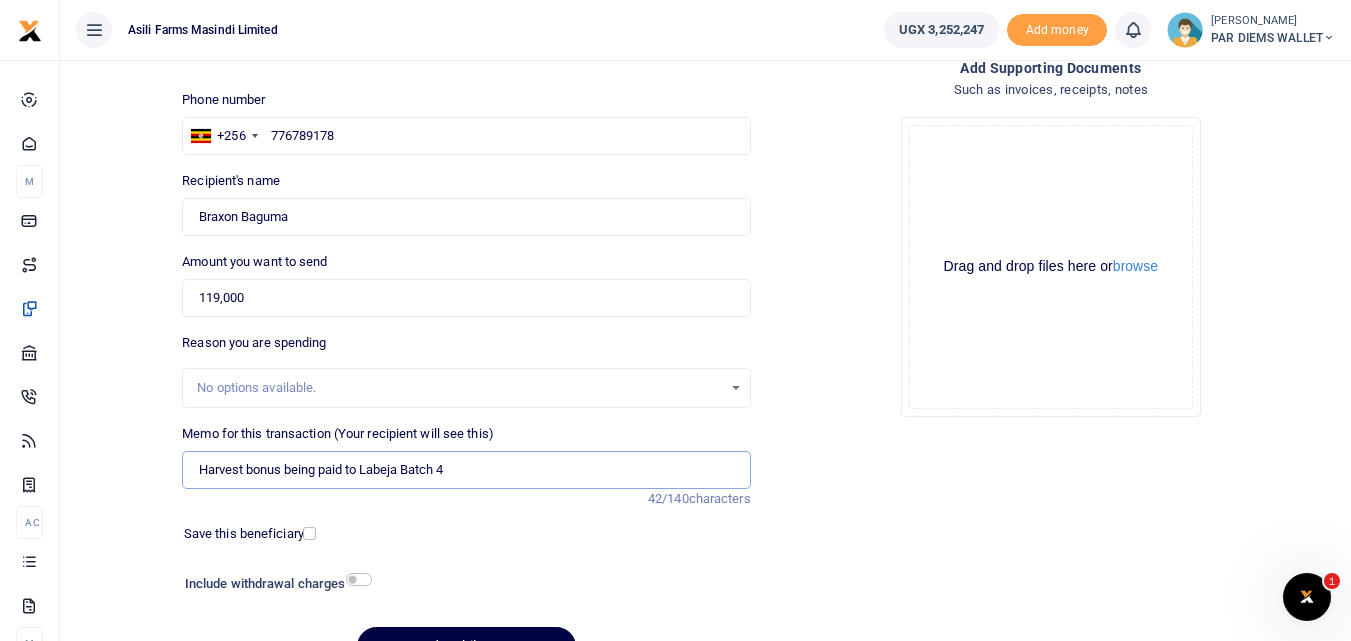 click on "Harvest bonus being paid to Labeja Batch 4" at bounding box center [466, 470] 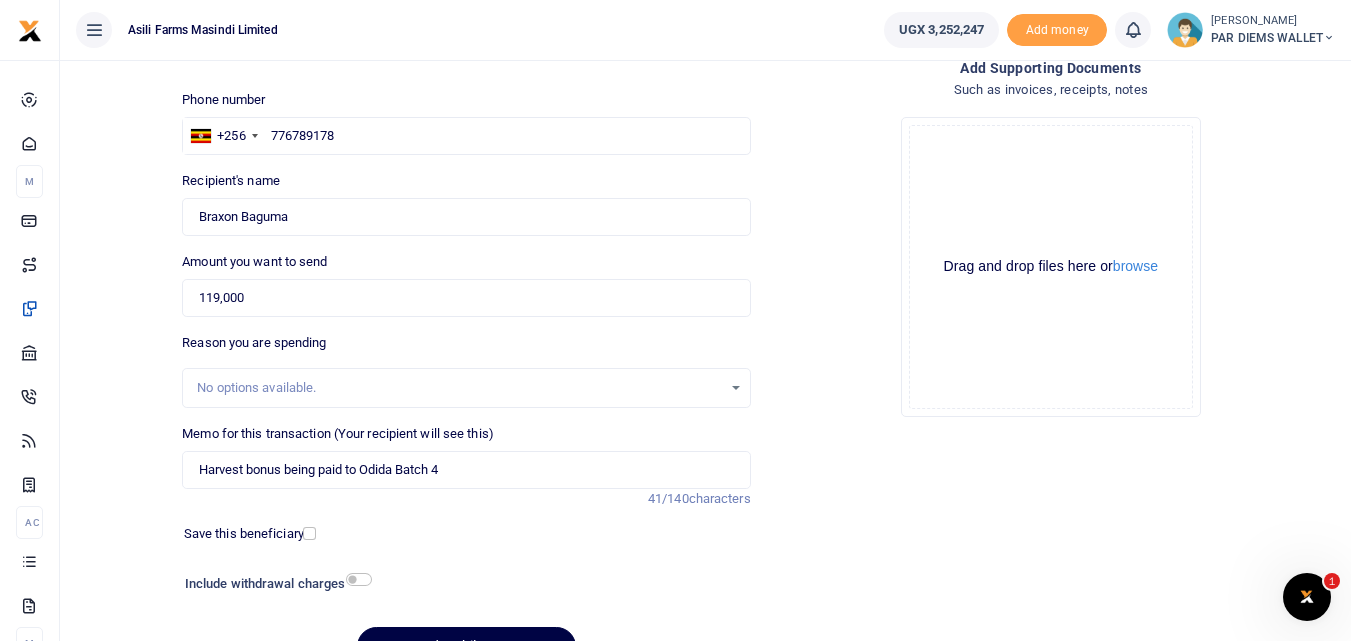 click on "Drag and drop files here or  browse Powered by  Uppy" 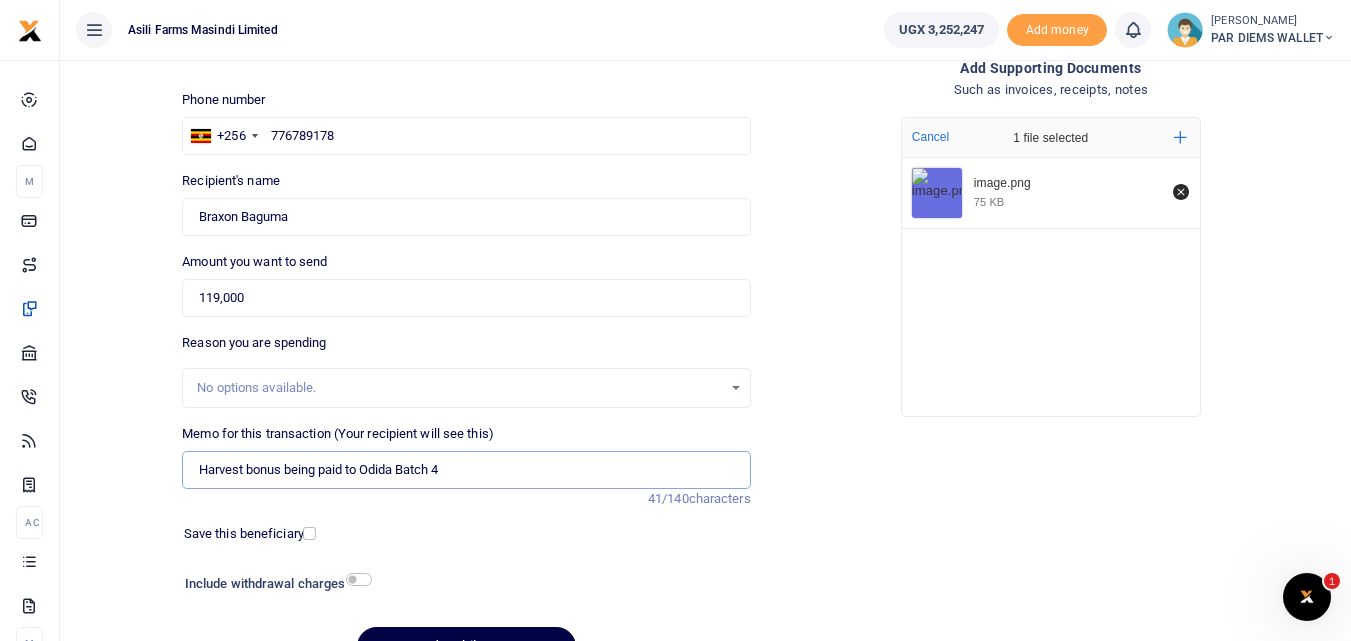 click on "Harvest bonus being paid to Odida Batch 4" at bounding box center [466, 470] 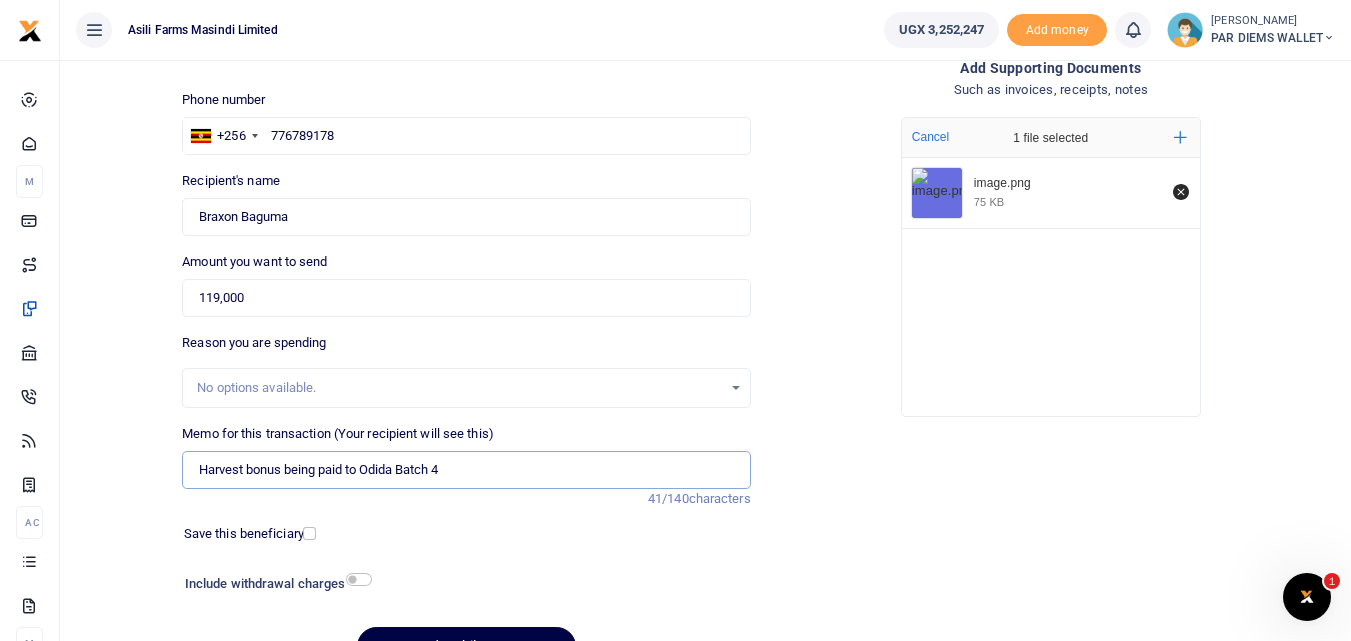 click on "Harvest bonus being paid to Odida Batch 4" at bounding box center (466, 470) 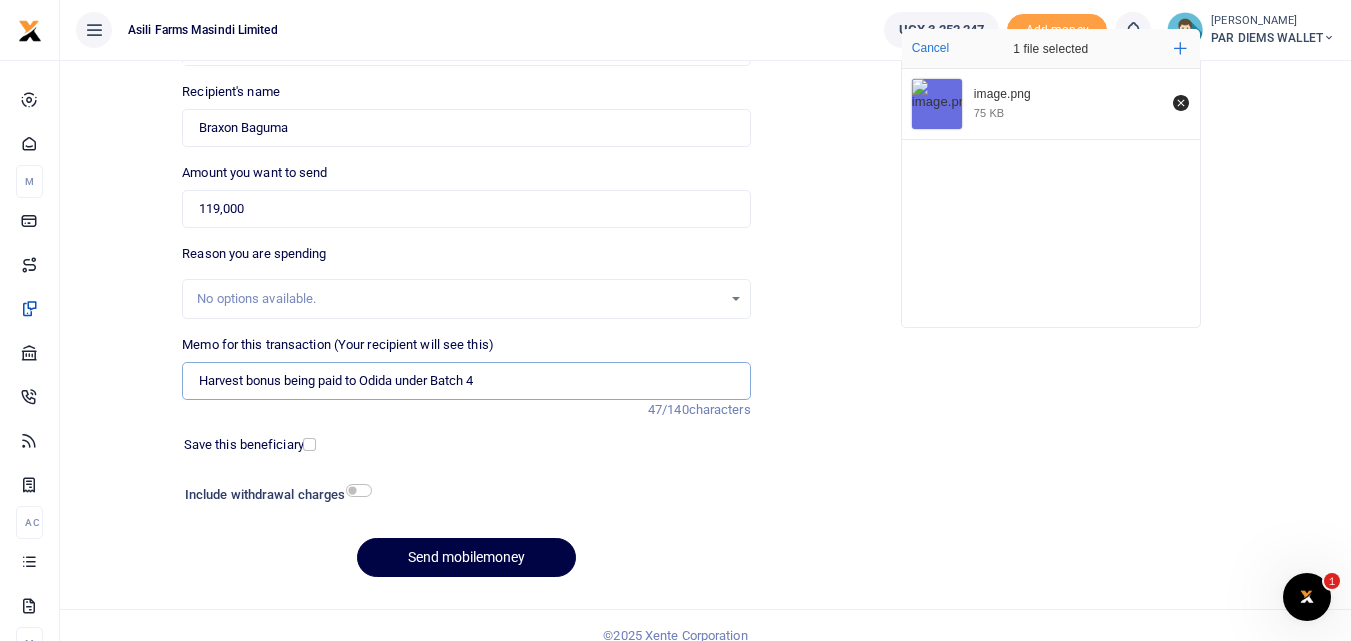 scroll, scrollTop: 225, scrollLeft: 0, axis: vertical 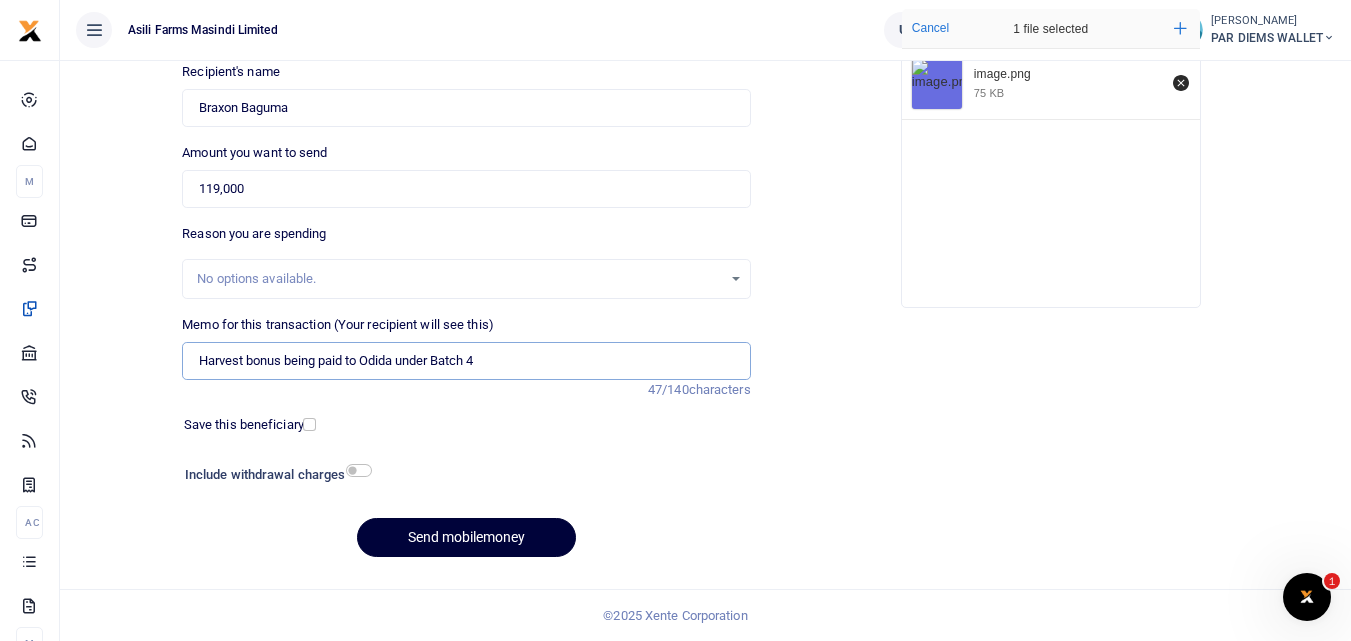 type on "Harvest bonus being paid to Odida under Batch 4" 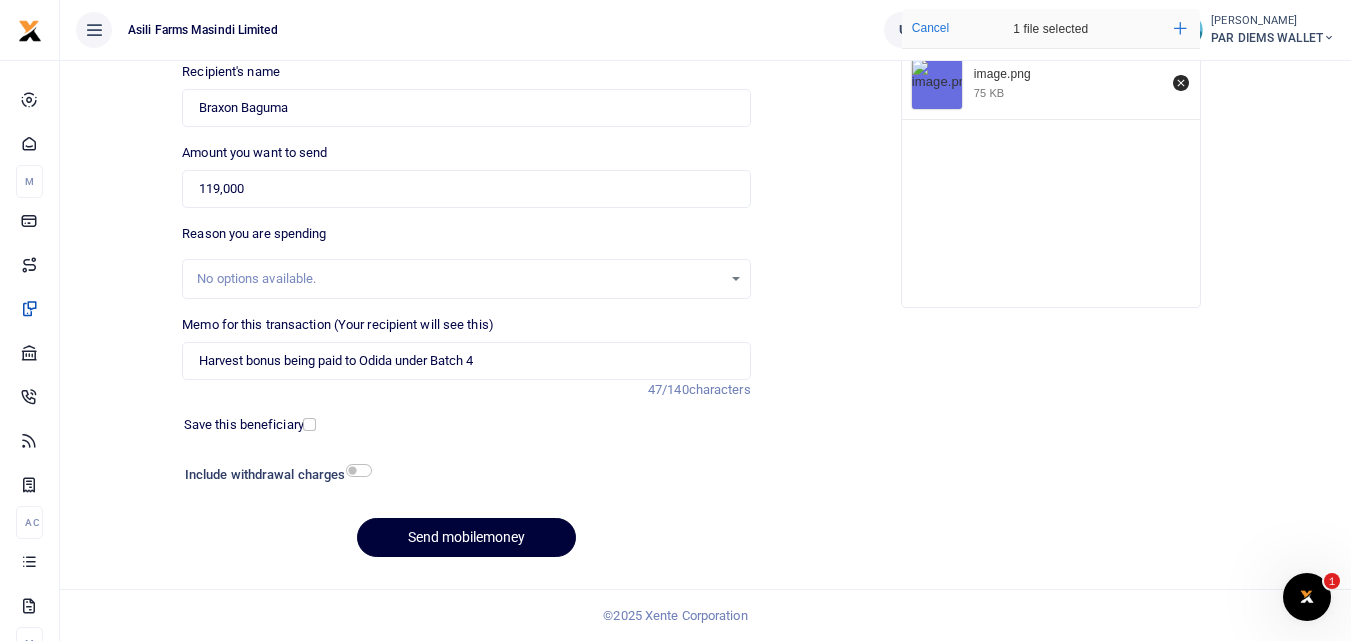 click on "Send mobilemoney" at bounding box center [466, 537] 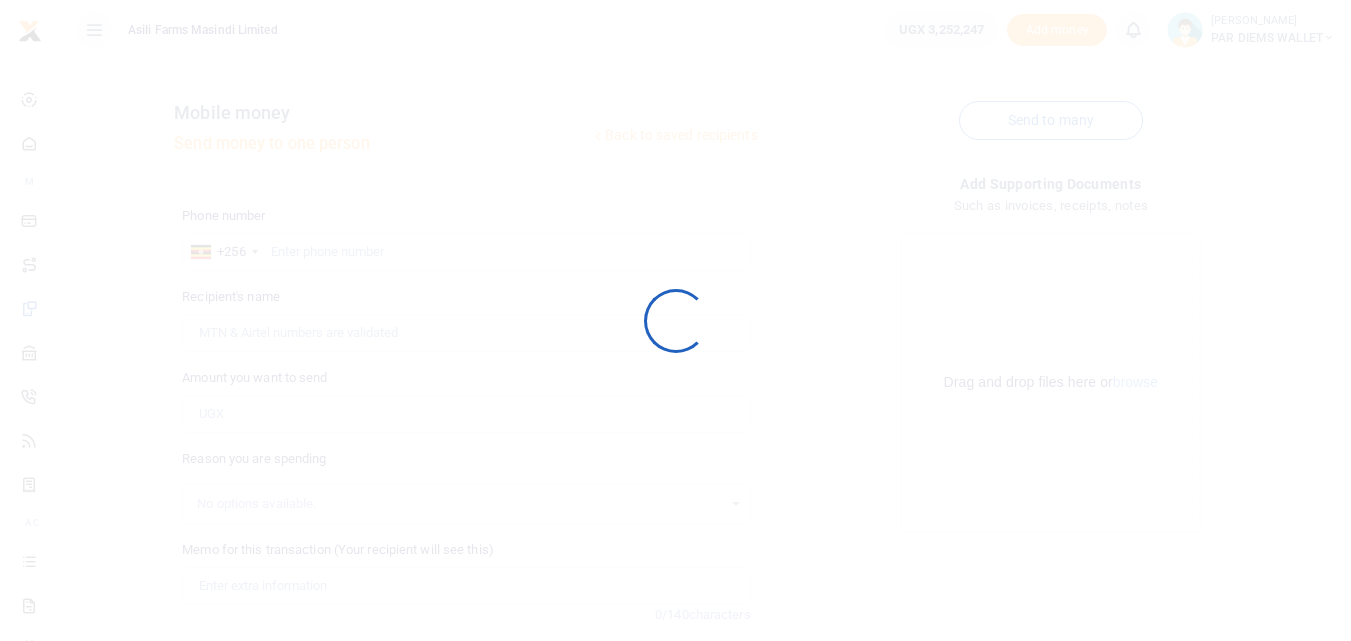 scroll, scrollTop: 225, scrollLeft: 0, axis: vertical 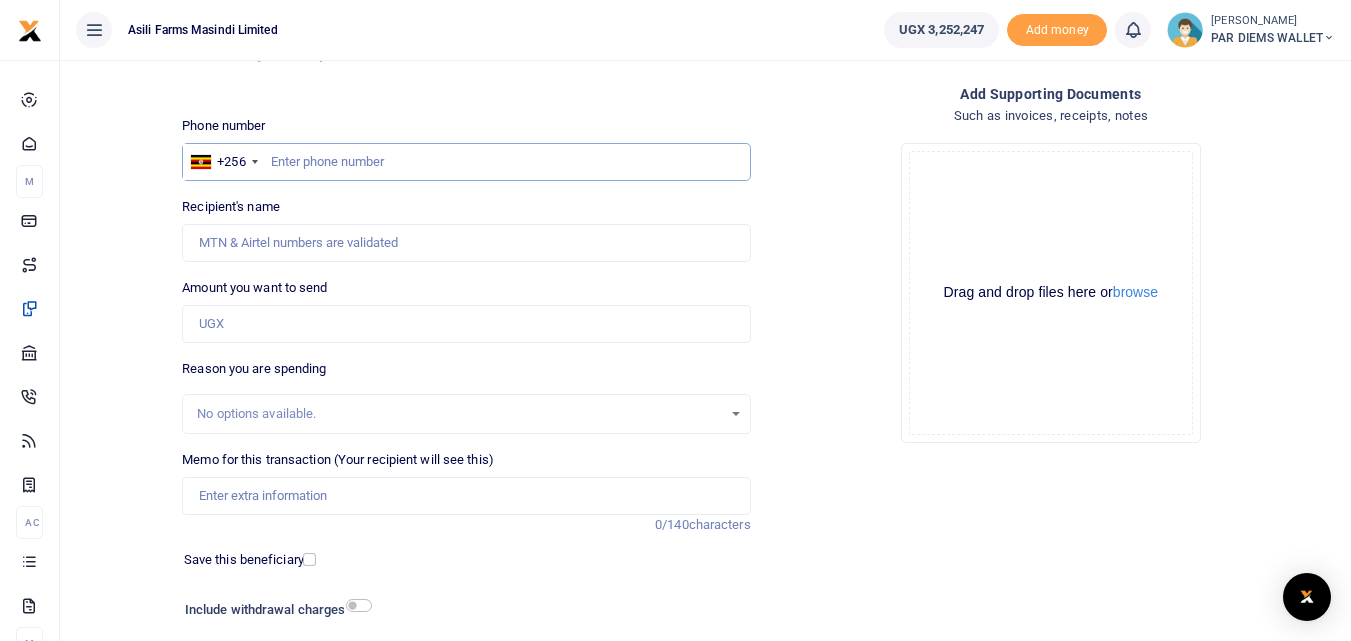 click at bounding box center (466, 162) 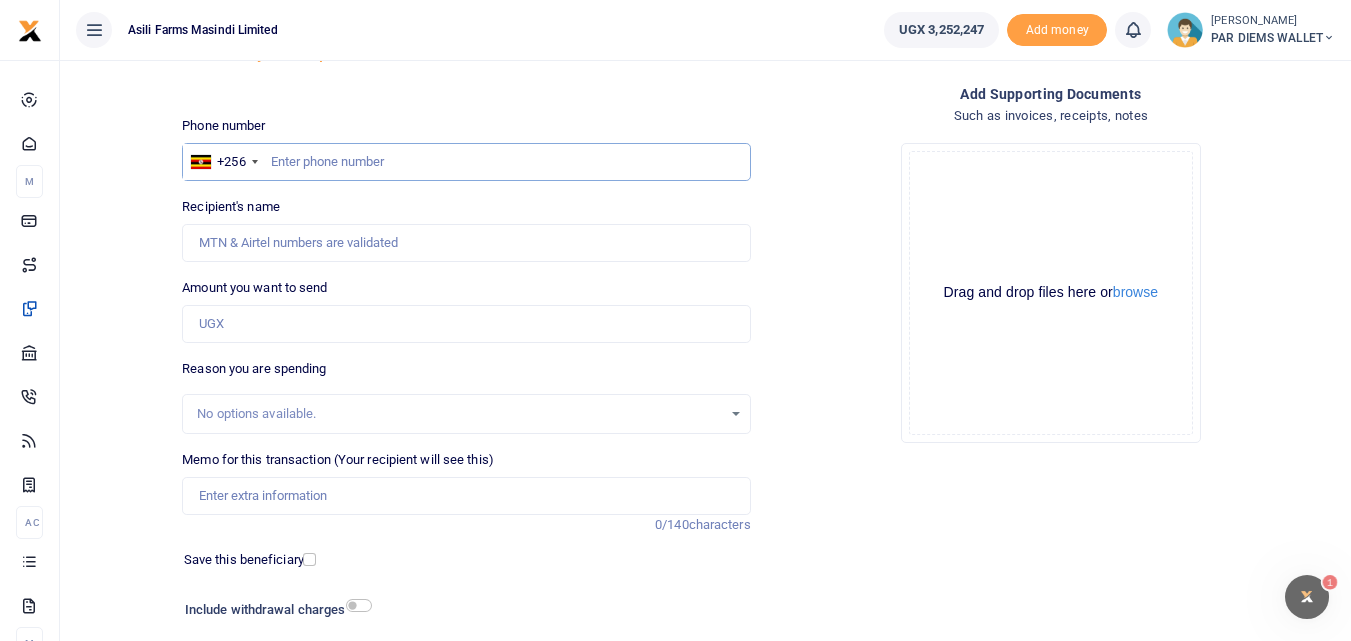 scroll, scrollTop: 0, scrollLeft: 0, axis: both 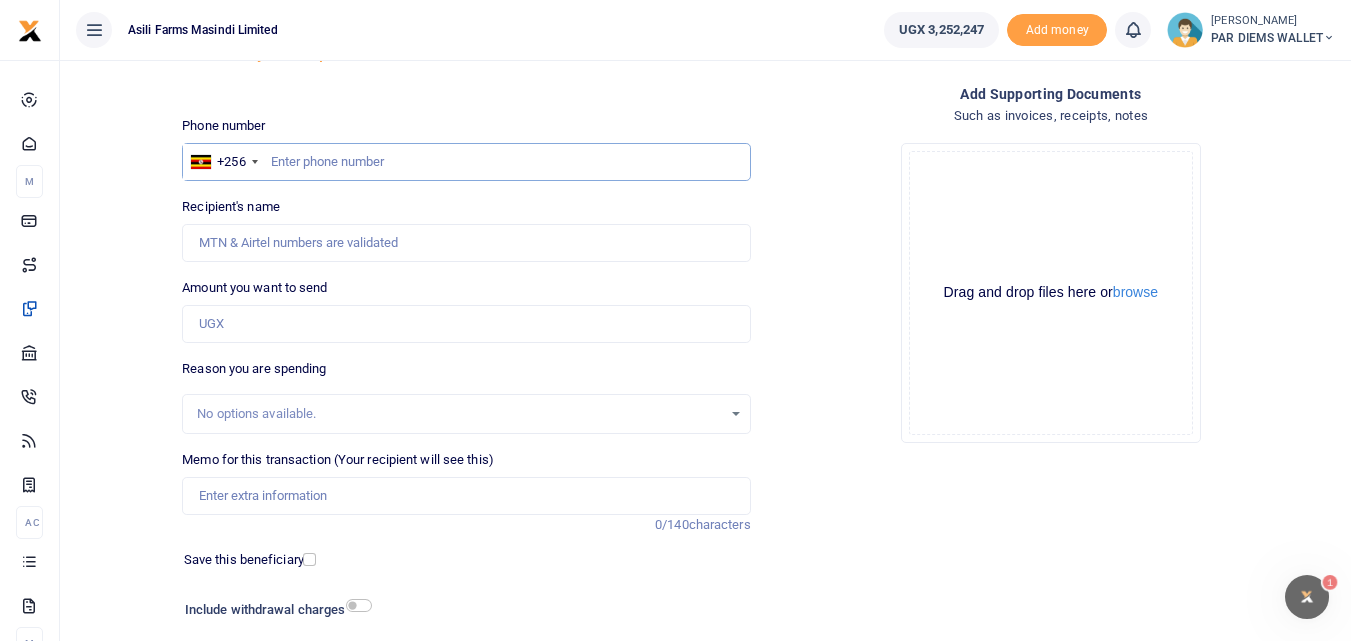 click at bounding box center (466, 162) 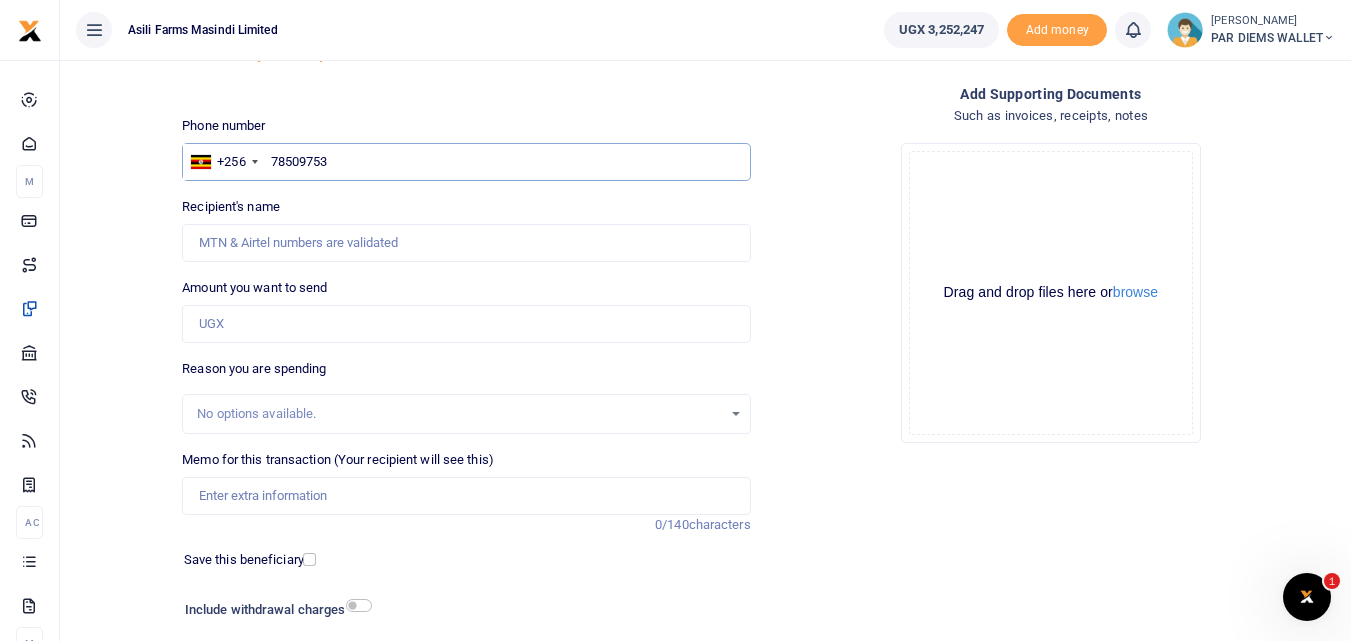 type on "785097534" 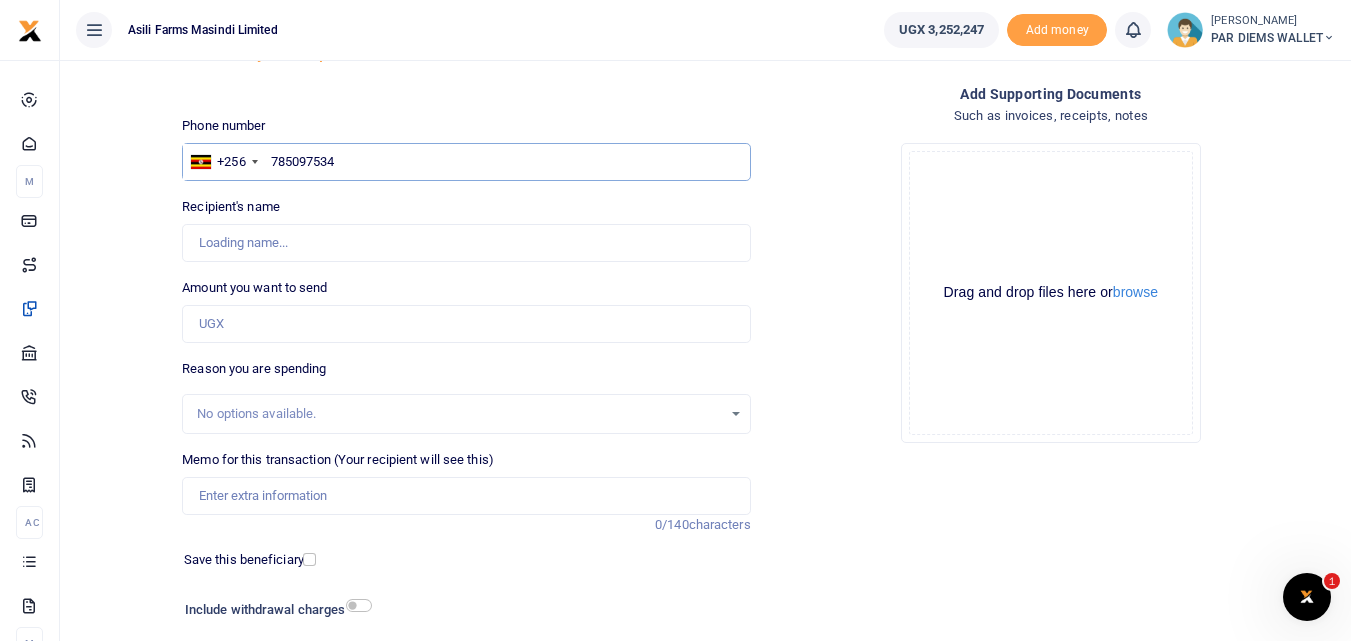 type on "John Kennedy Rabeja" 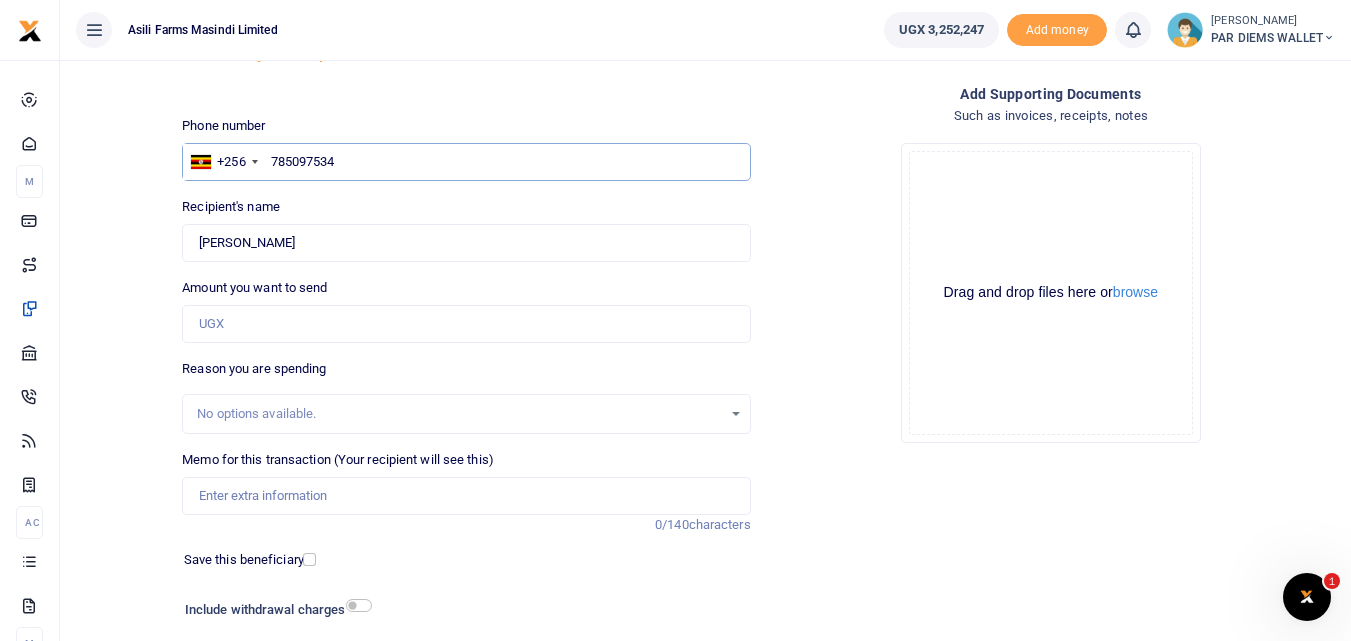 type on "785097534" 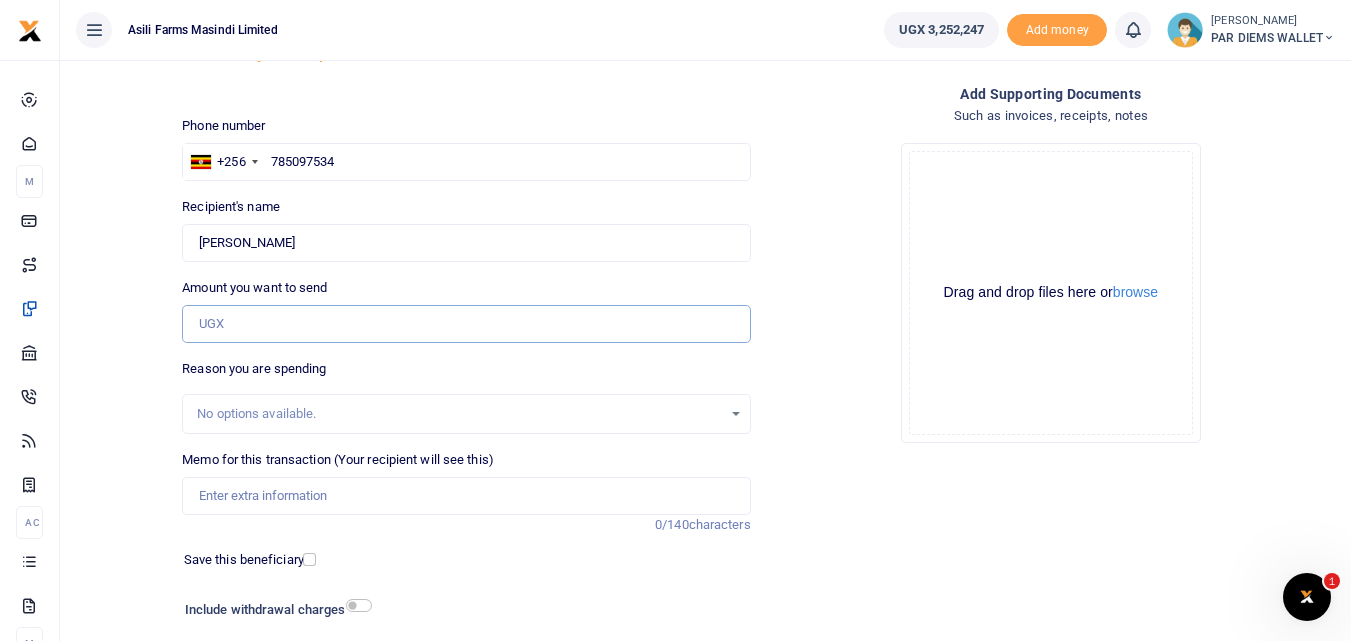 click on "Amount you want to send" at bounding box center (466, 324) 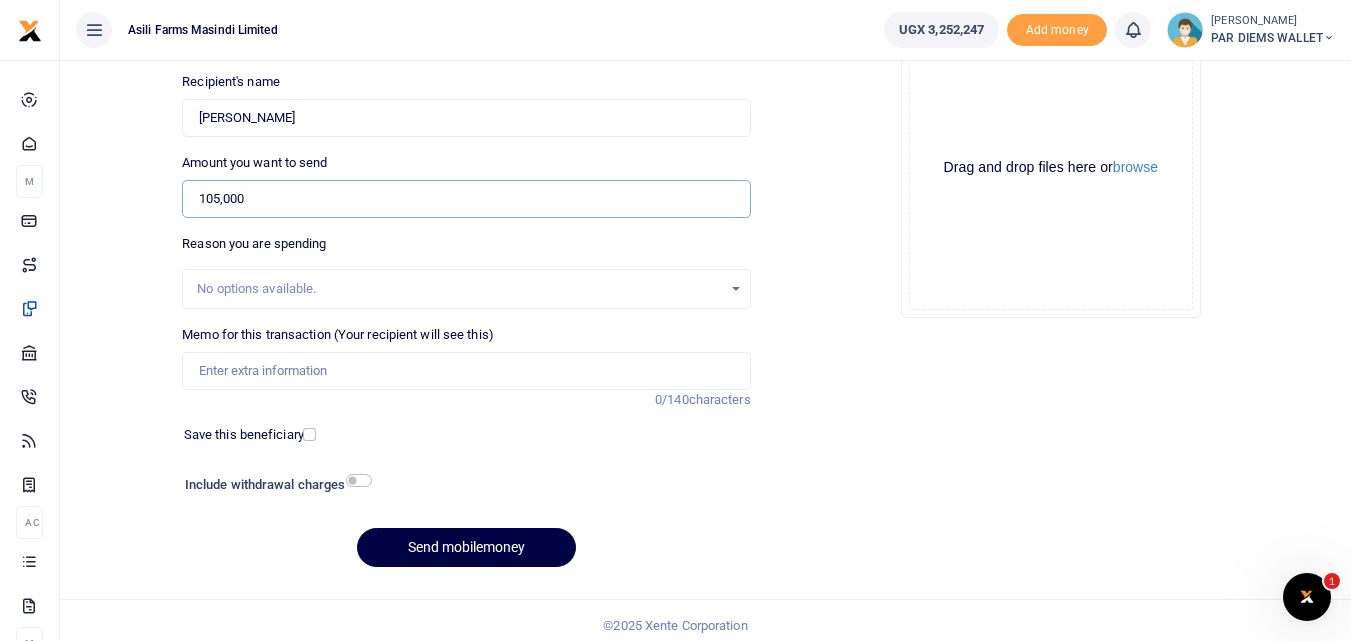 scroll, scrollTop: 216, scrollLeft: 0, axis: vertical 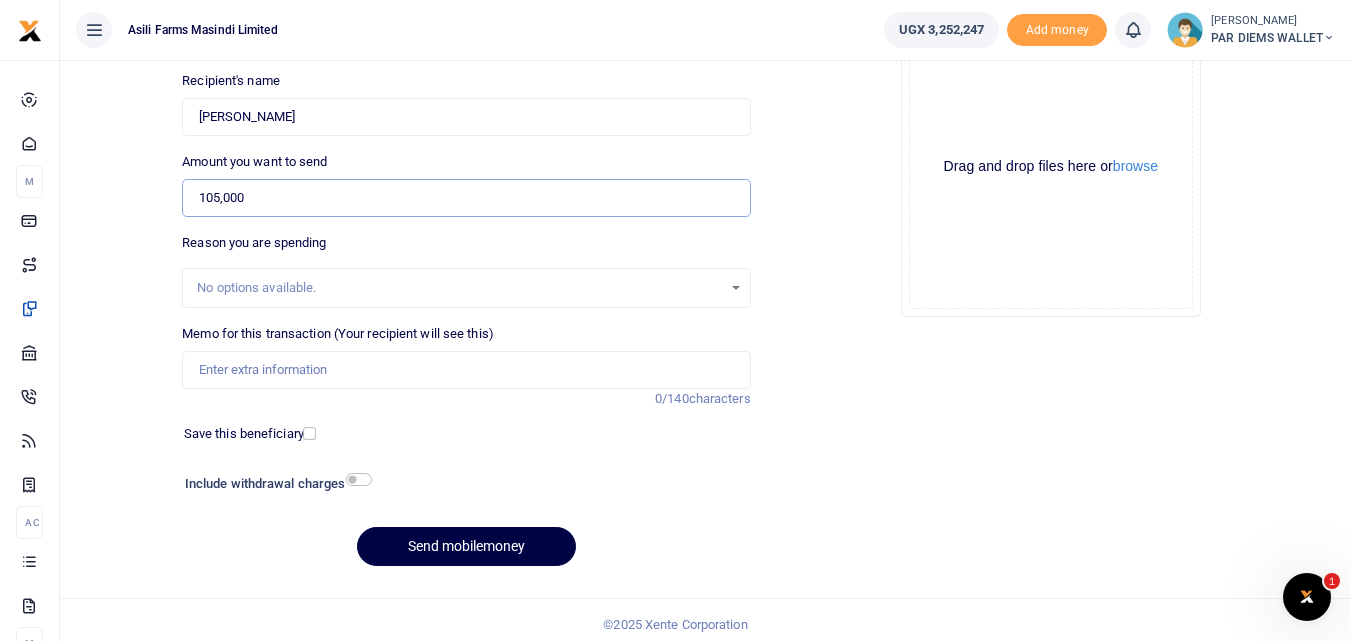 type on "105,000" 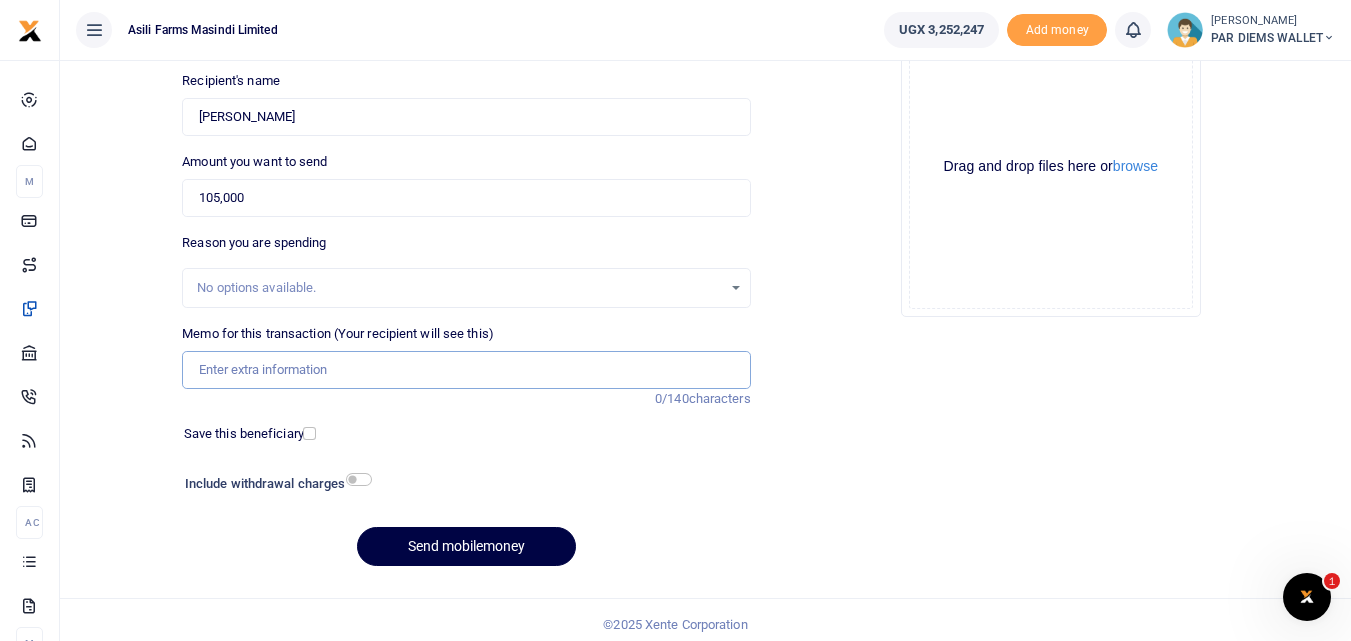 click on "Memo for this transaction (Your recipient will see this)" at bounding box center [466, 370] 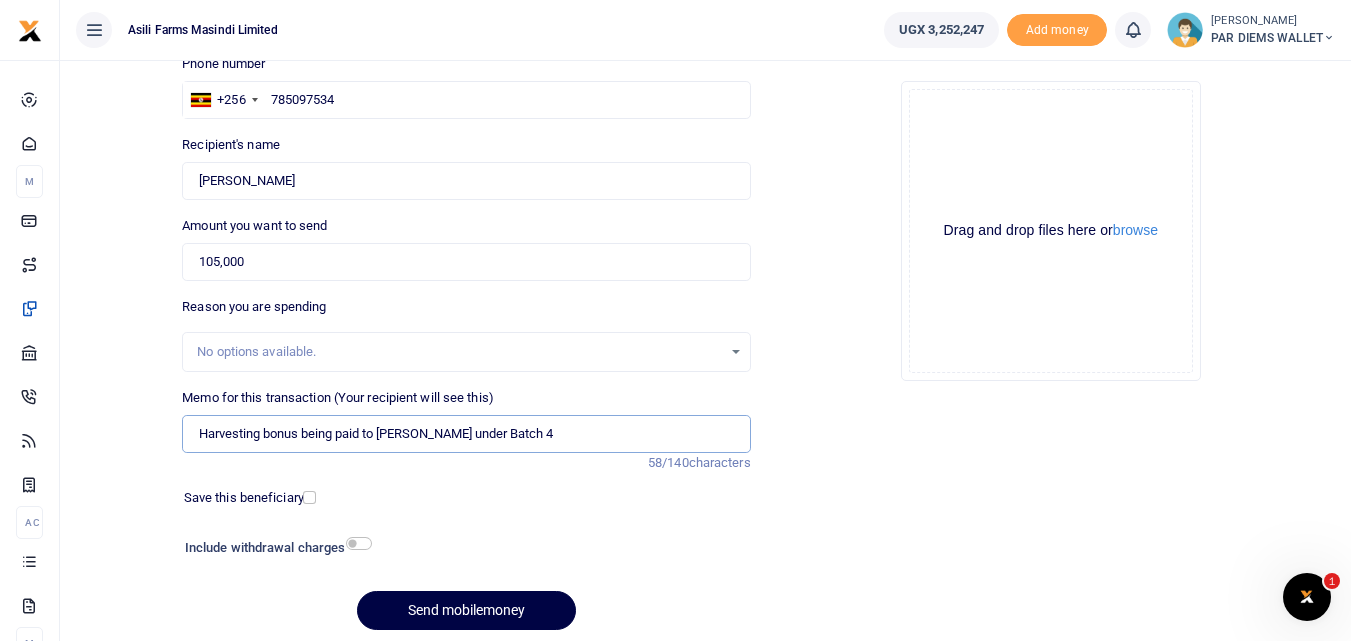 scroll, scrollTop: 149, scrollLeft: 0, axis: vertical 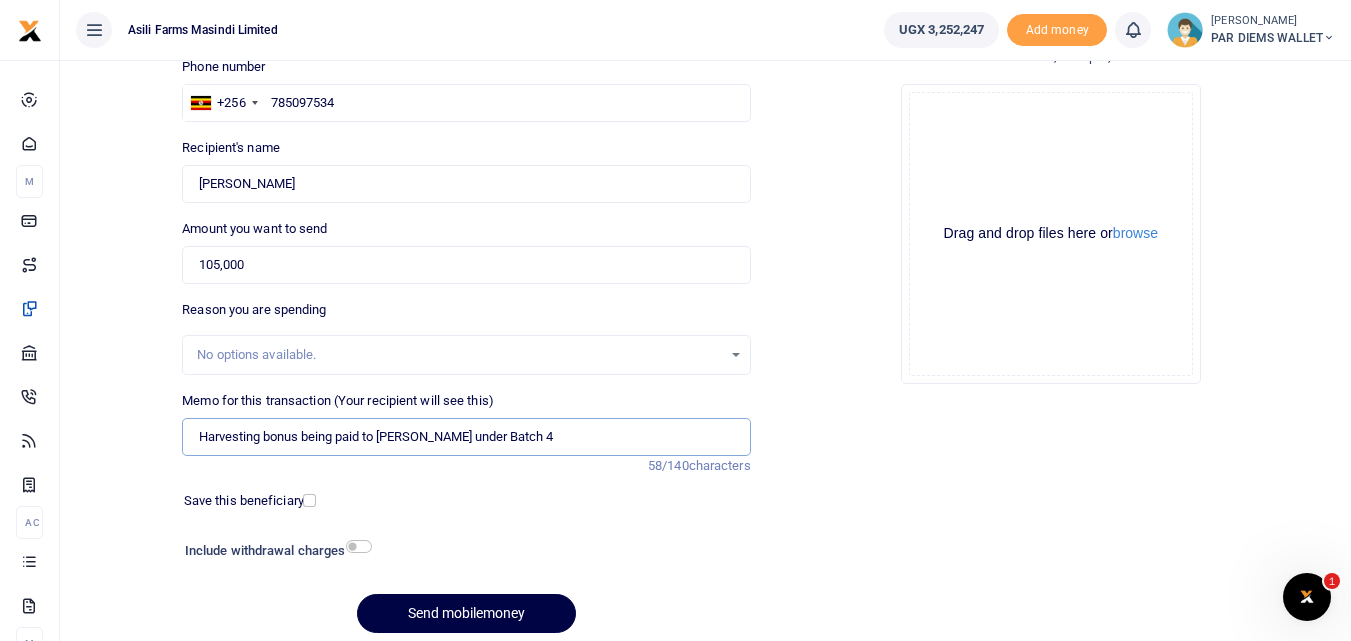 type on "Harvesting bonus being paid to John Labejja under Batch 4" 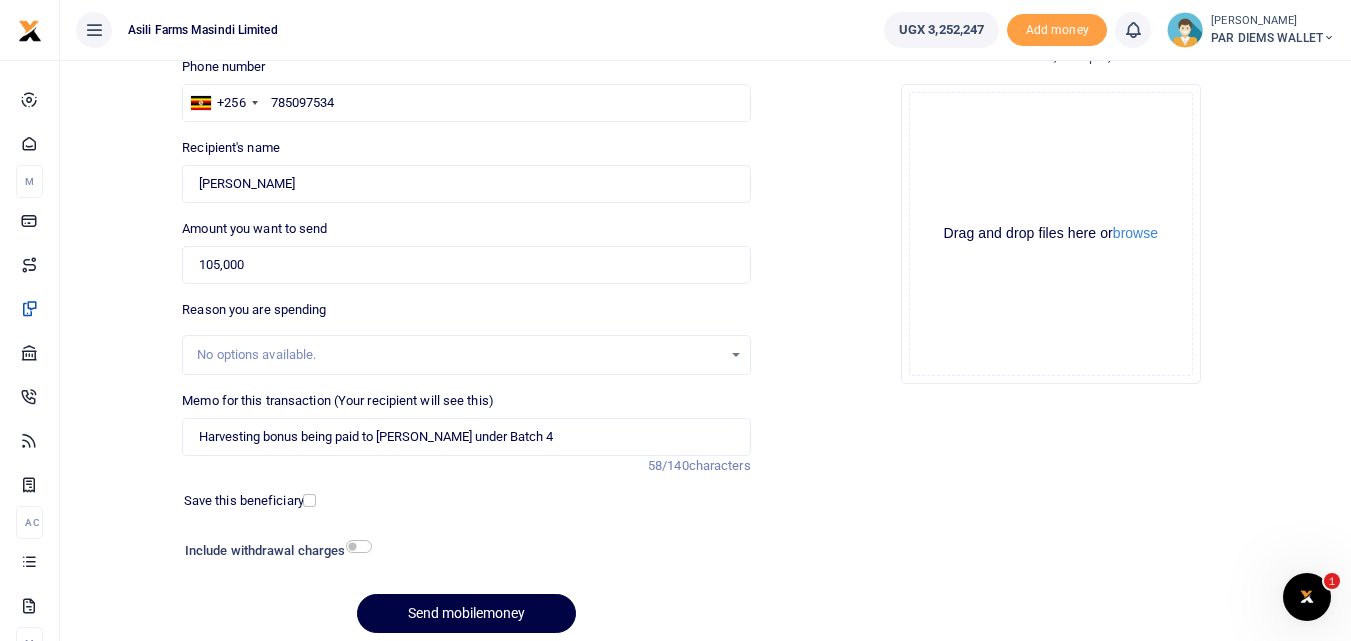 click on "Drag and drop files here or  browse Powered by  Uppy" 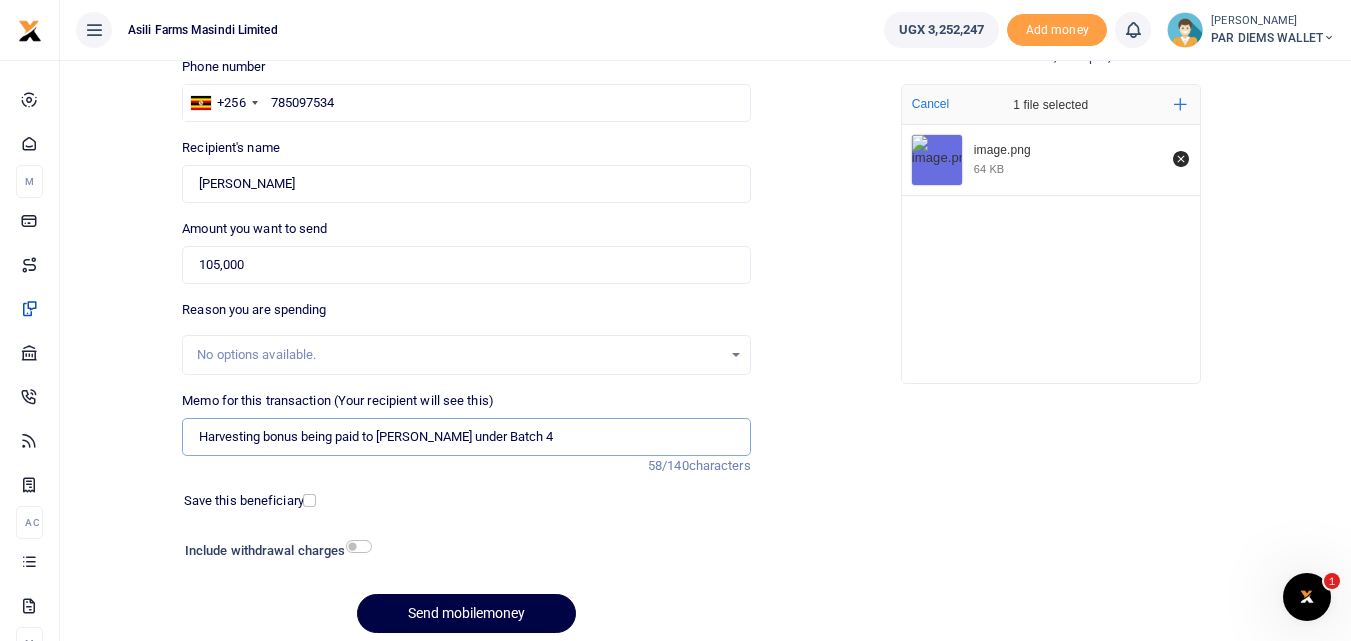 click on "Harvesting bonus being paid to John Labejja under Batch 4" at bounding box center (466, 437) 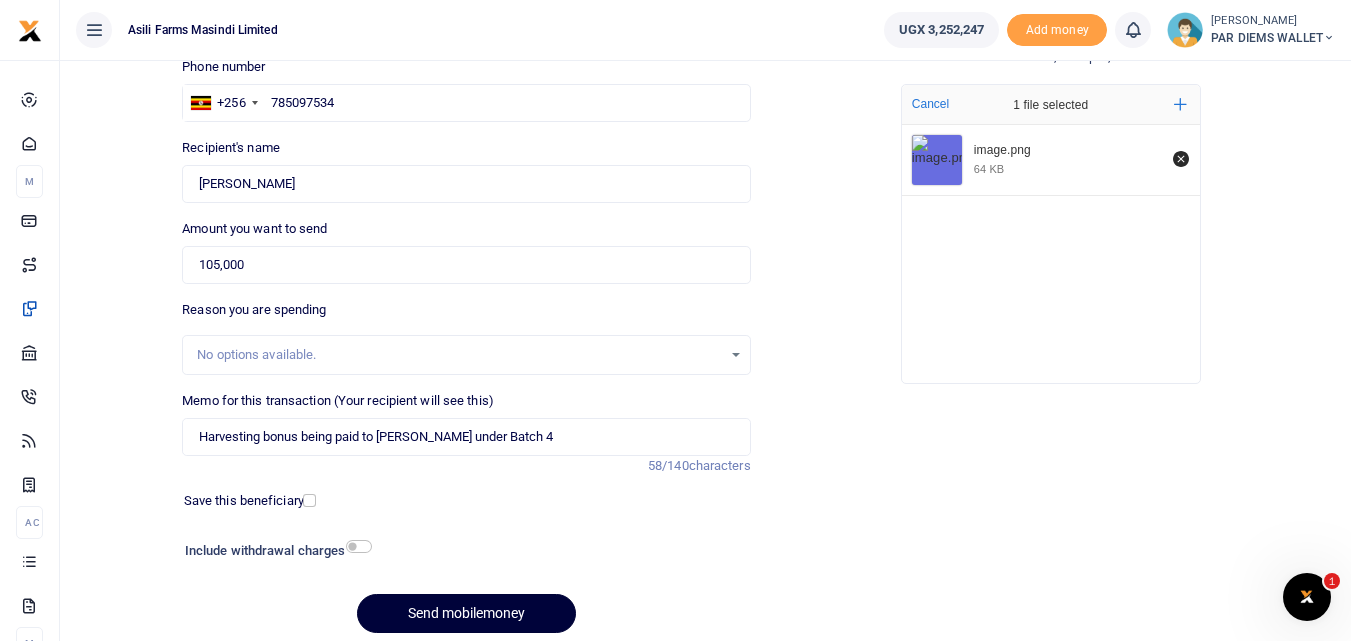 click on "Send mobilemoney" at bounding box center (466, 613) 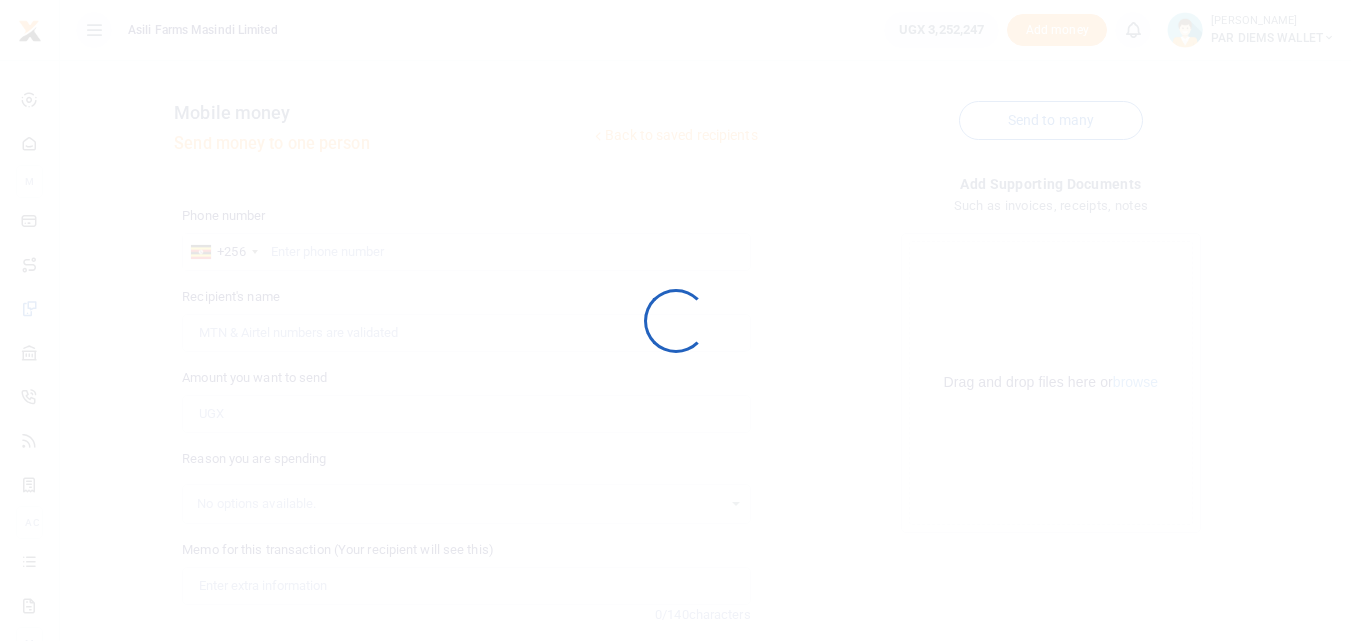 scroll, scrollTop: 149, scrollLeft: 0, axis: vertical 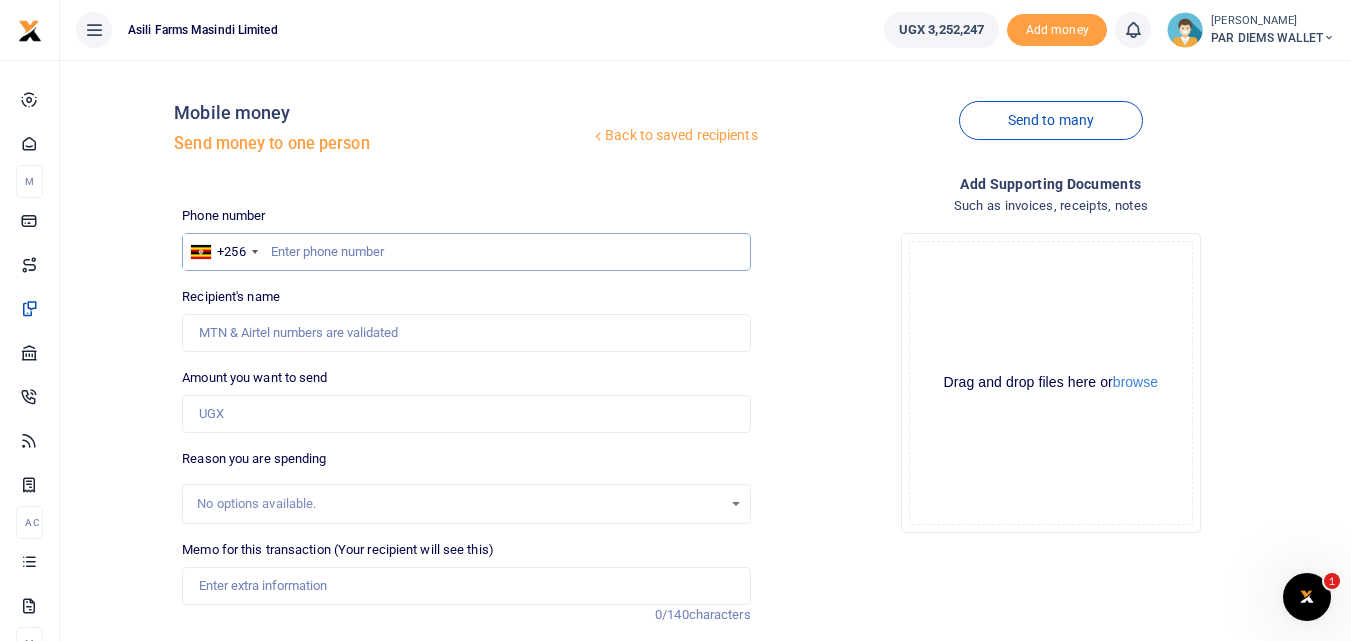 click at bounding box center [466, 252] 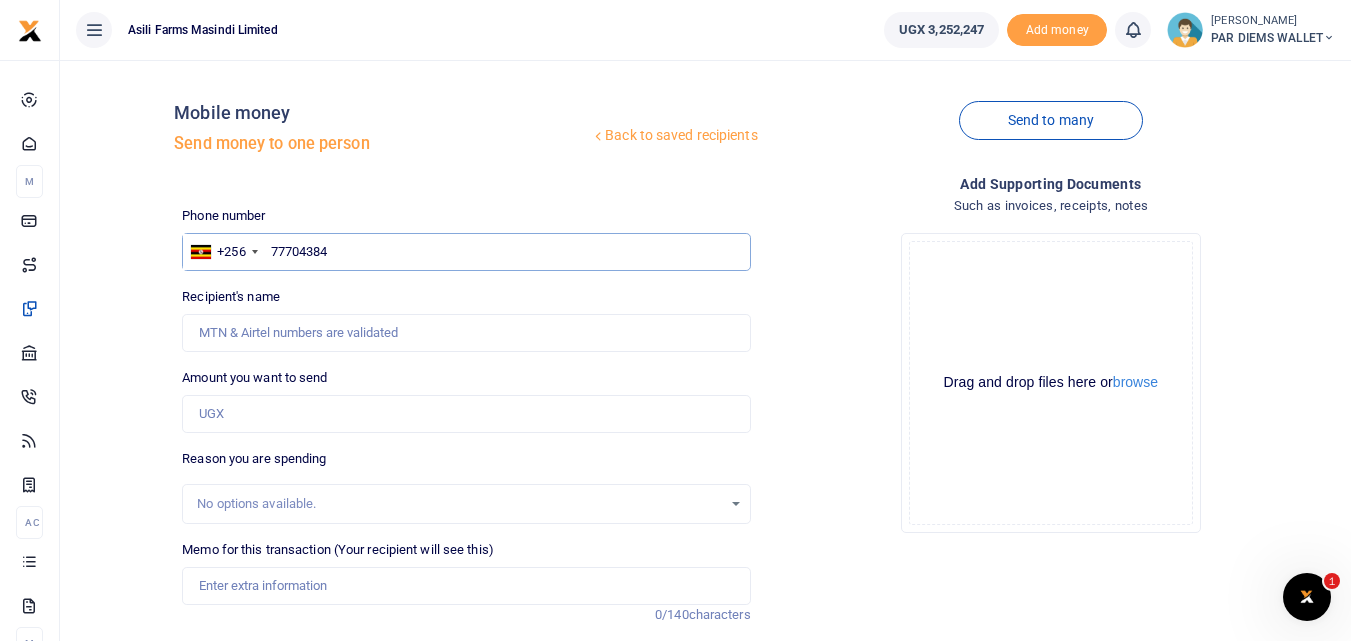 type on "777043841" 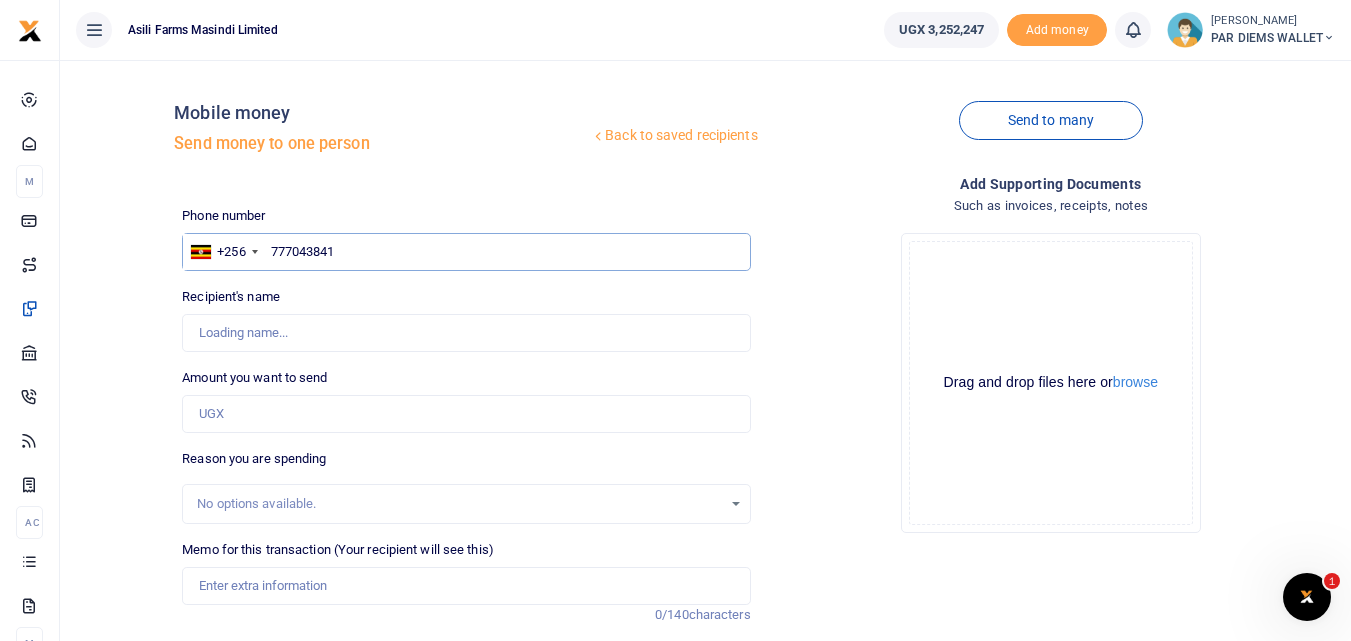 type on "Innocent Ruteisire" 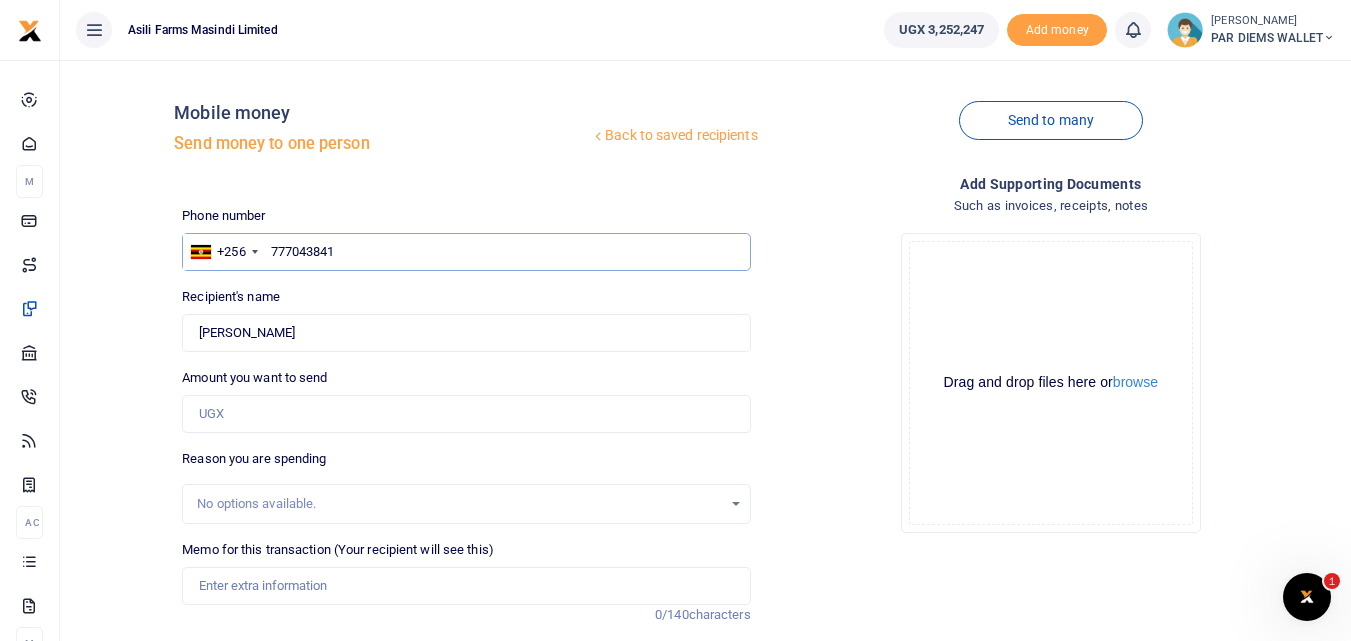 type on "777043841" 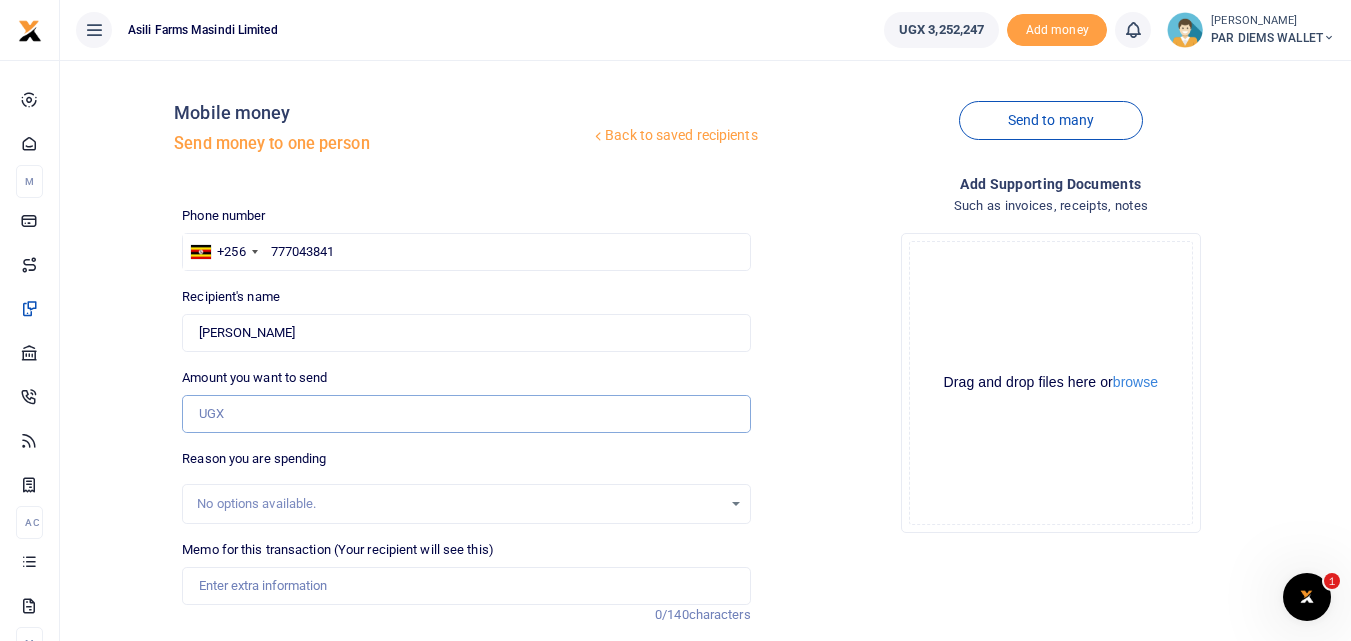click on "Amount you want to send" at bounding box center [466, 414] 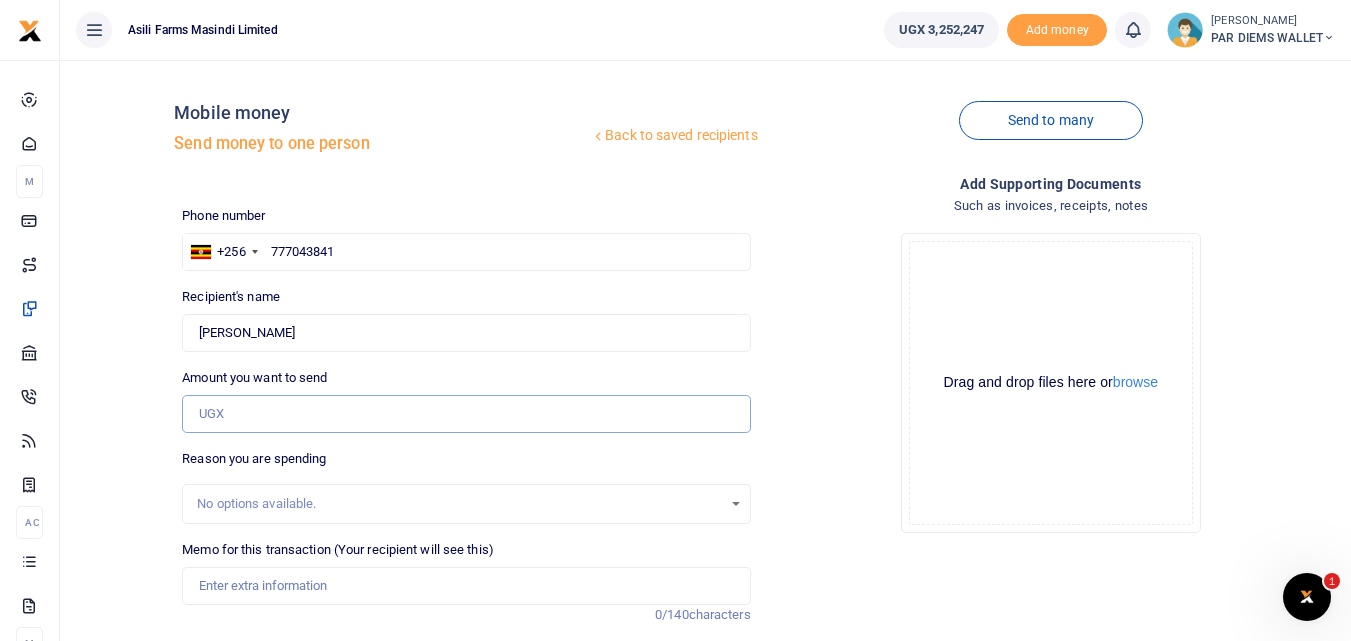 click on "Amount you want to send" at bounding box center [466, 414] 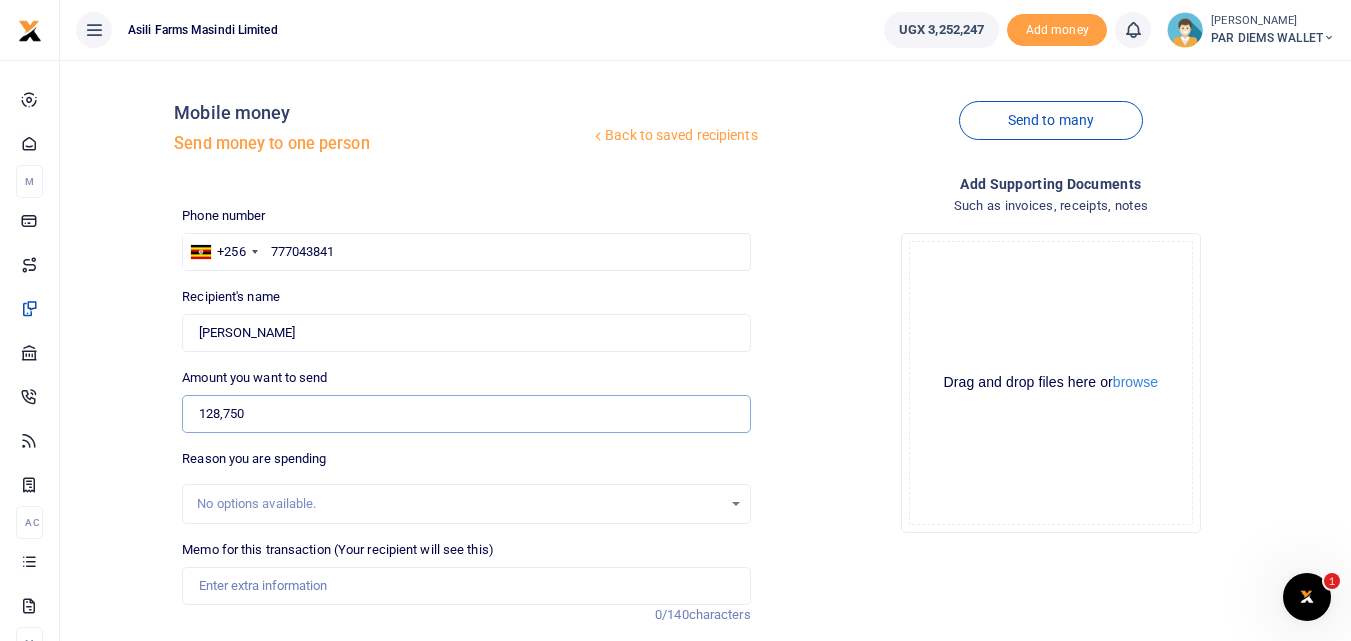 type on "128,750" 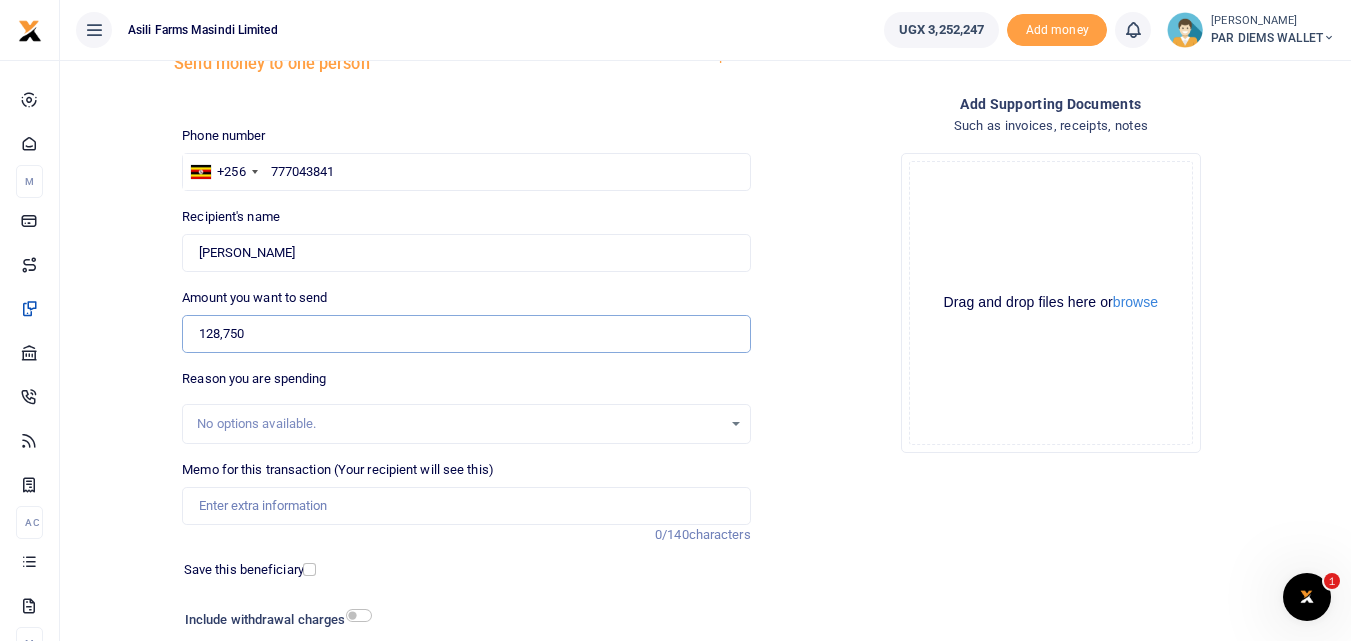 scroll, scrollTop: 90, scrollLeft: 0, axis: vertical 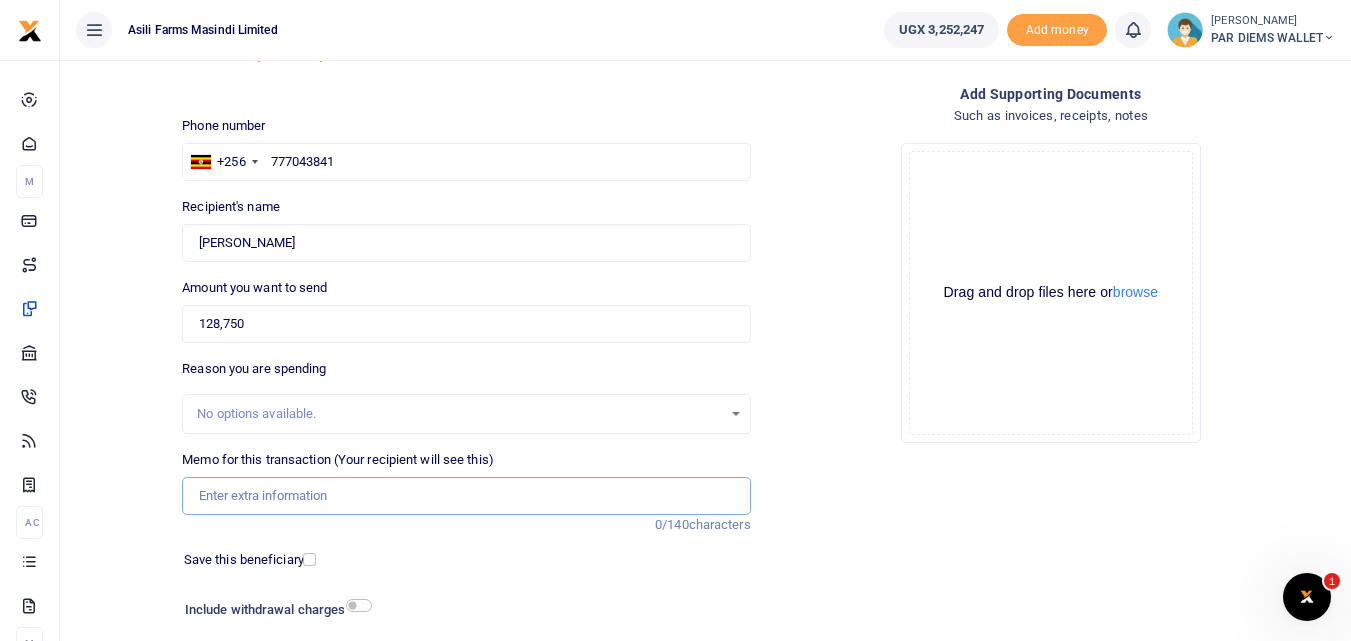 click on "Memo for this transaction (Your recipient will see this)" at bounding box center (466, 496) 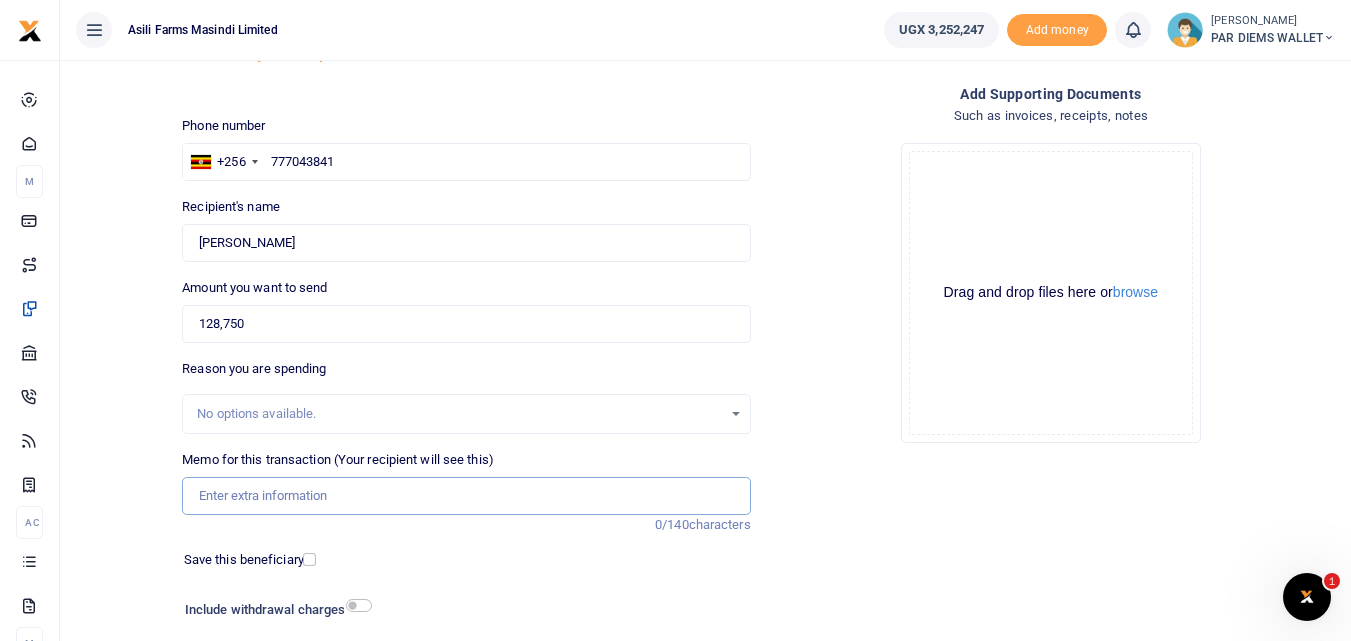 click on "Memo for this transaction (Your recipient will see this)" at bounding box center [466, 496] 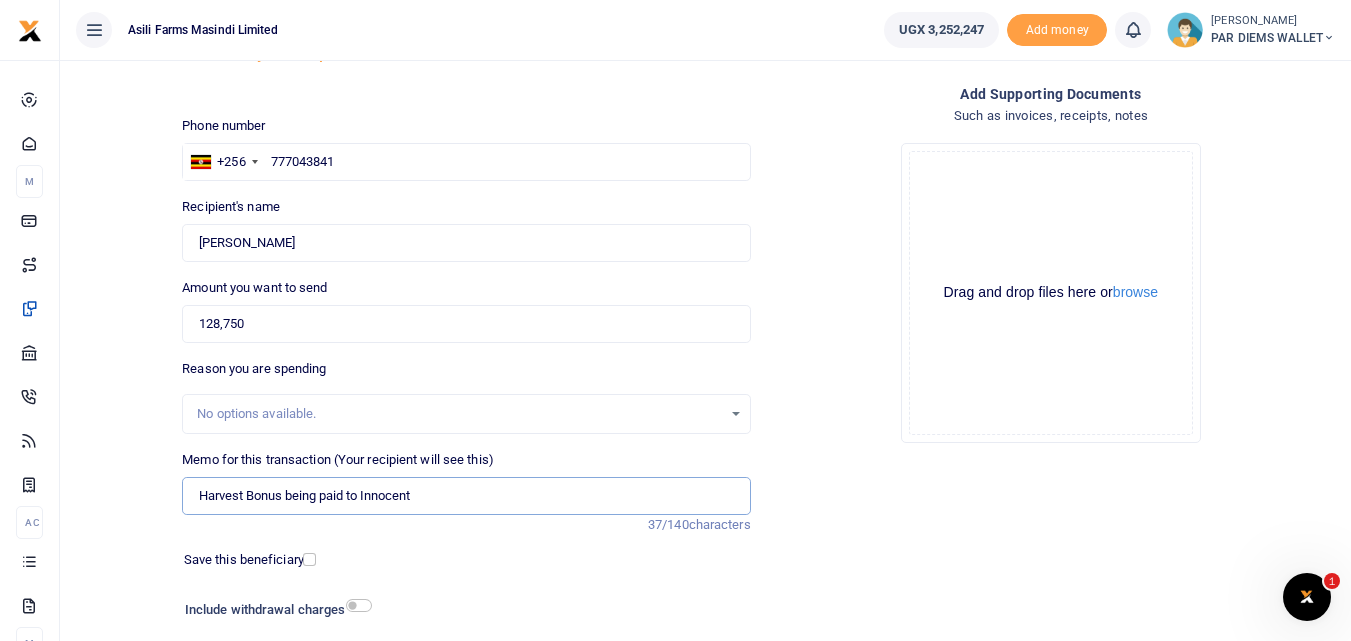 click on "Harvest Bonus being paid to Innocent" at bounding box center (466, 496) 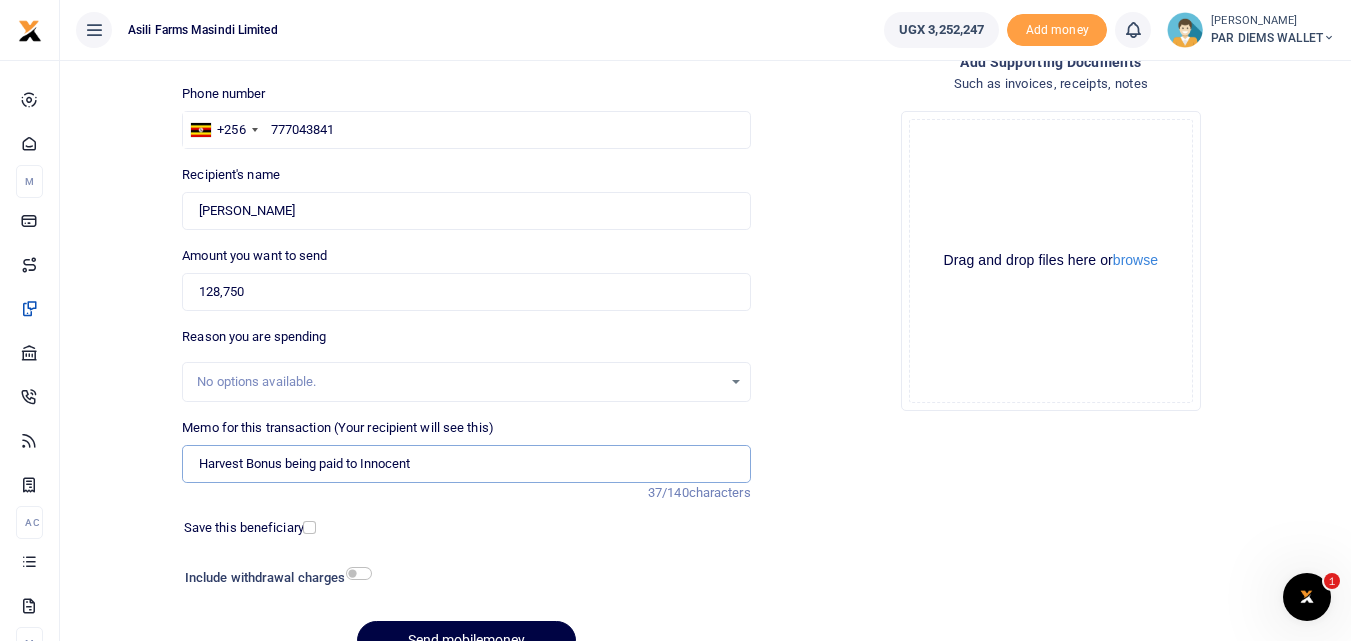 scroll, scrollTop: 130, scrollLeft: 0, axis: vertical 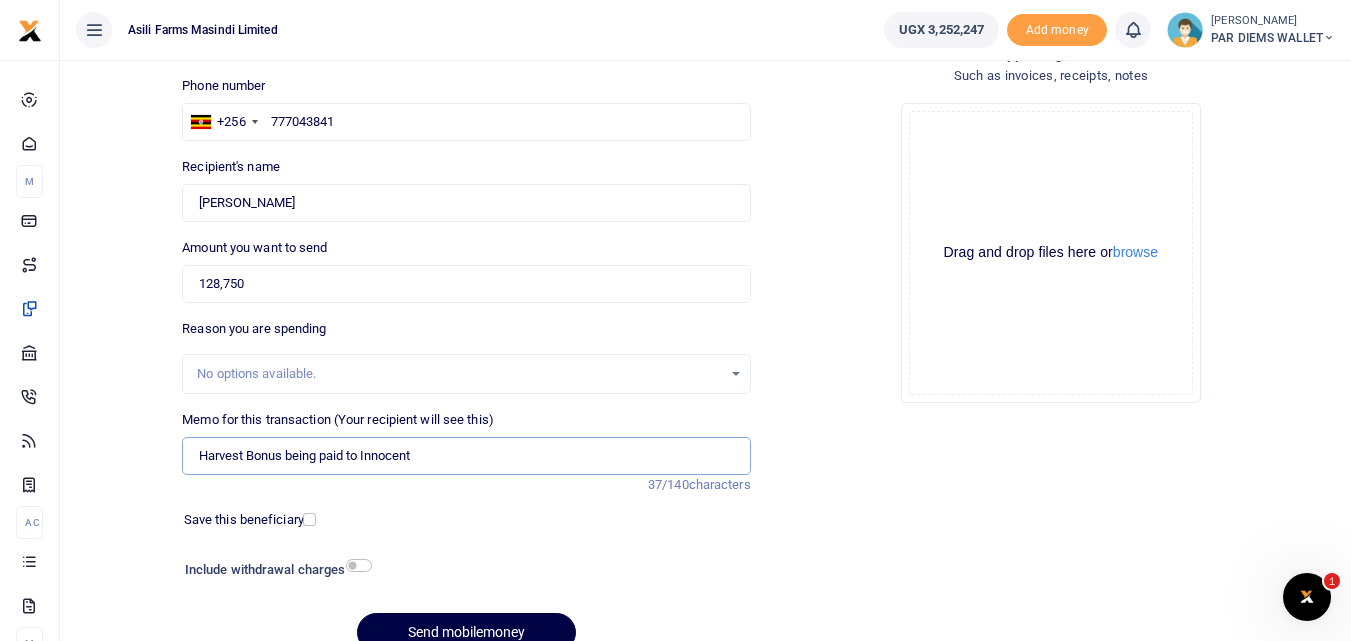 click on "Harvest Bonus being paid to Innocent" at bounding box center [466, 456] 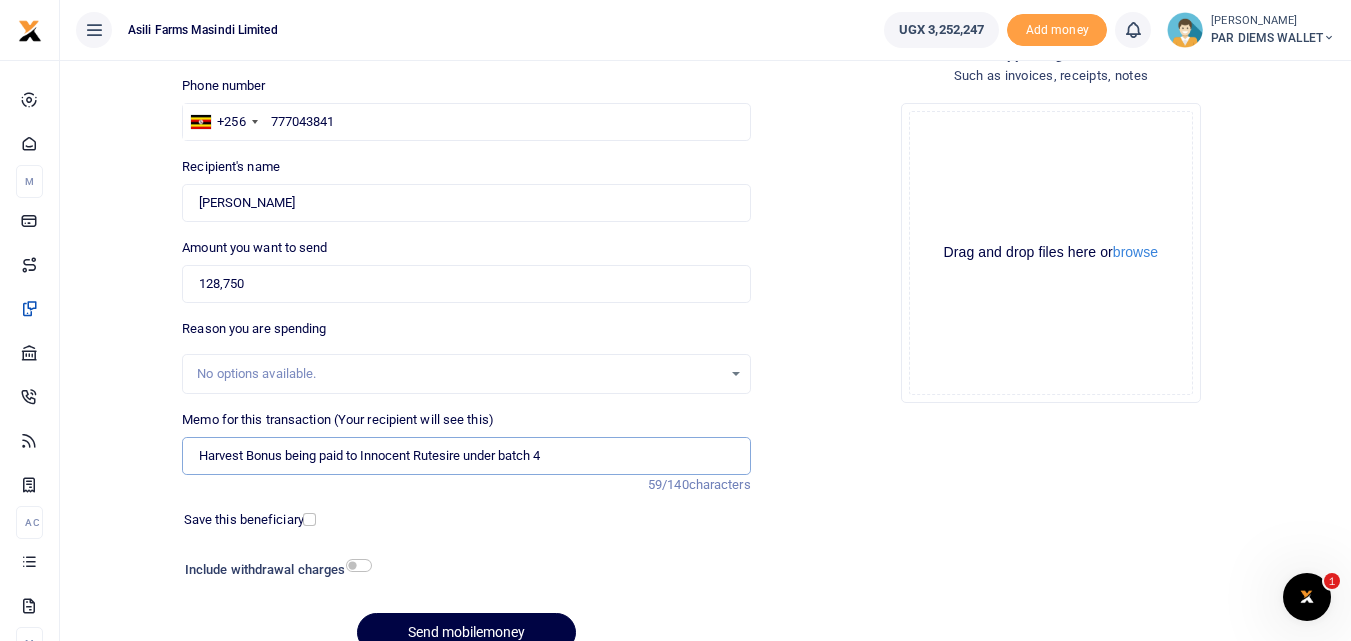 type on "Harvest Bonus being paid to Innocent Rutesire under batch 4" 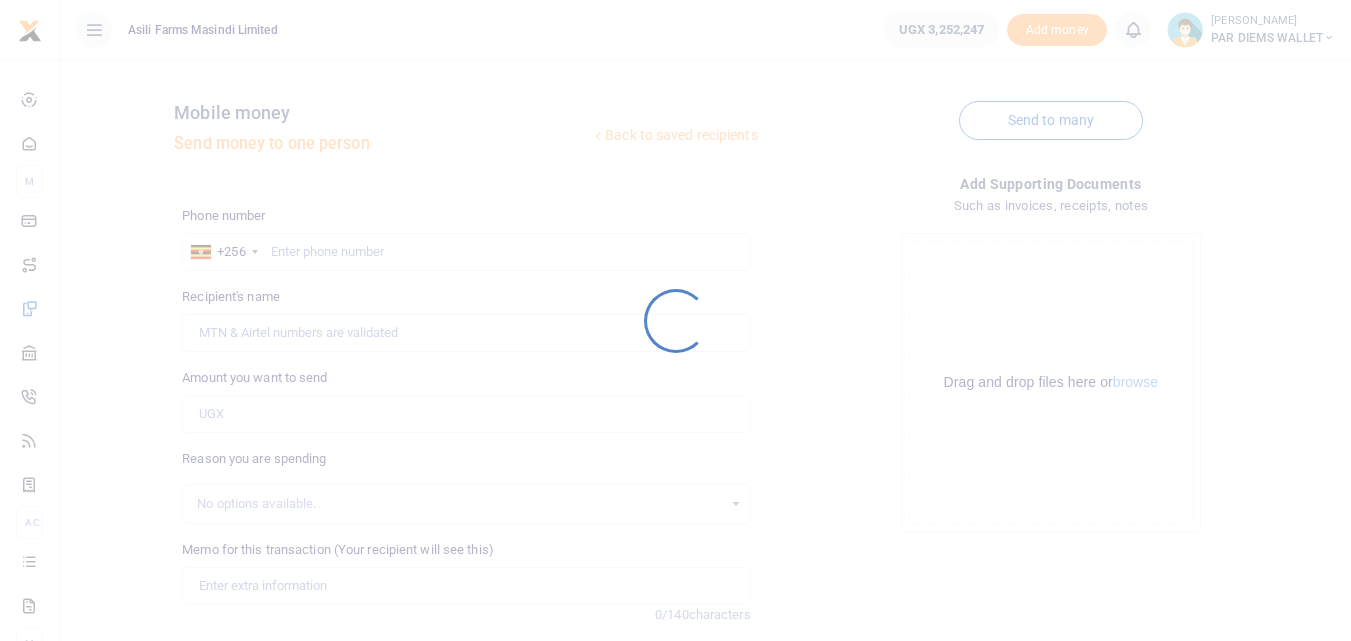 scroll, scrollTop: 0, scrollLeft: 0, axis: both 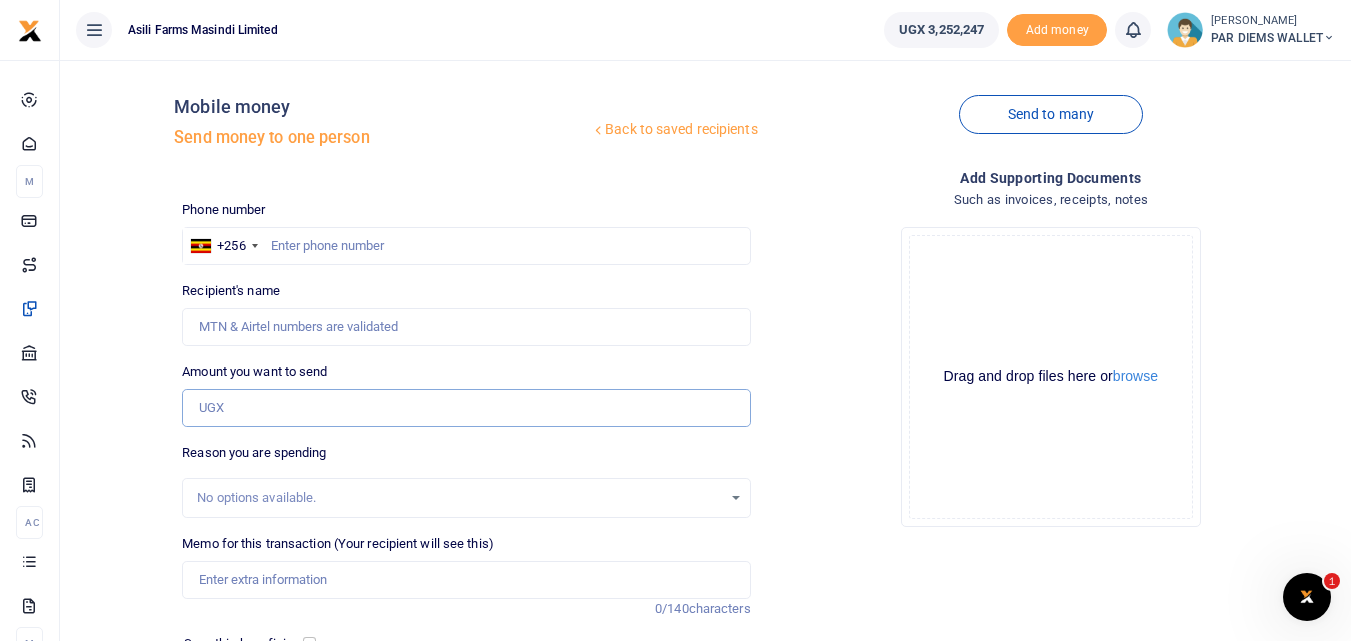 click on "Amount you want to send" at bounding box center (466, 408) 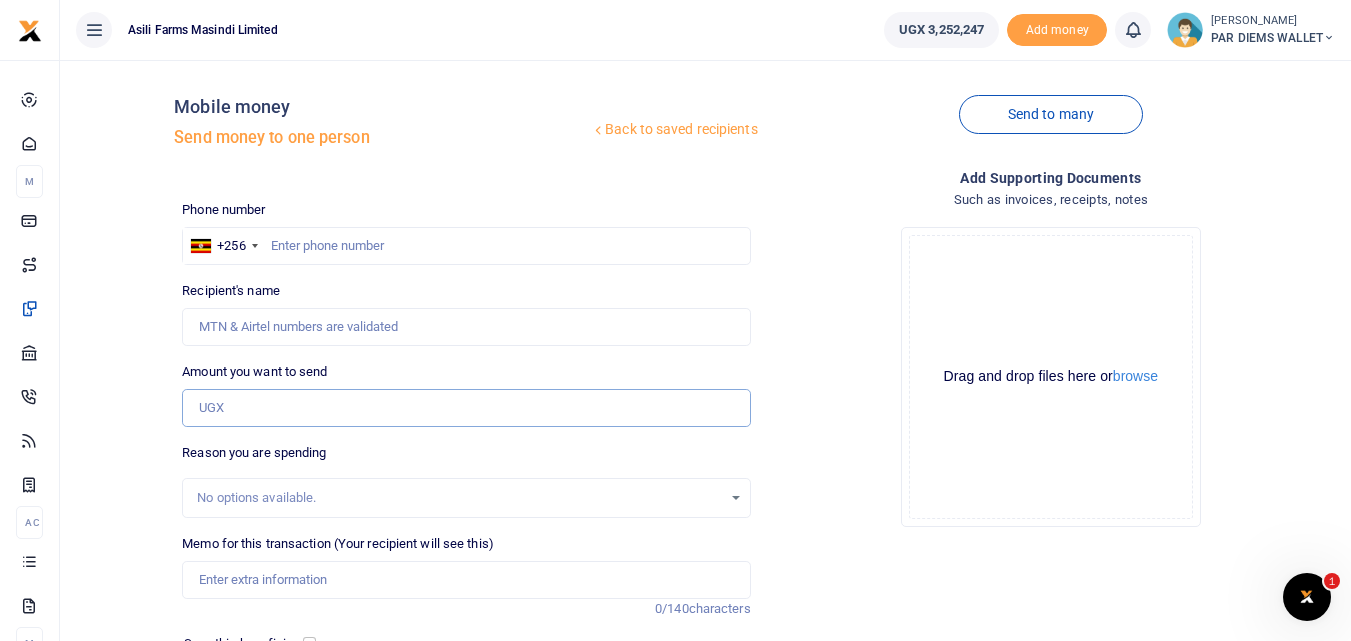 paste on "0777043841" 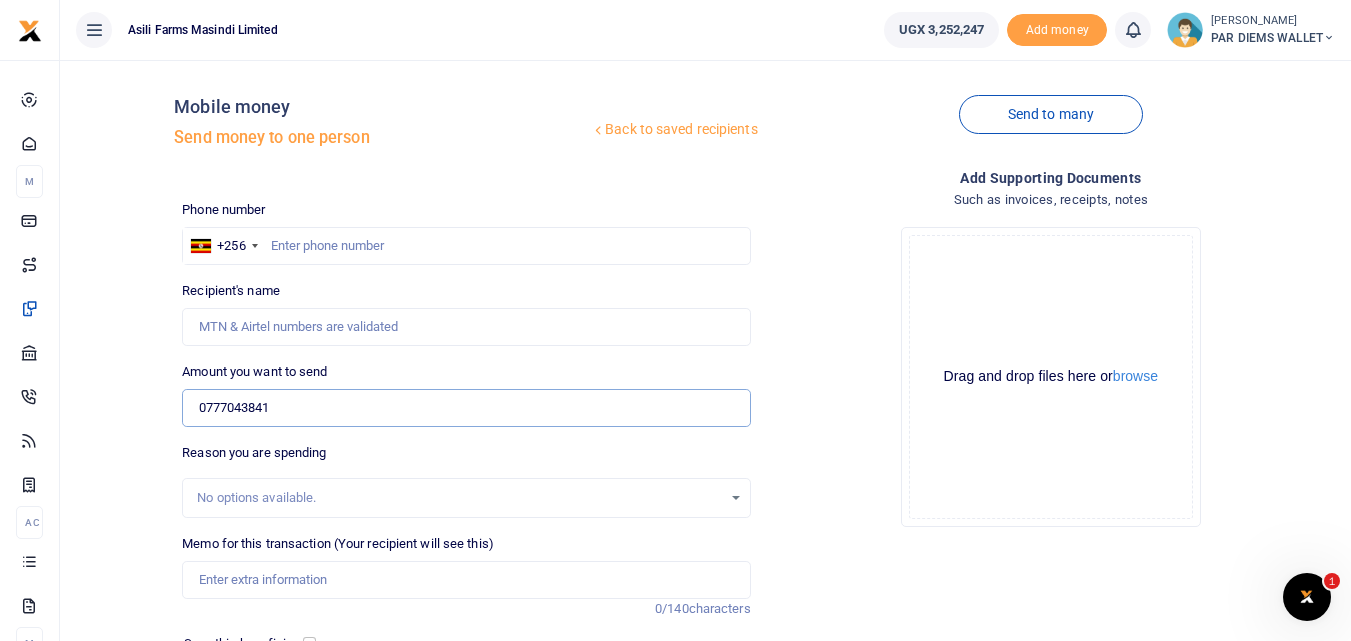 type on "0777043841" 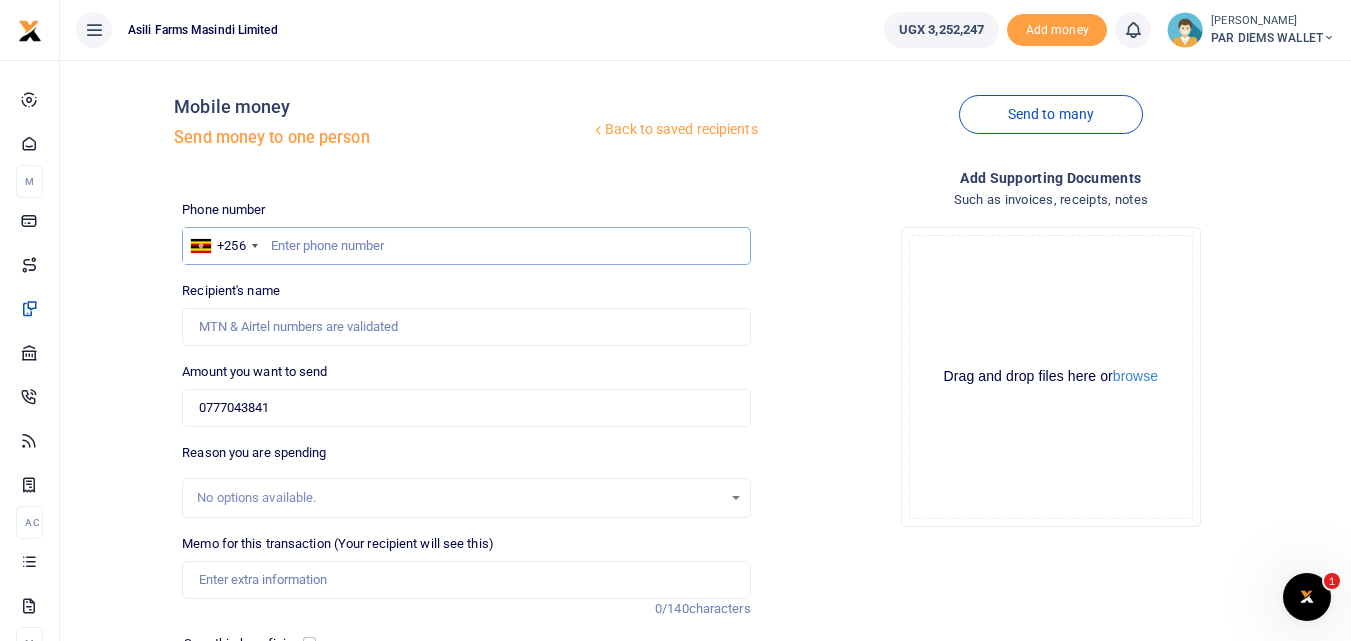 click at bounding box center [466, 246] 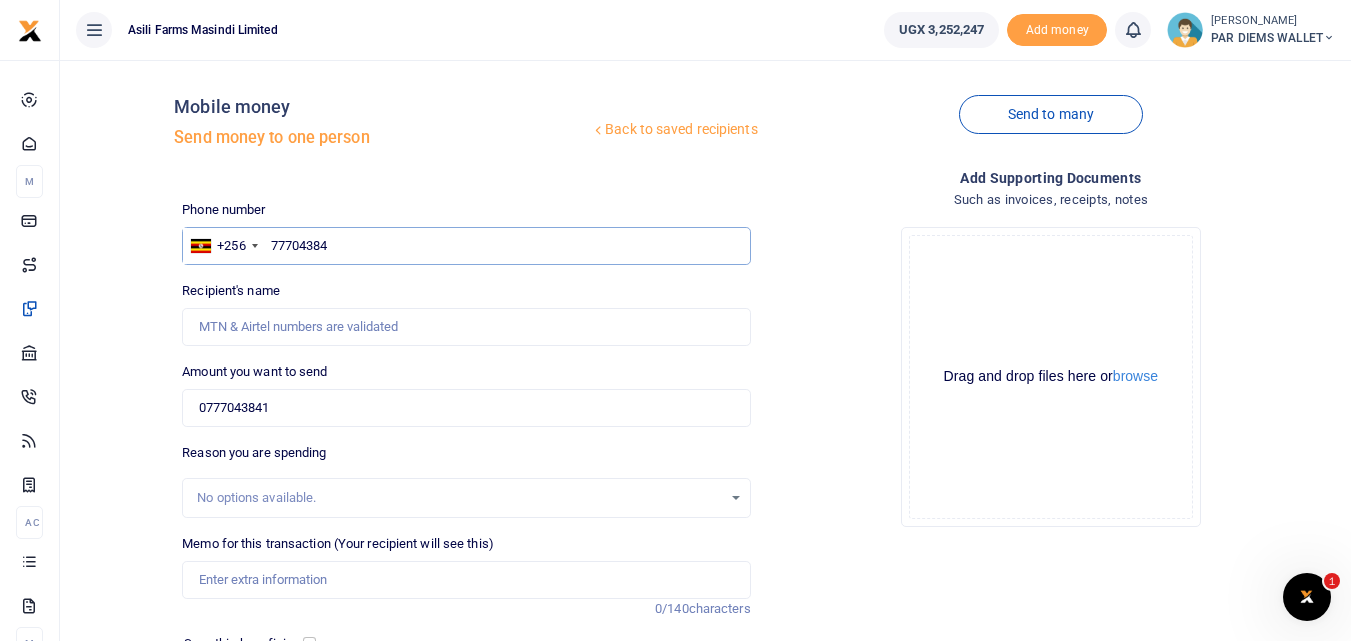 type on "777043841" 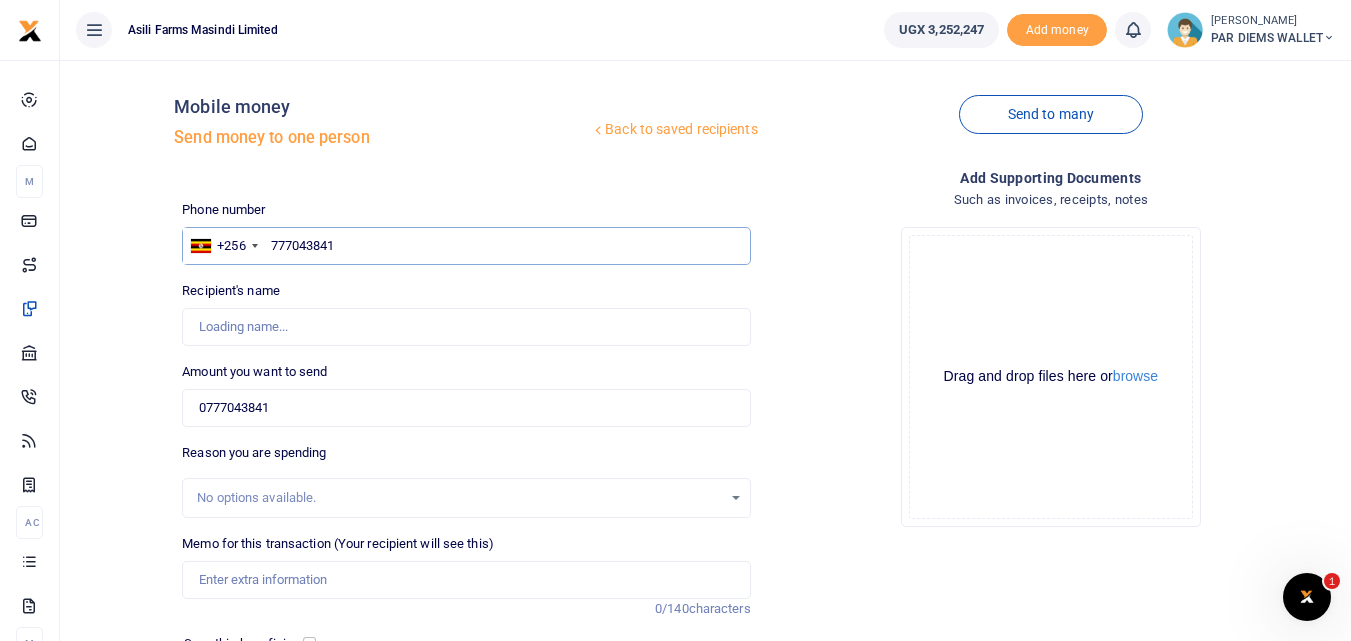 type on "Innocent Ruteisire" 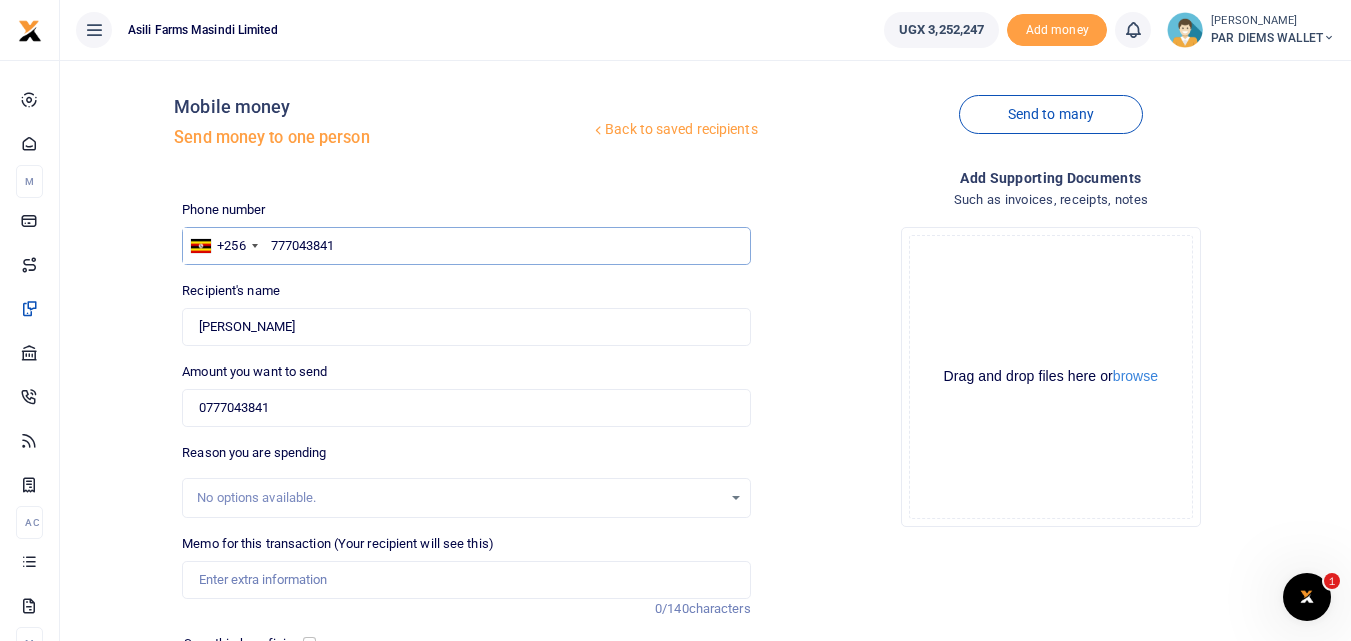 type on "777043841" 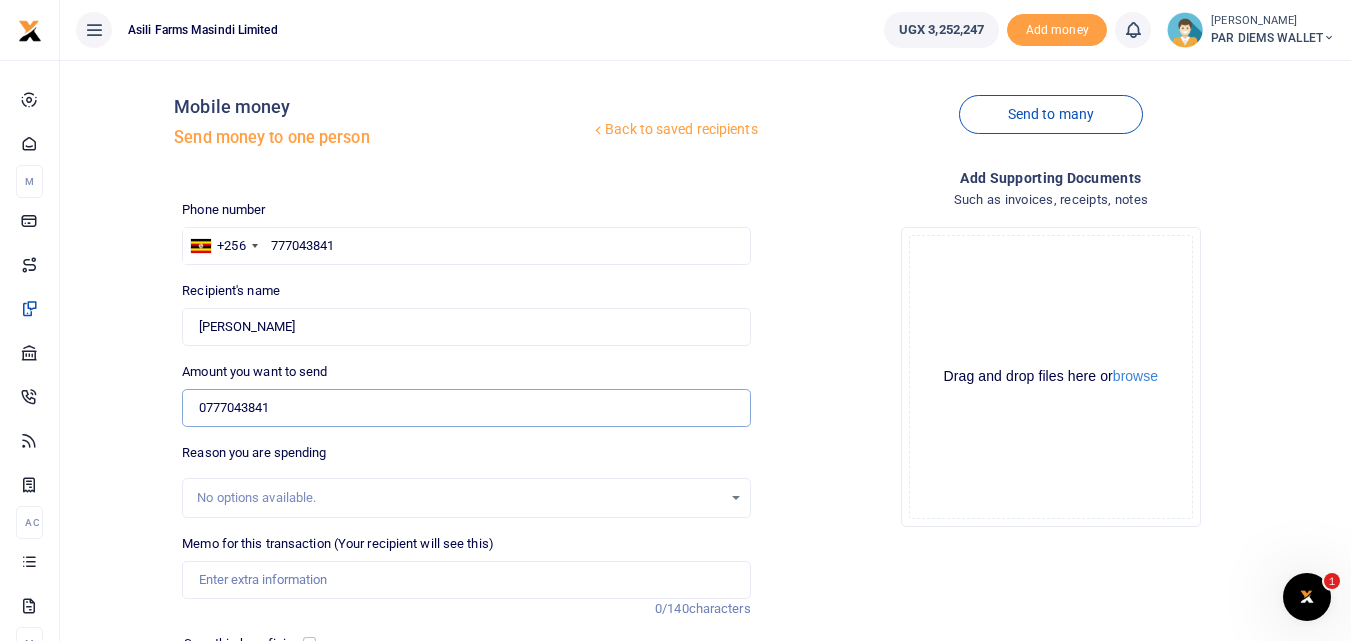 click on "0777043841" at bounding box center [466, 408] 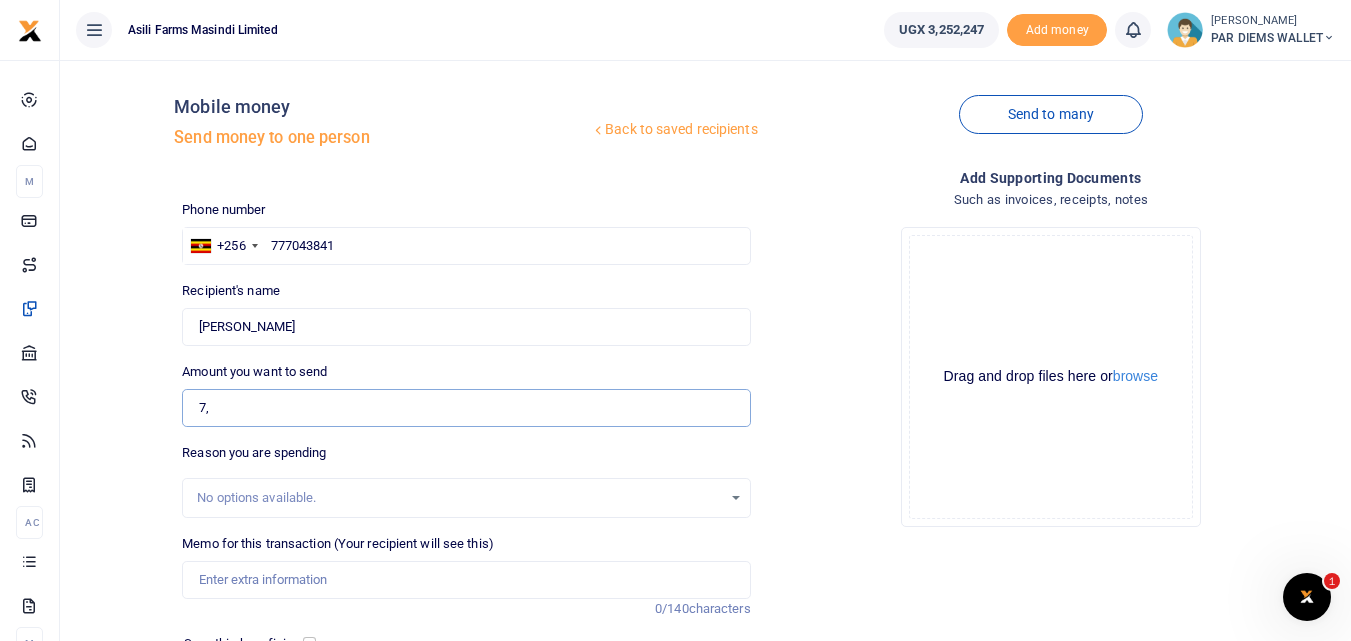 type on "7" 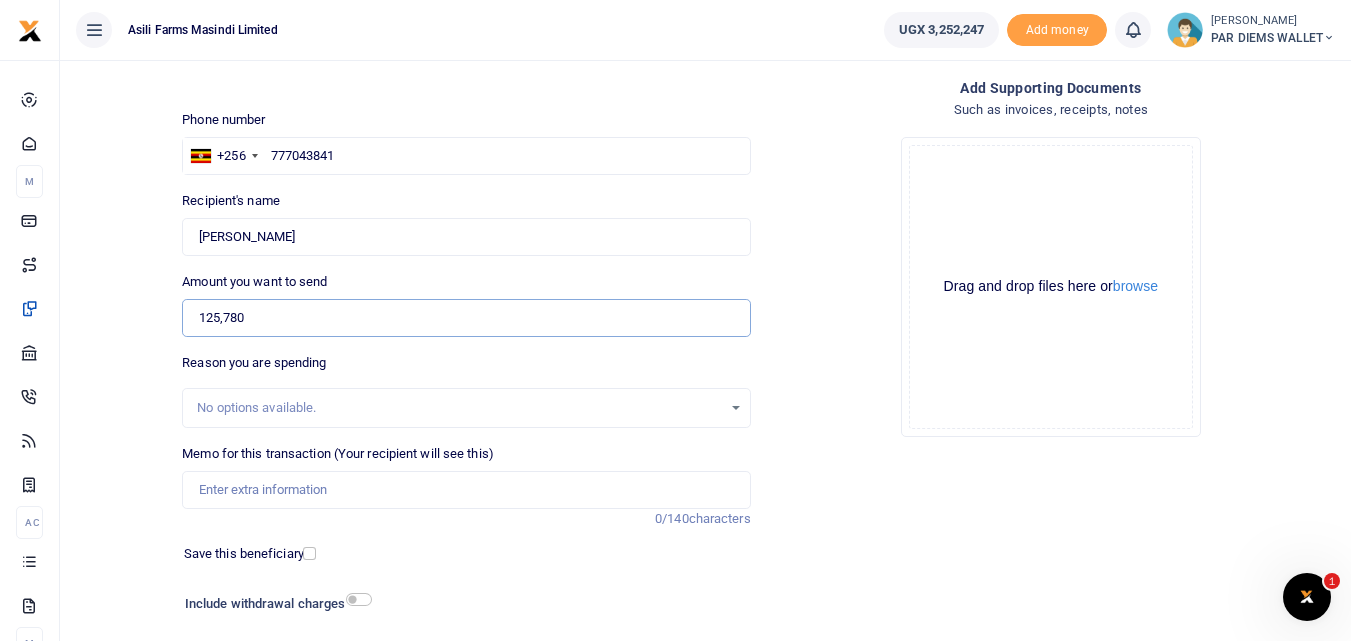 scroll, scrollTop: 100, scrollLeft: 0, axis: vertical 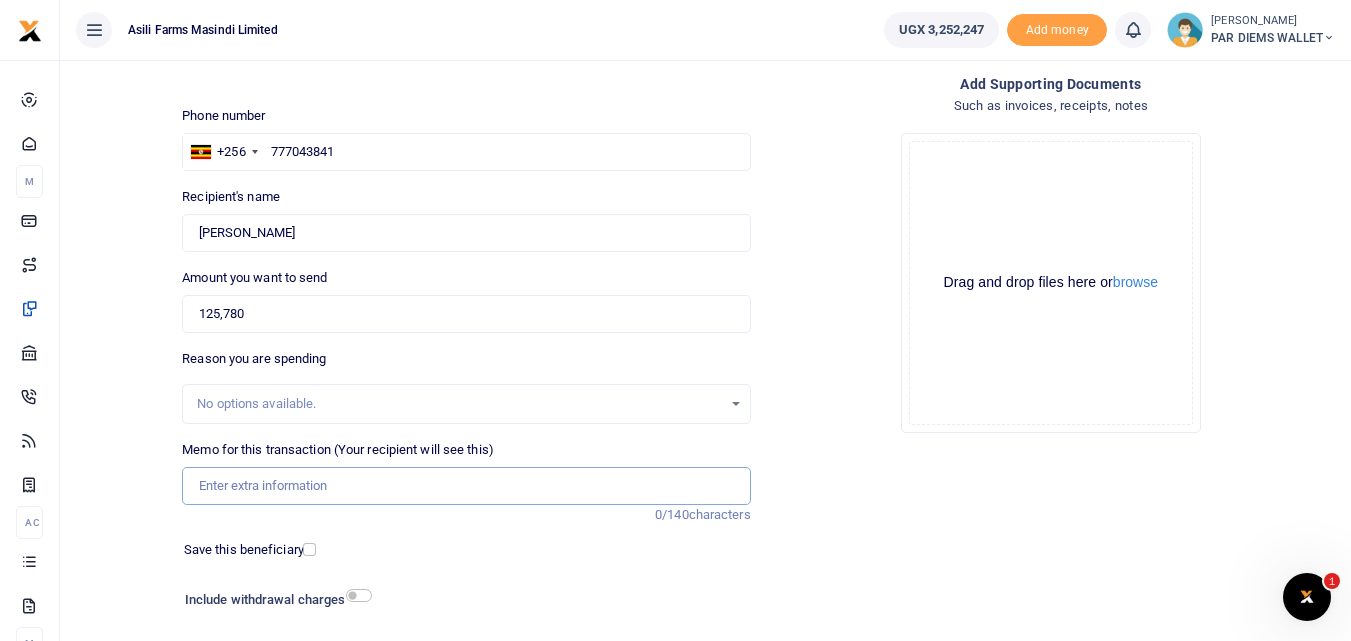click on "Memo for this transaction (Your recipient will see this)" at bounding box center (466, 486) 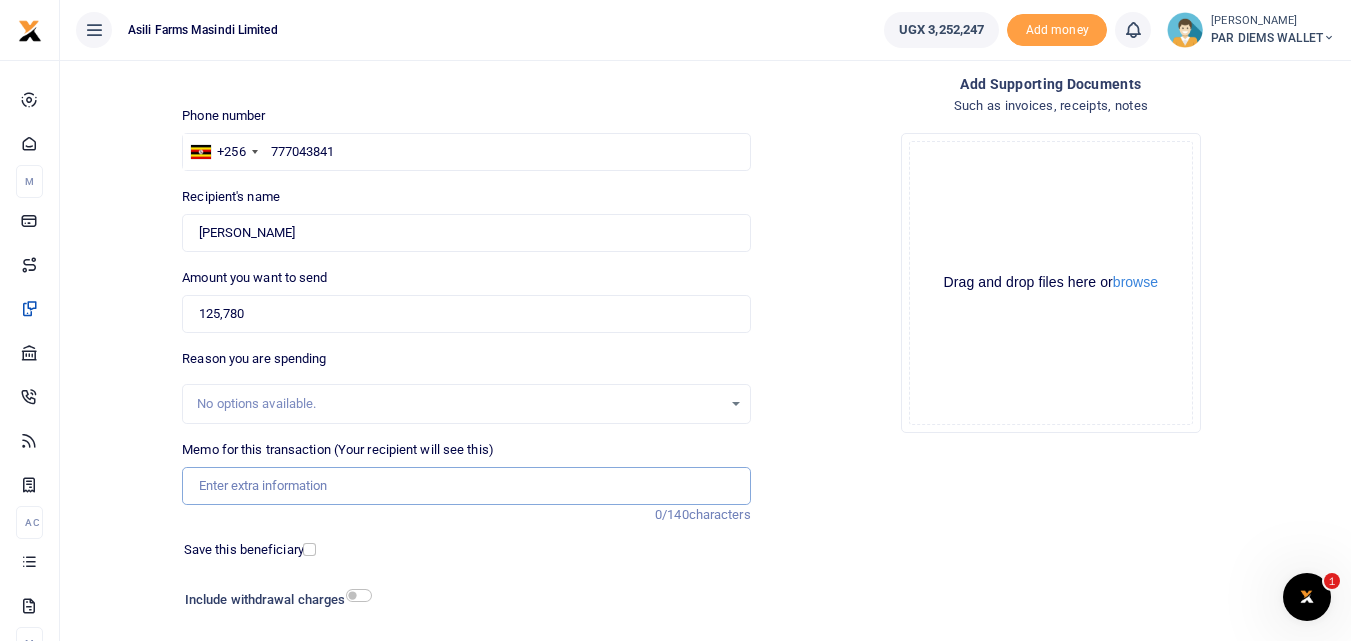 click on "Memo for this transaction (Your recipient will see this)" at bounding box center [466, 486] 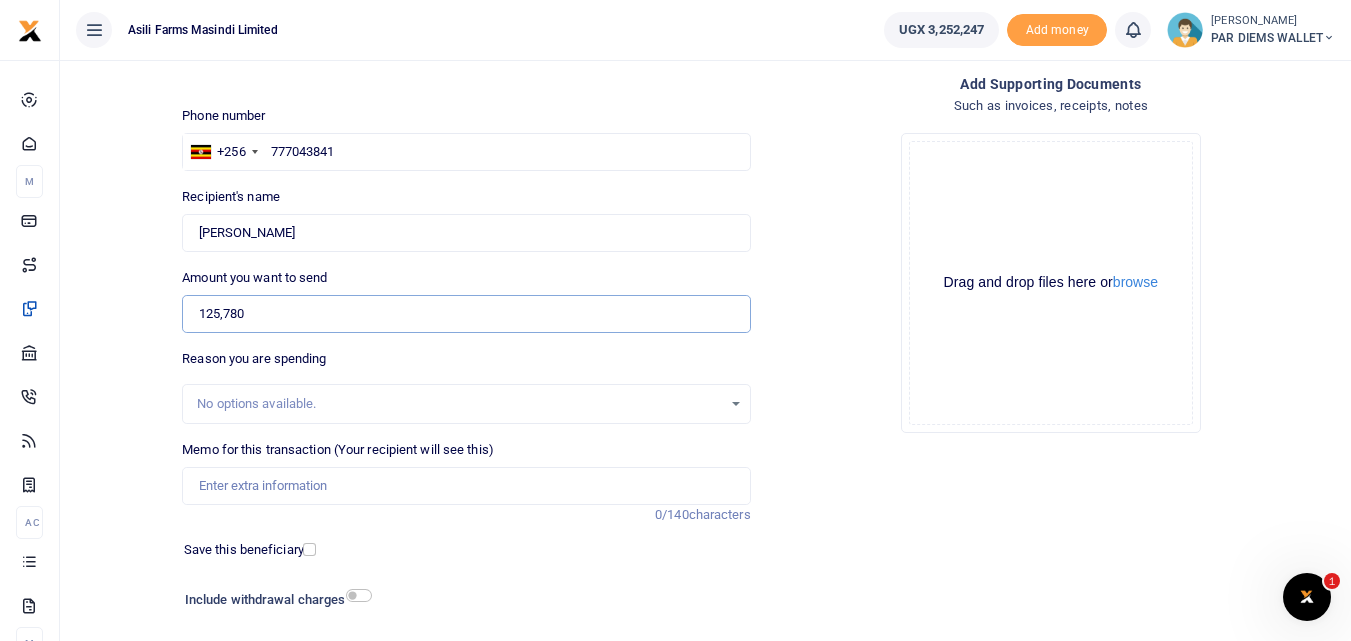 click on "125,780" at bounding box center (466, 314) 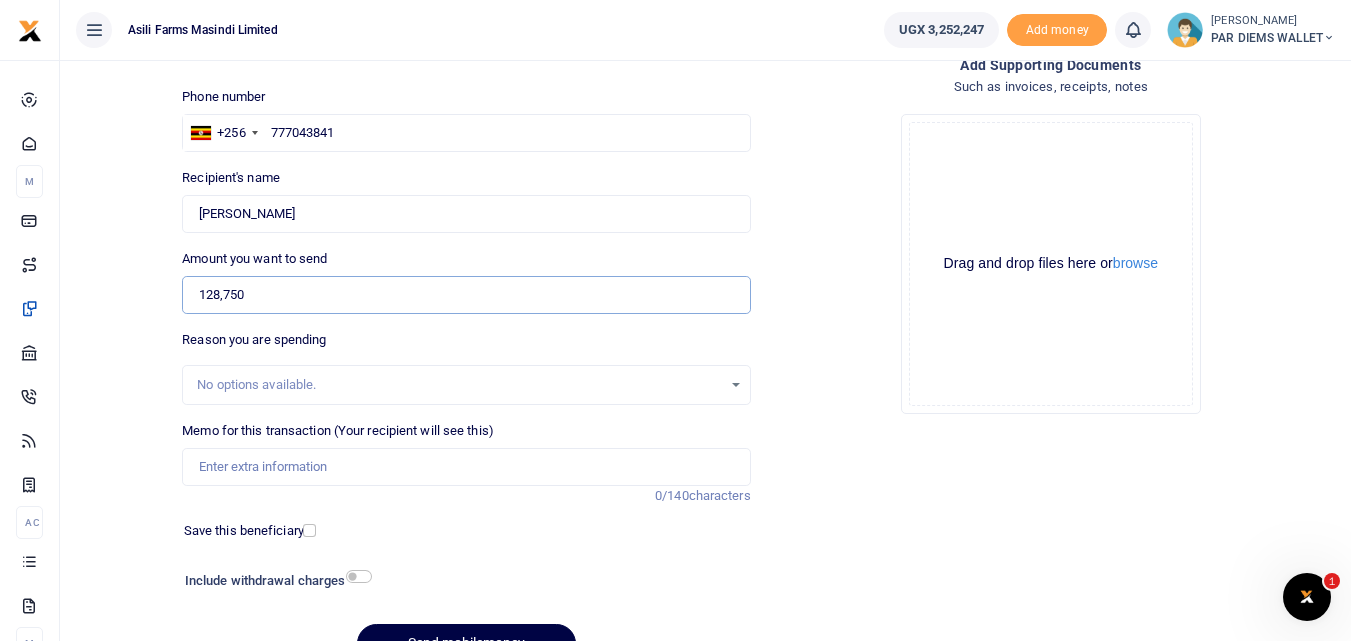 scroll, scrollTop: 122, scrollLeft: 0, axis: vertical 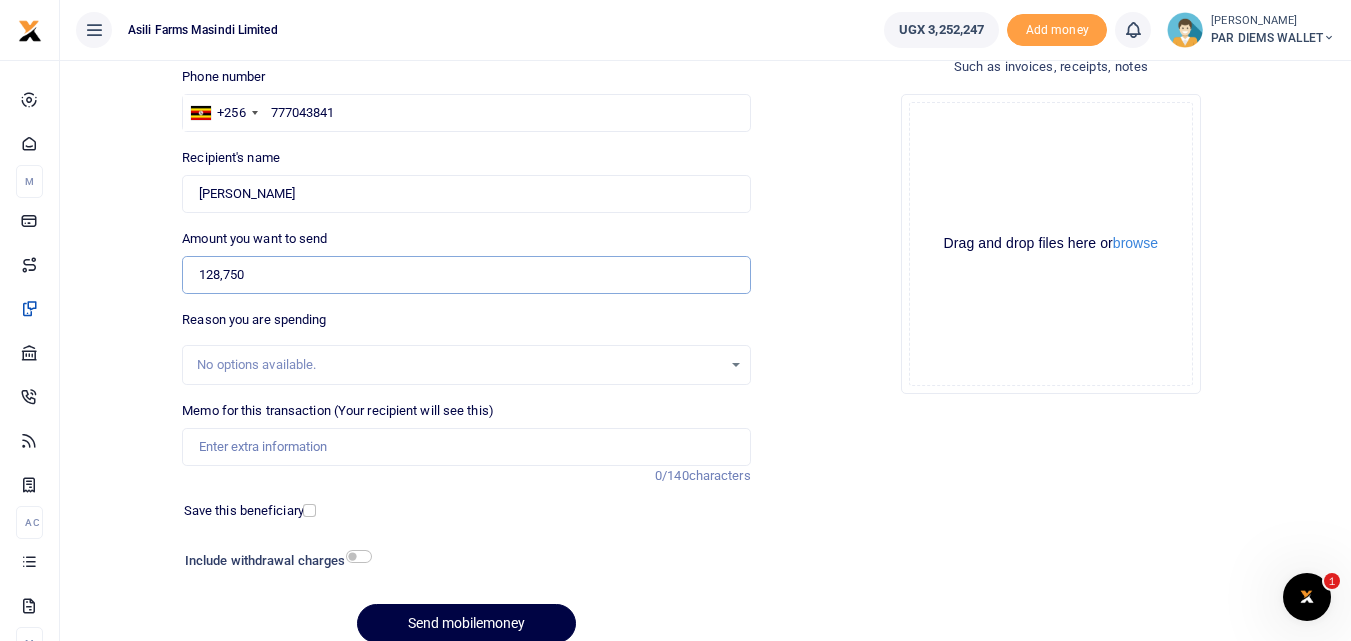 type on "128,750" 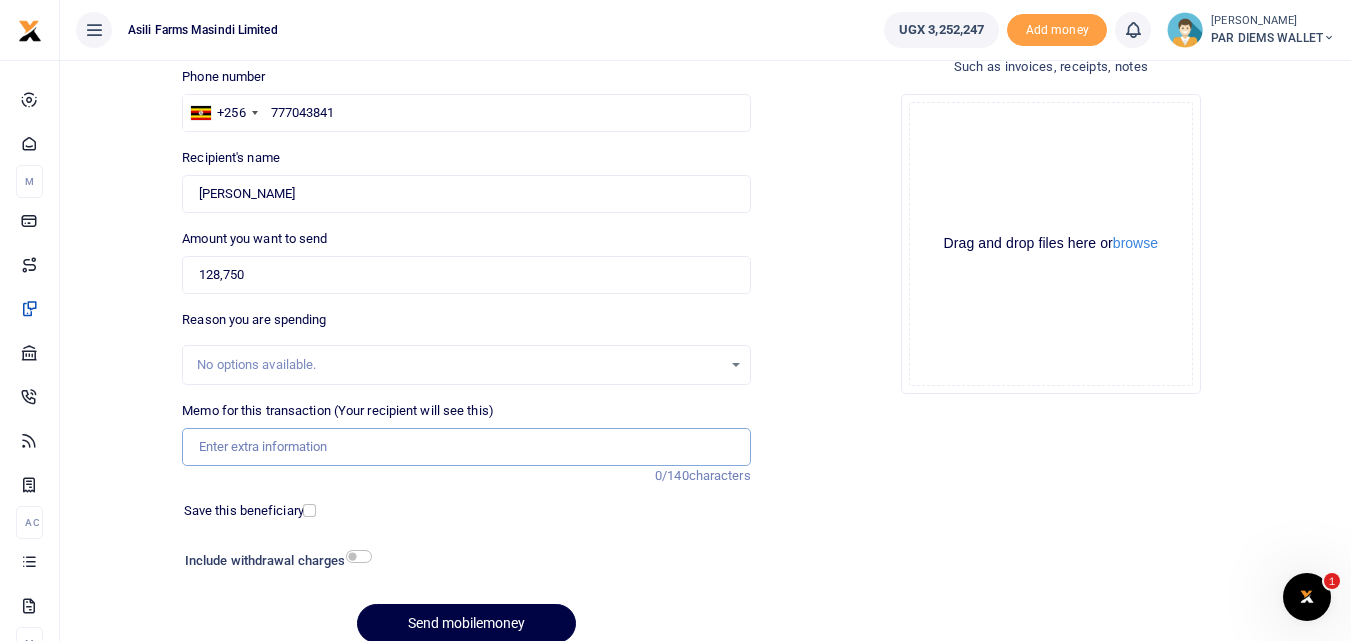 click on "Memo for this transaction (Your recipient will see this)" at bounding box center [466, 447] 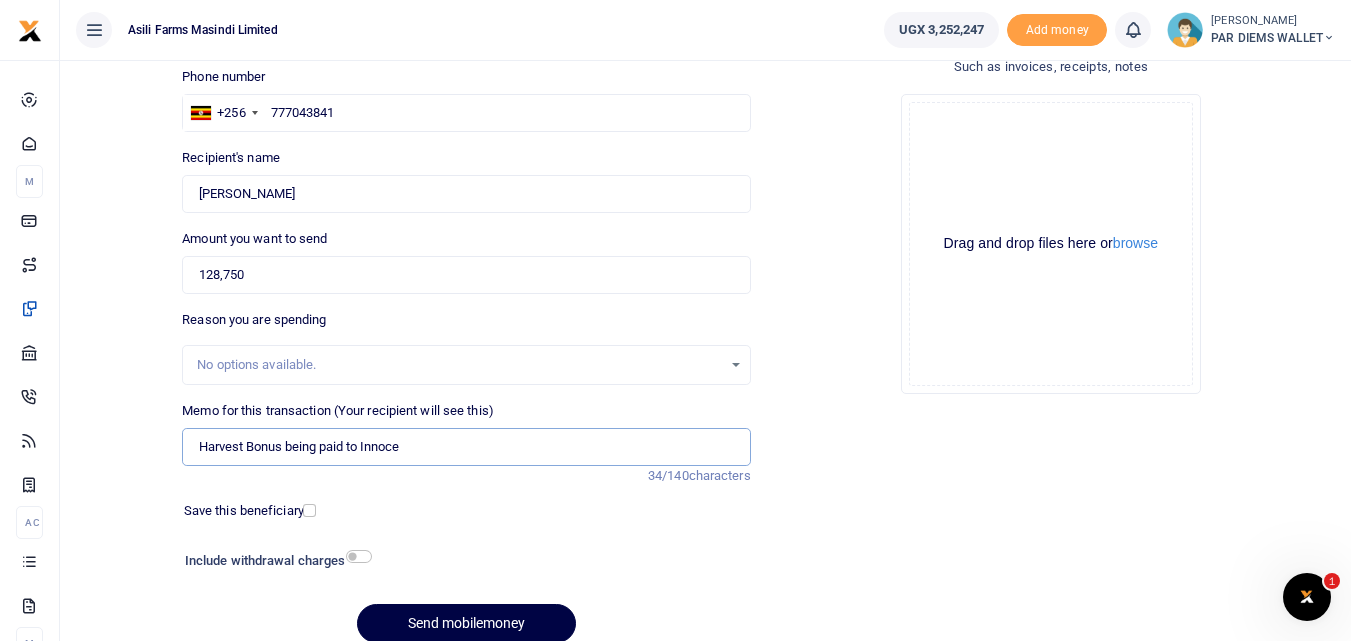 type on "Harvest Bonus being paid to Innocent Rutesire under batch 4" 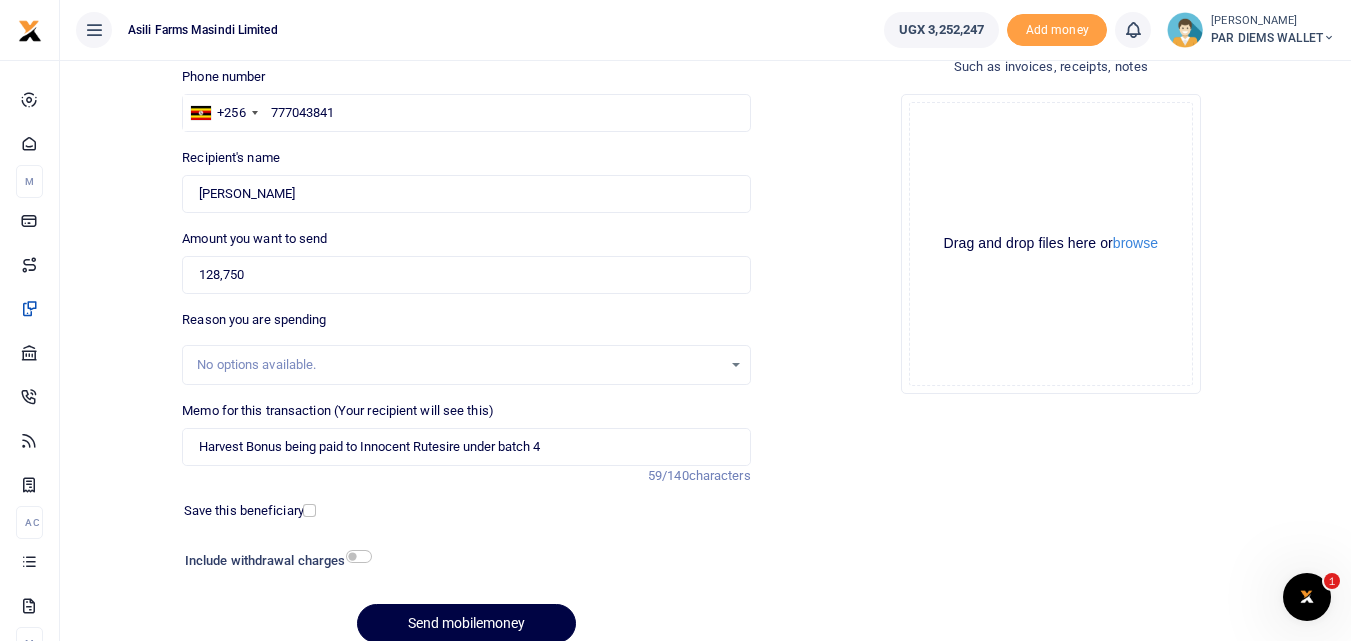 click on "Drag and drop files here or  browse Powered by  Uppy" 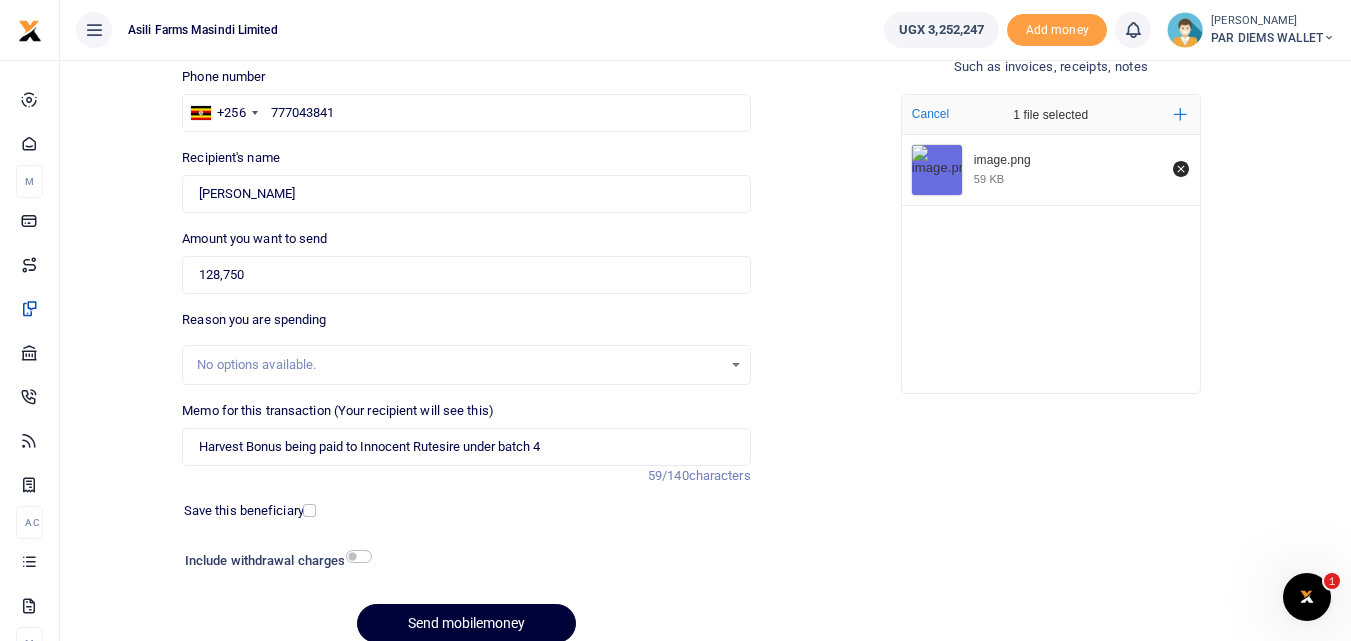 click on "Send mobilemoney" at bounding box center [466, 623] 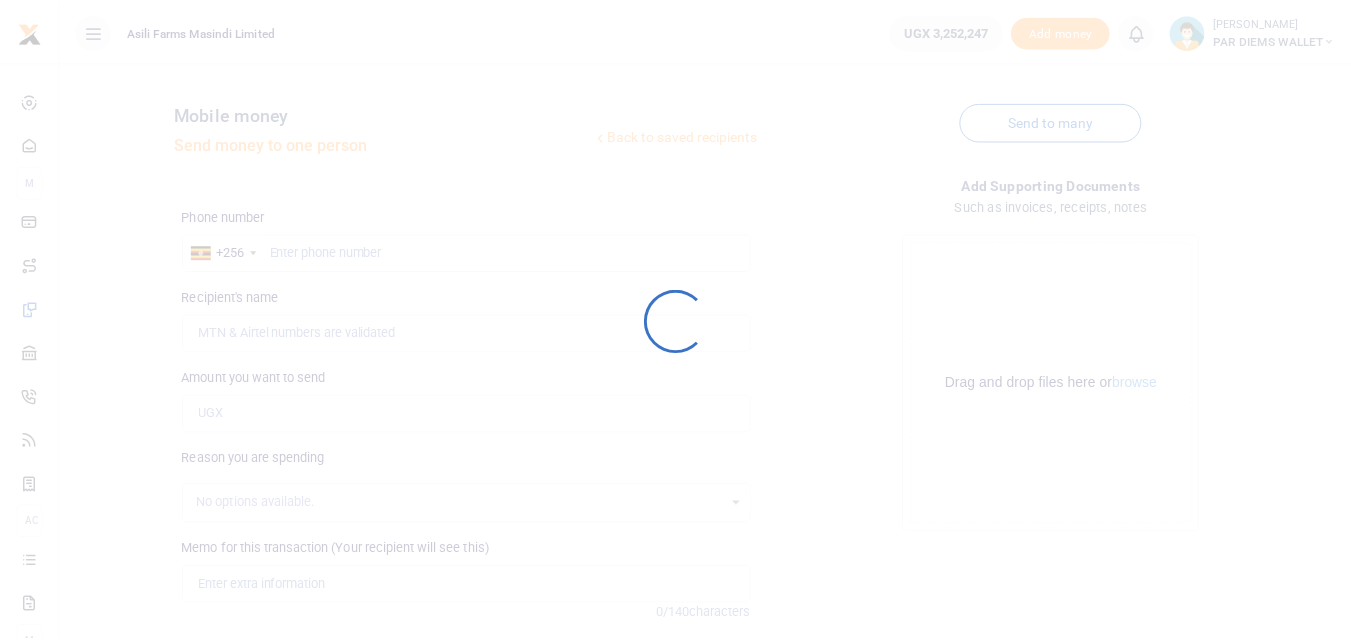 scroll, scrollTop: 139, scrollLeft: 0, axis: vertical 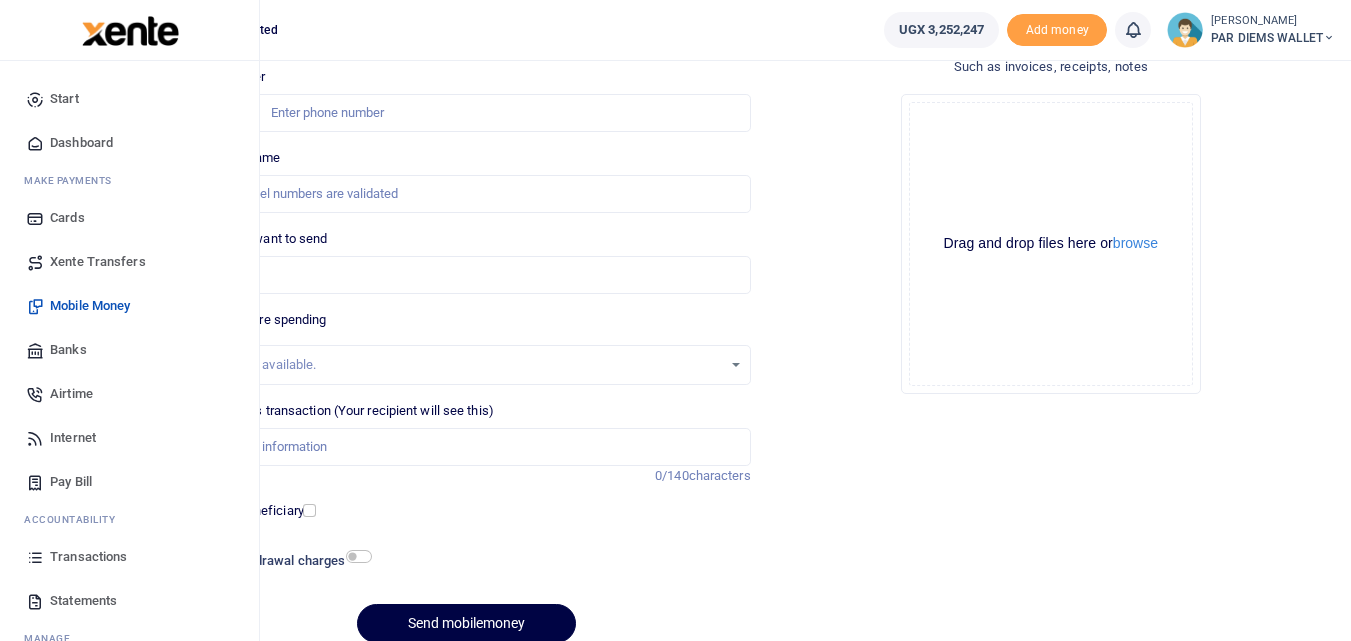 click on "Transactions" at bounding box center [129, 557] 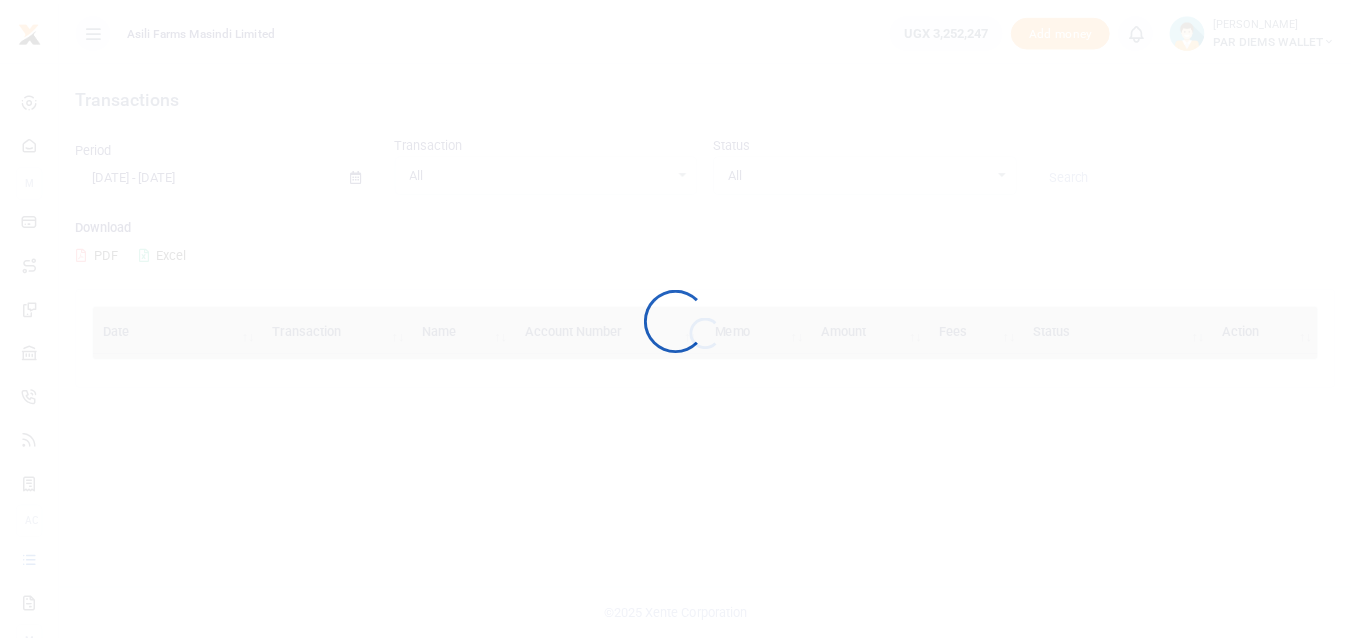 scroll, scrollTop: 0, scrollLeft: 0, axis: both 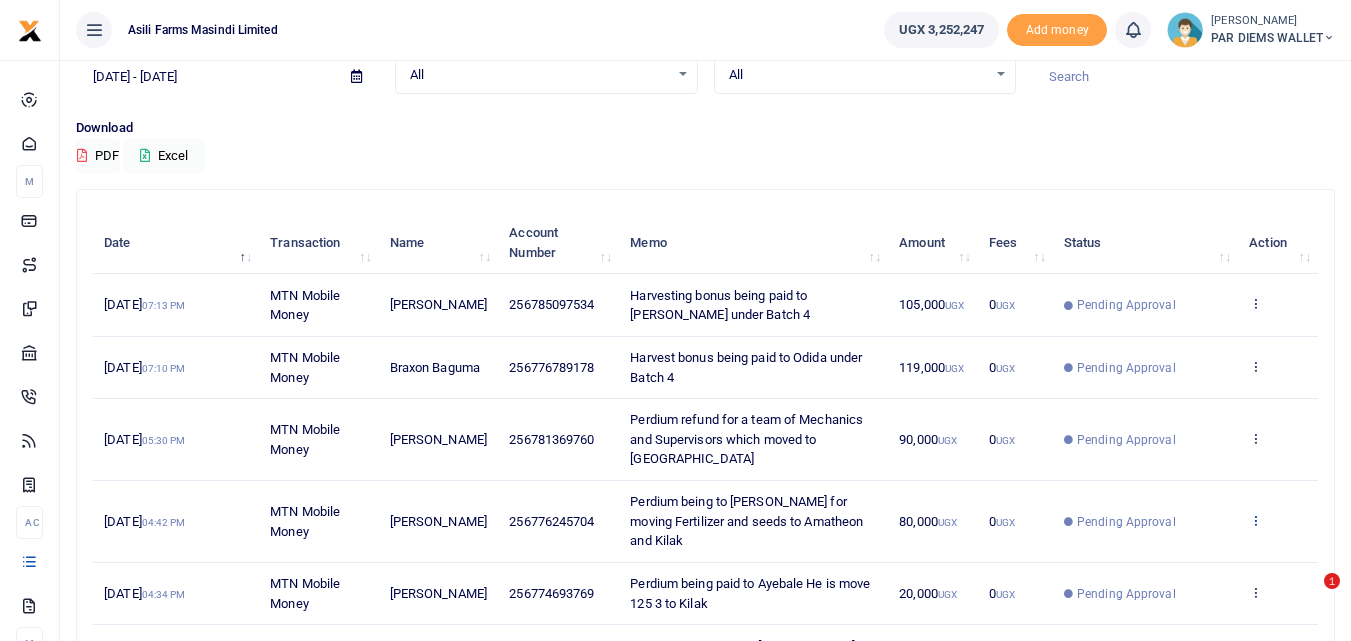 click at bounding box center [1255, 520] 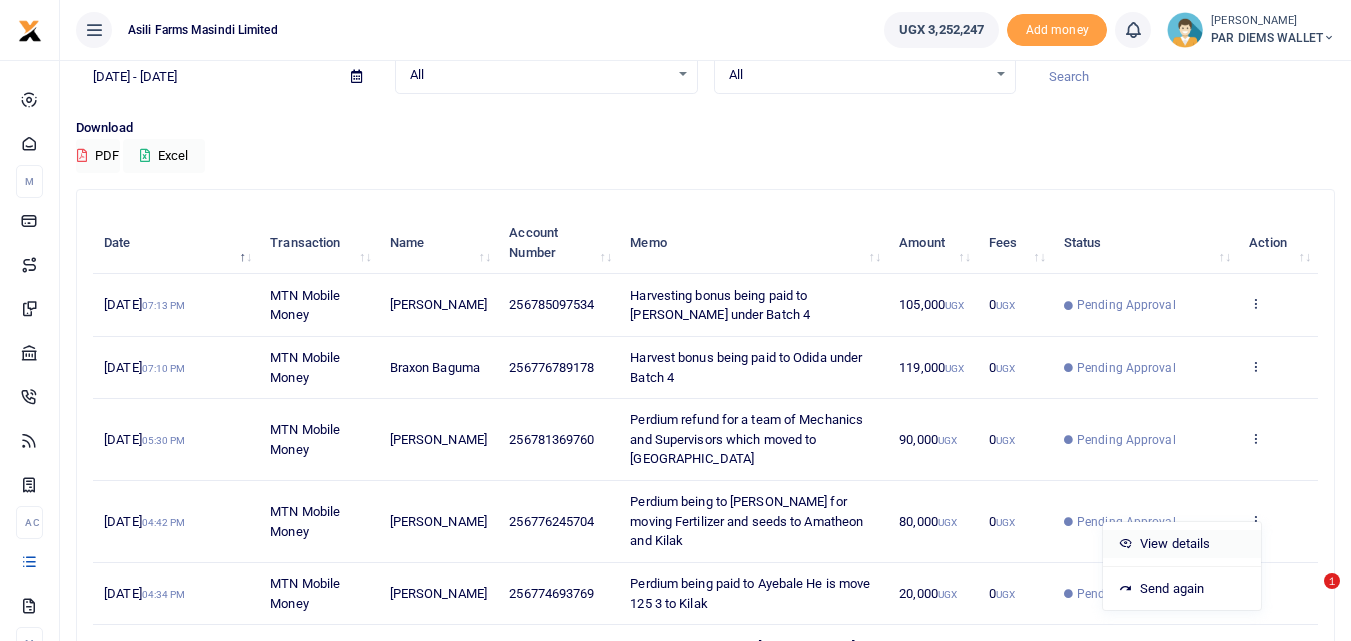 click on "View details" at bounding box center [1182, 544] 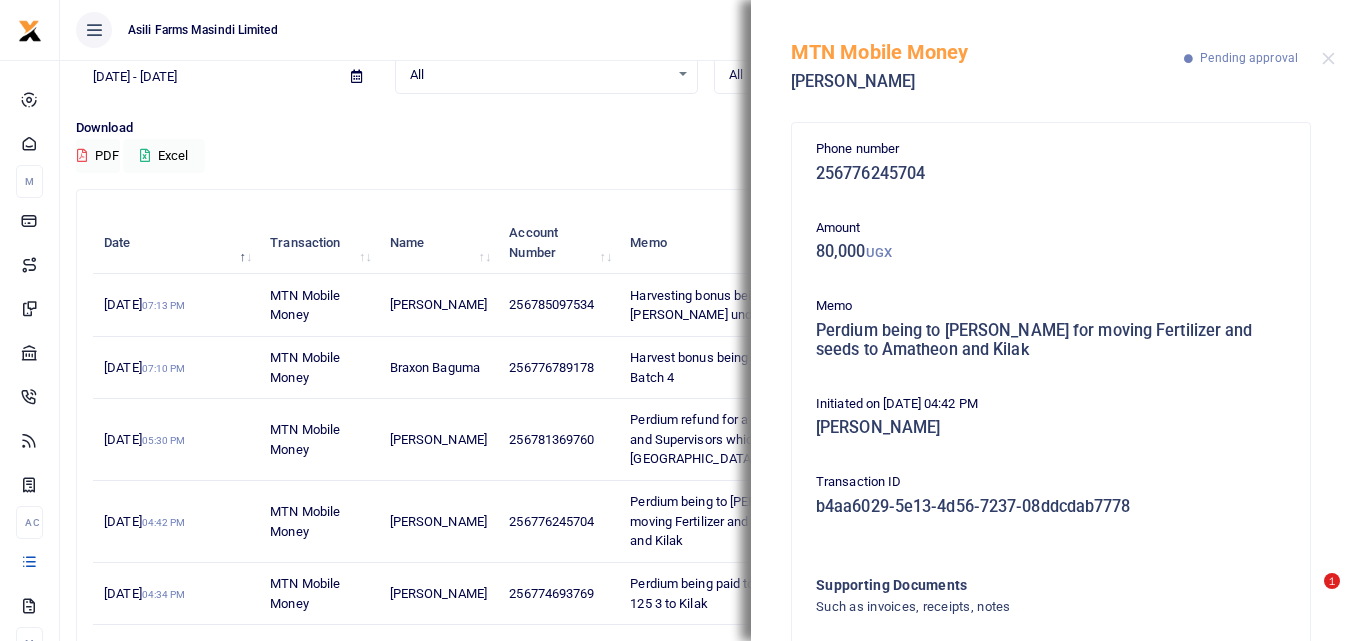 scroll, scrollTop: 139, scrollLeft: 0, axis: vertical 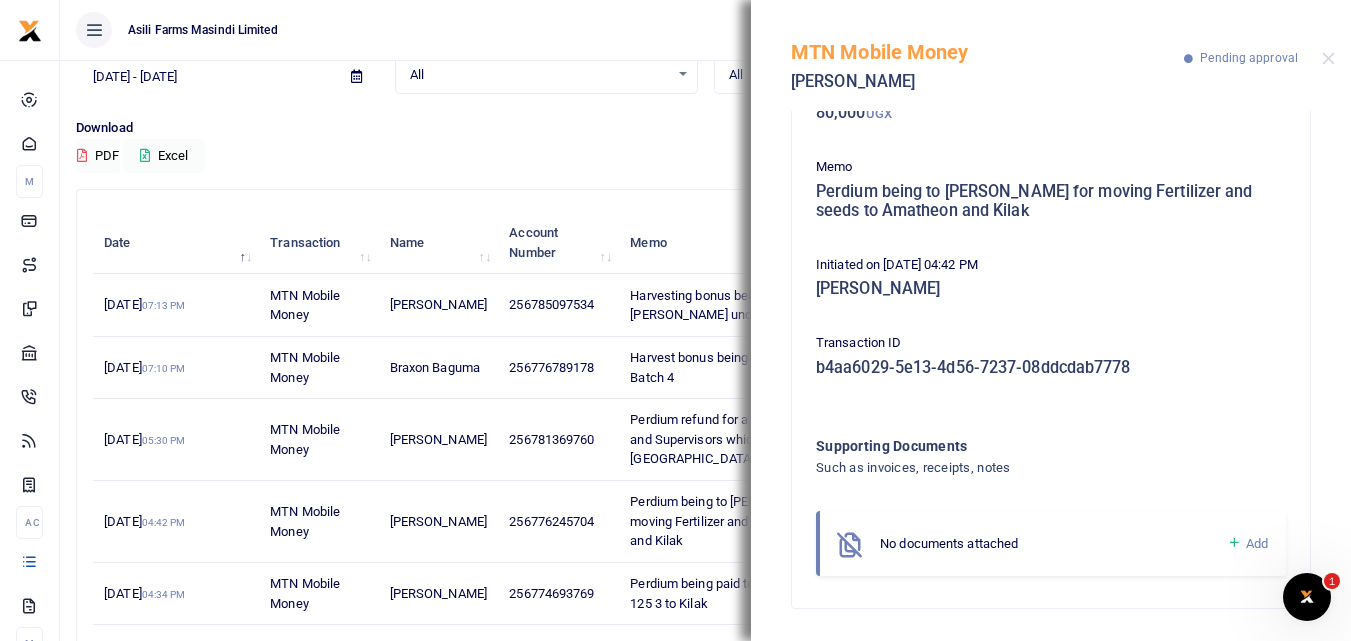 click at bounding box center [1234, 543] 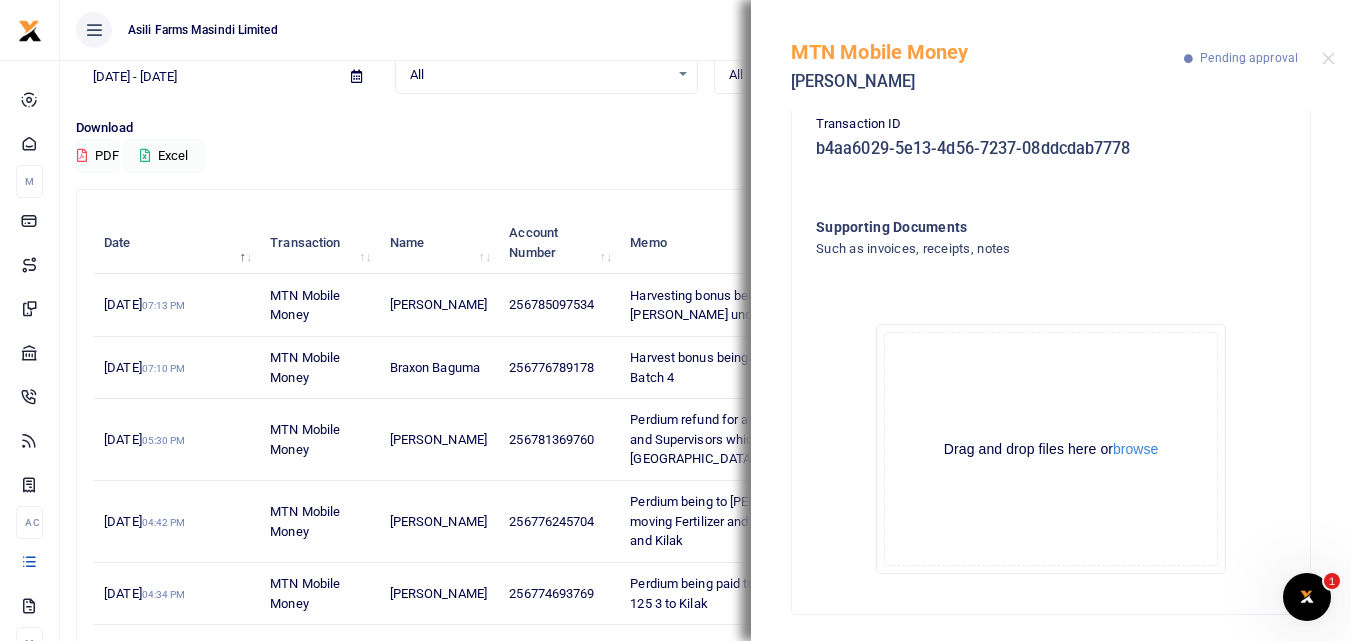 scroll, scrollTop: 364, scrollLeft: 0, axis: vertical 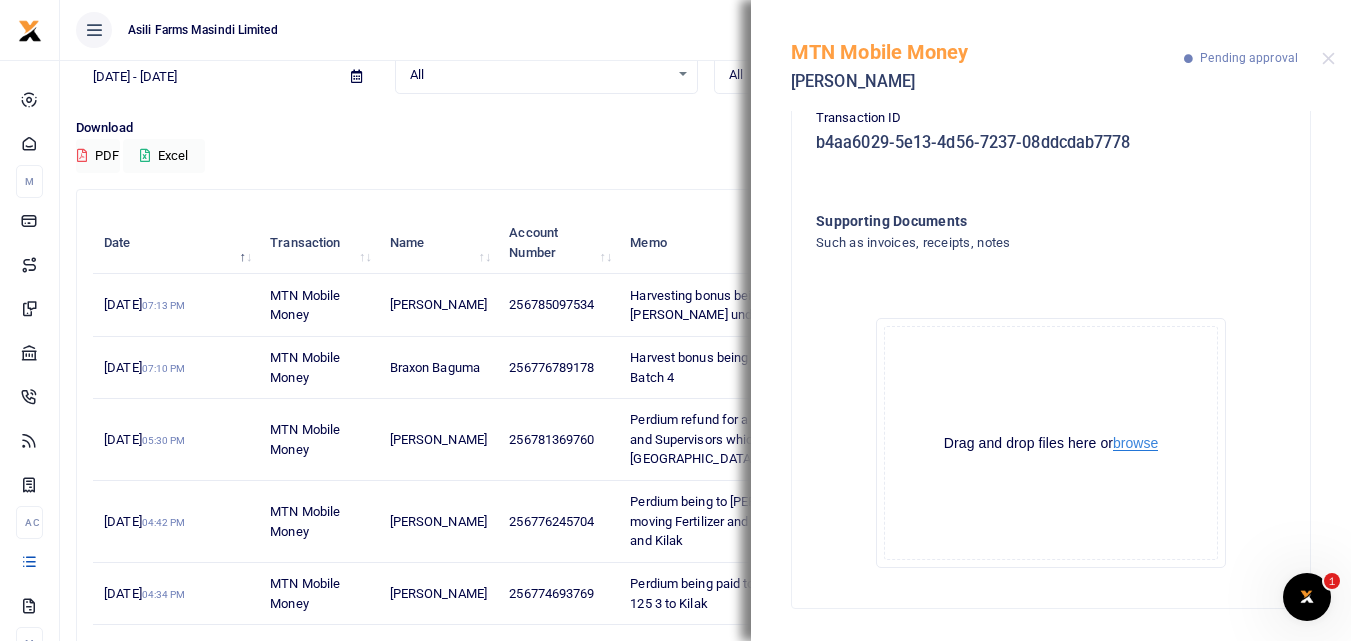 click on "browse" at bounding box center (1135, 443) 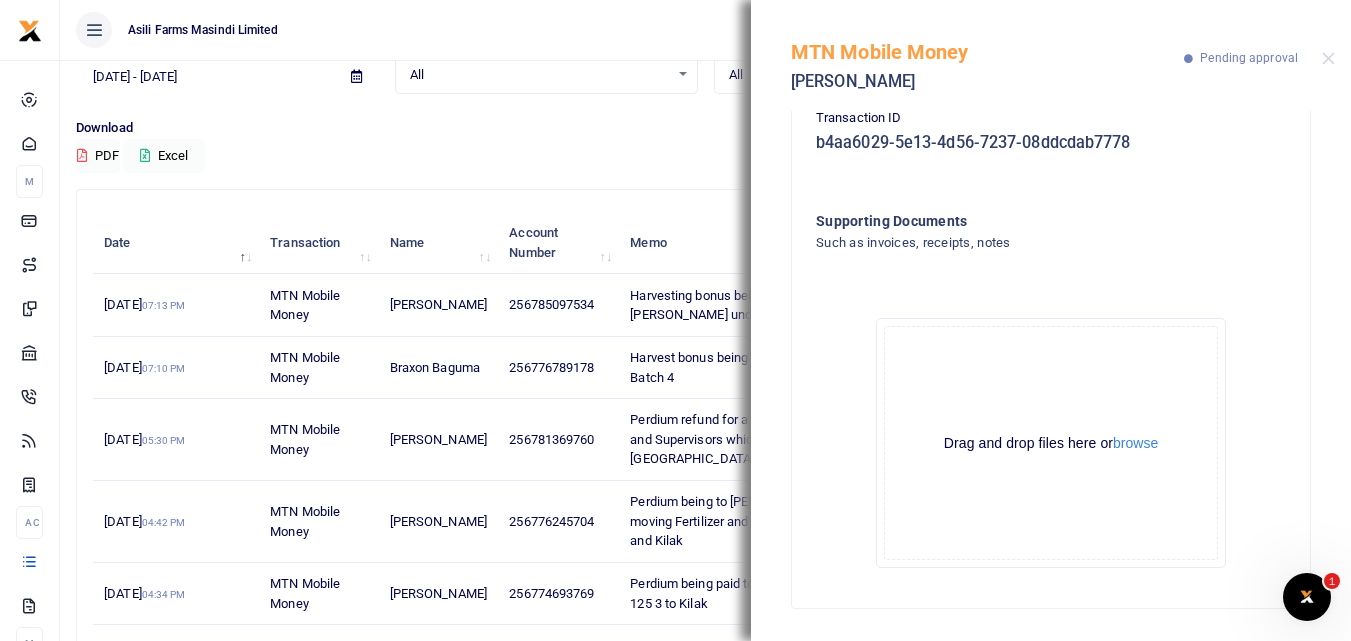 click on "Drag and drop files here or  browse Powered by  Uppy" 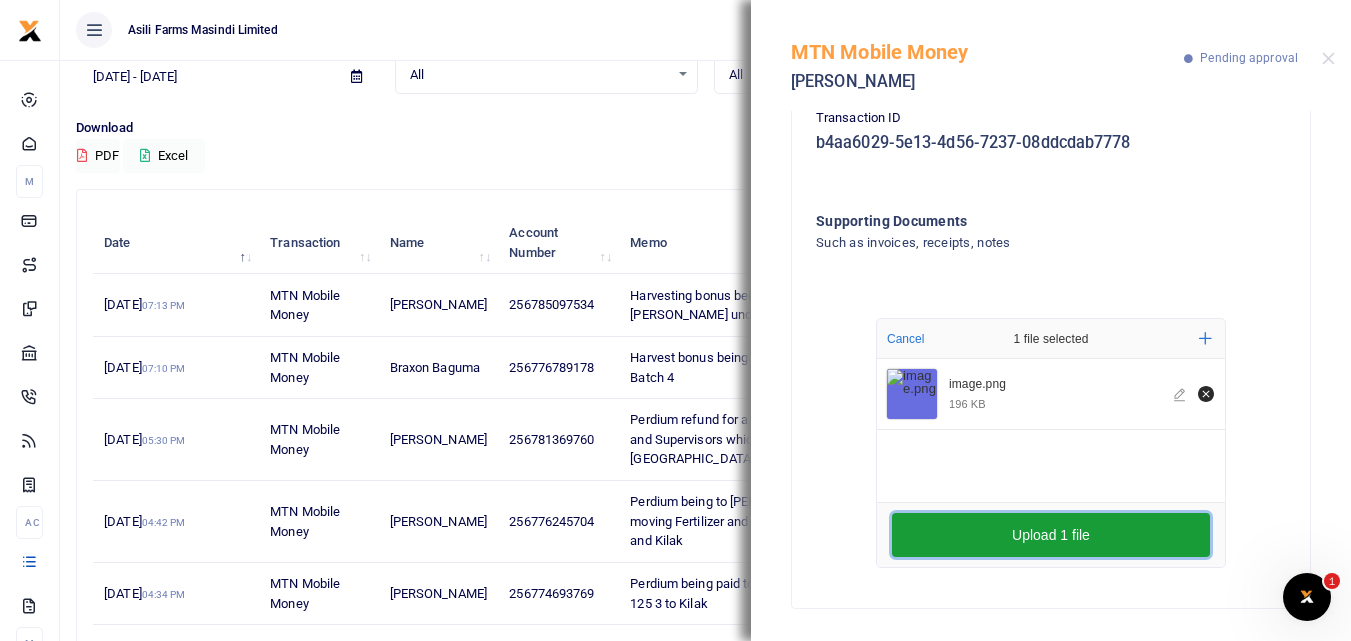 click on "Upload 1 file" at bounding box center [1051, 535] 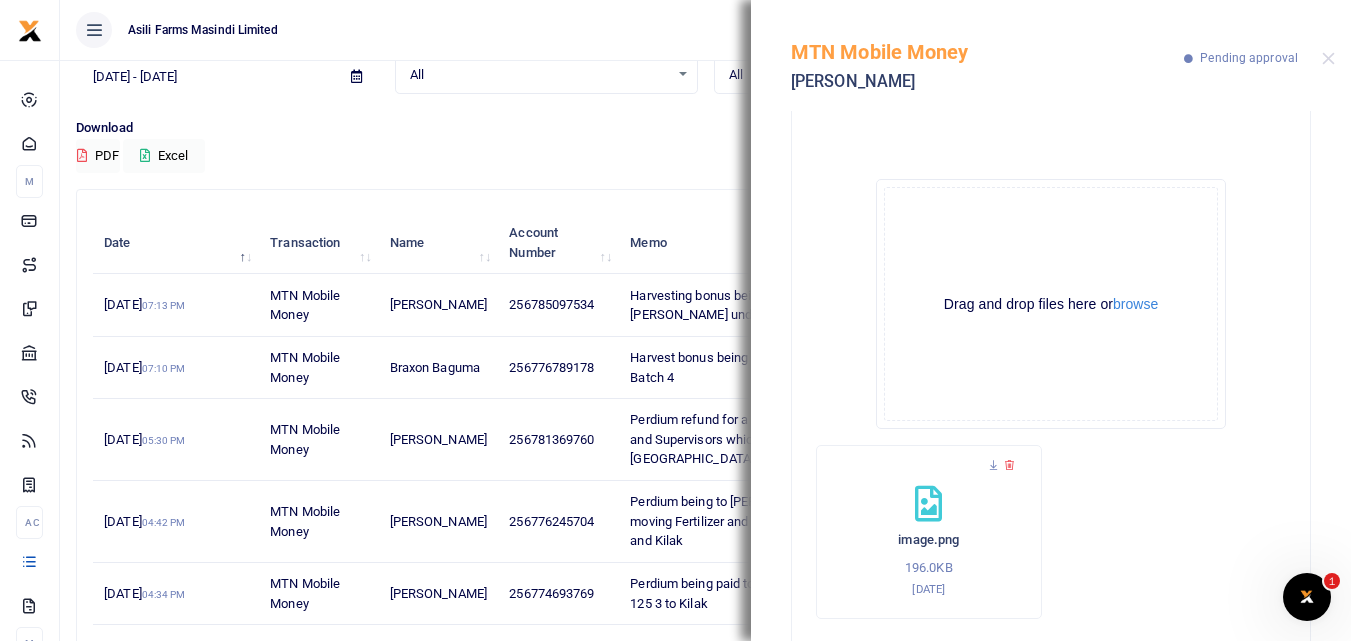 scroll, scrollTop: 554, scrollLeft: 0, axis: vertical 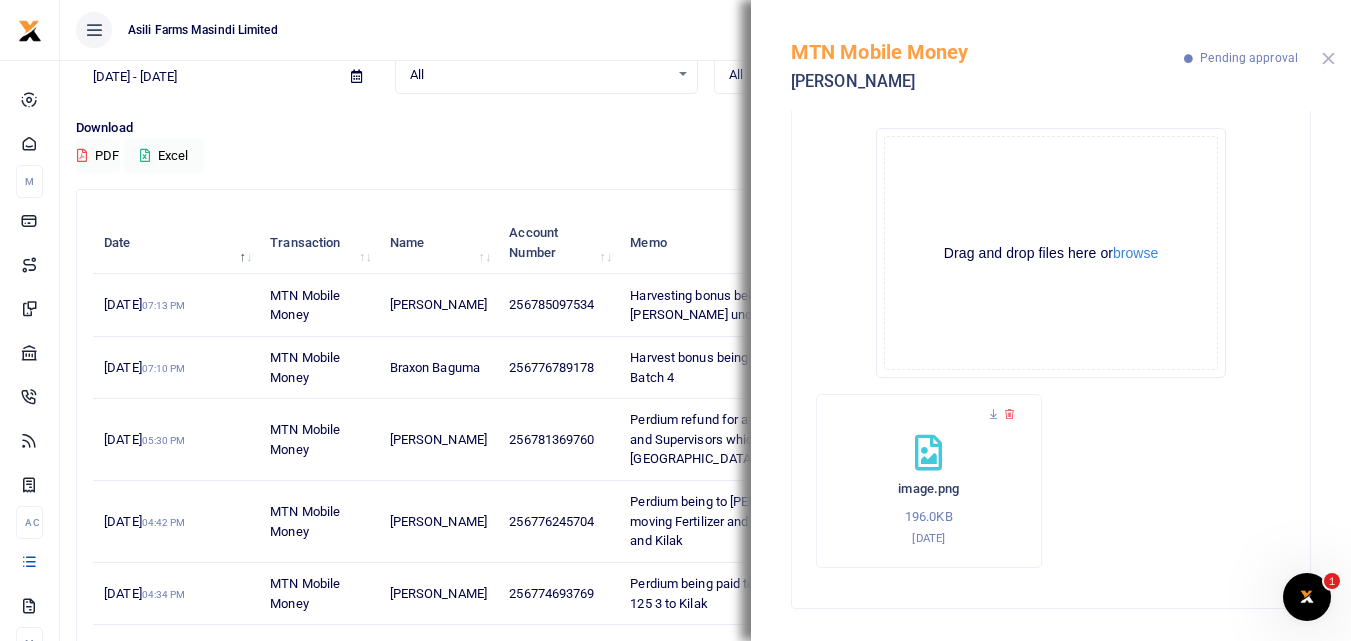 click at bounding box center (1328, 58) 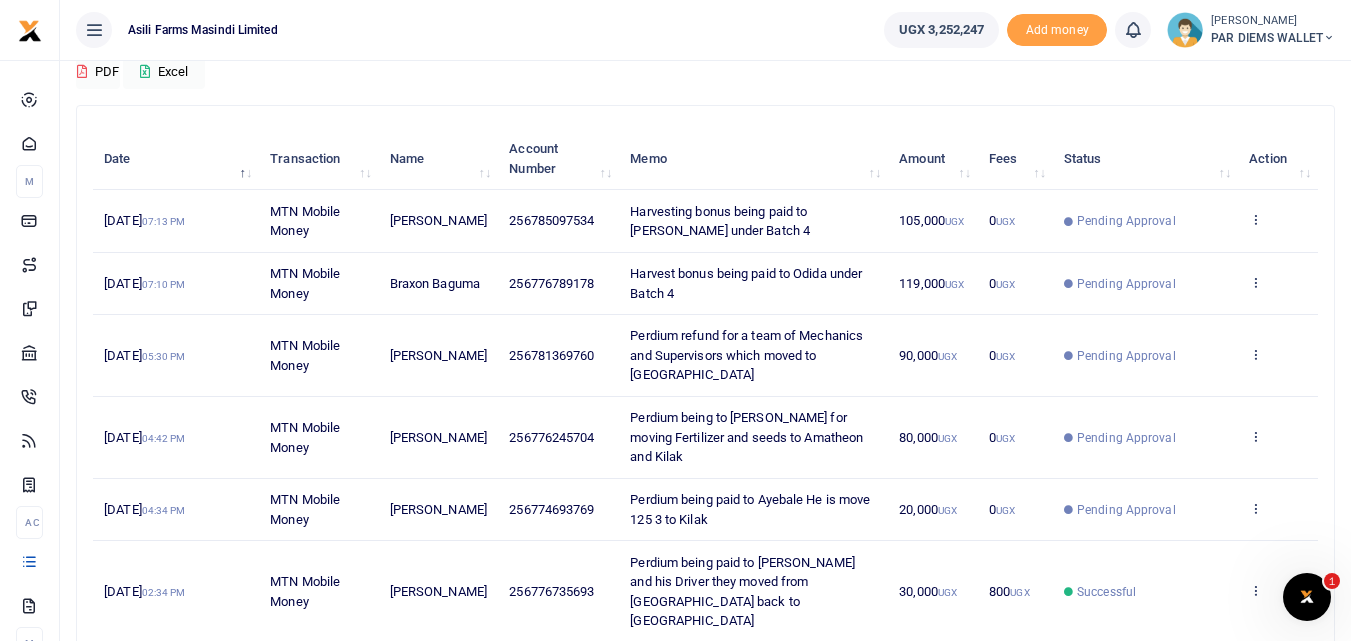 scroll, scrollTop: 179, scrollLeft: 0, axis: vertical 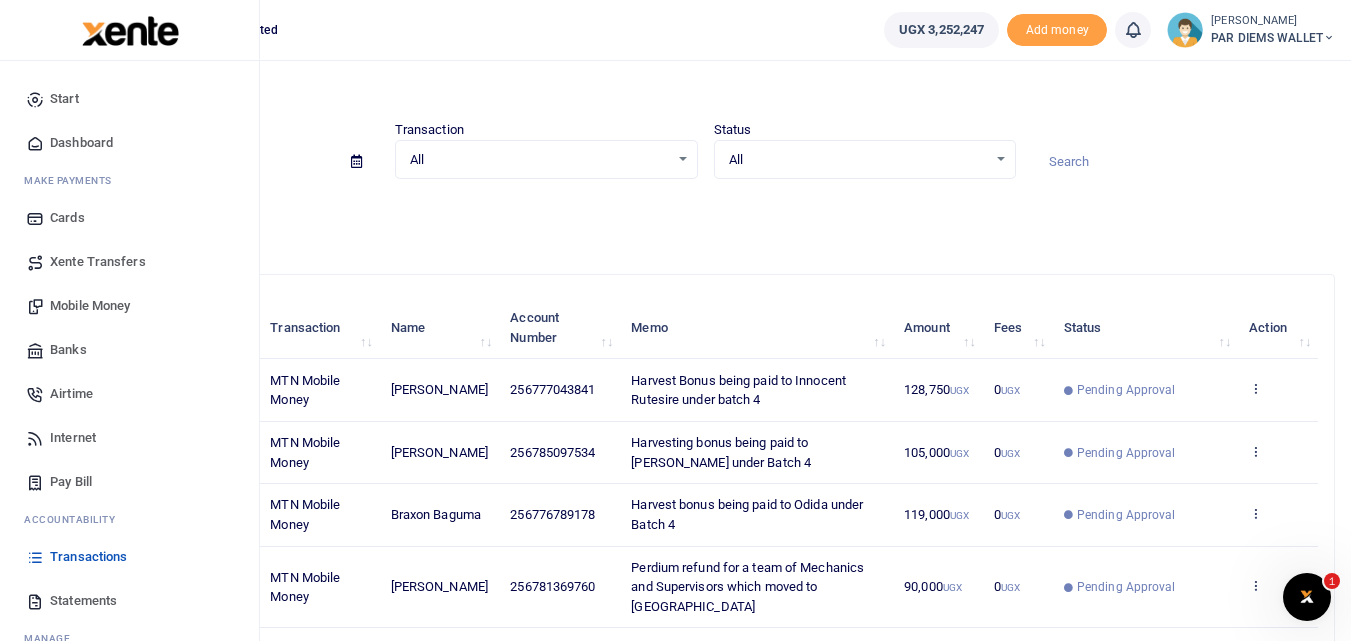 click on "Mobile Money" at bounding box center [90, 306] 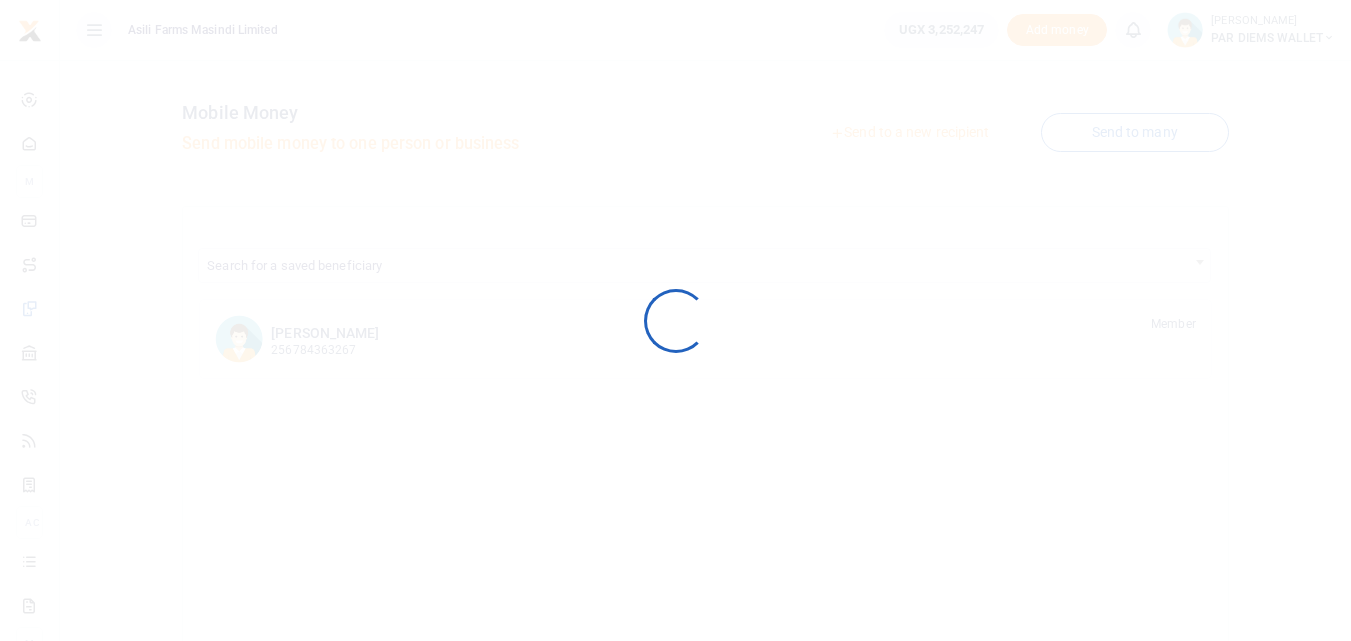 scroll, scrollTop: 0, scrollLeft: 0, axis: both 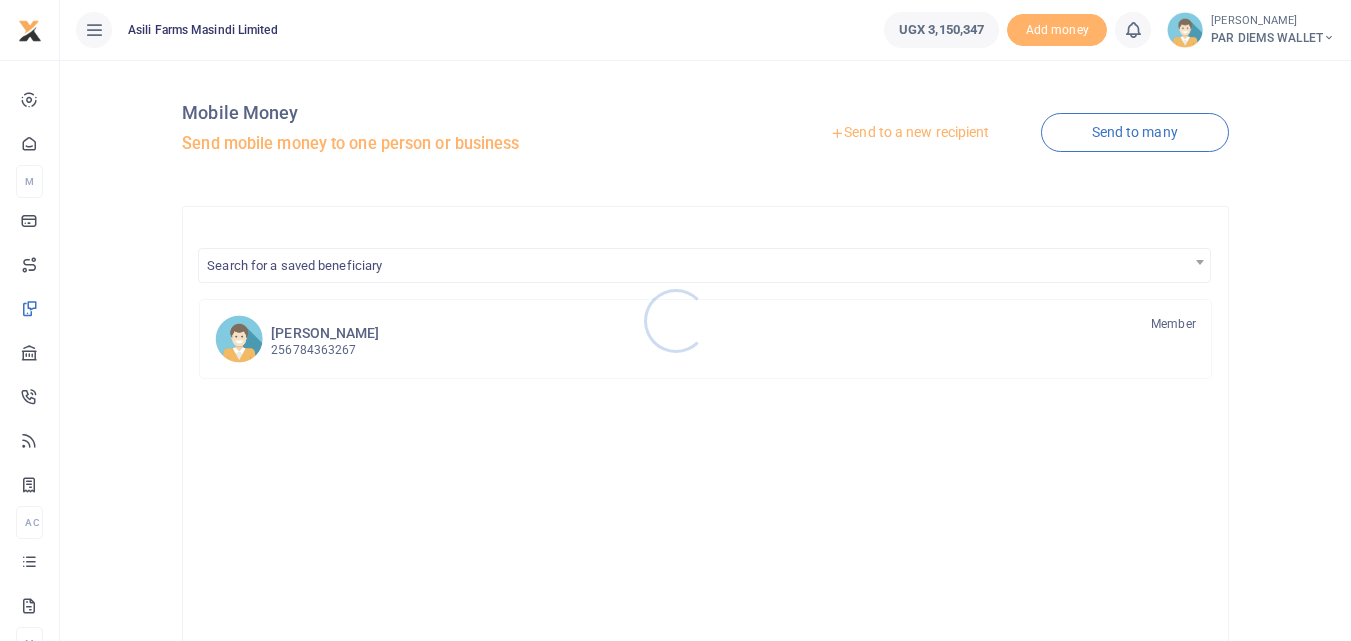click at bounding box center (675, 320) 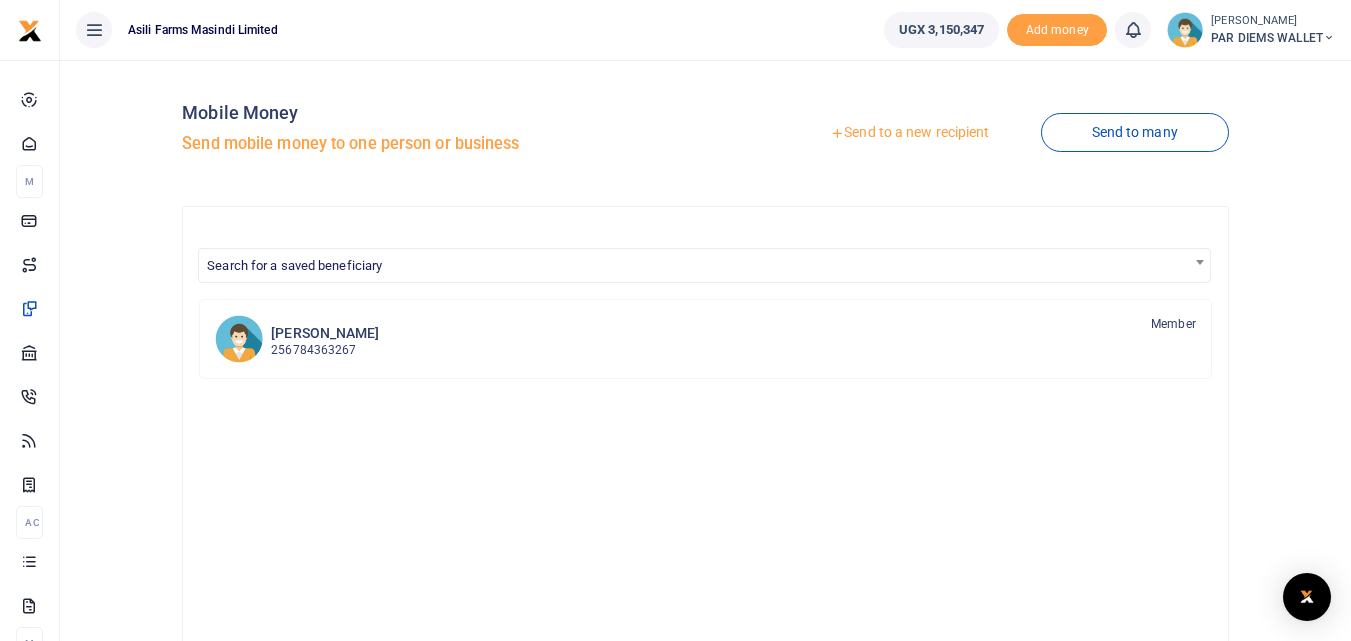 click on "Send to a new recipient" at bounding box center [909, 133] 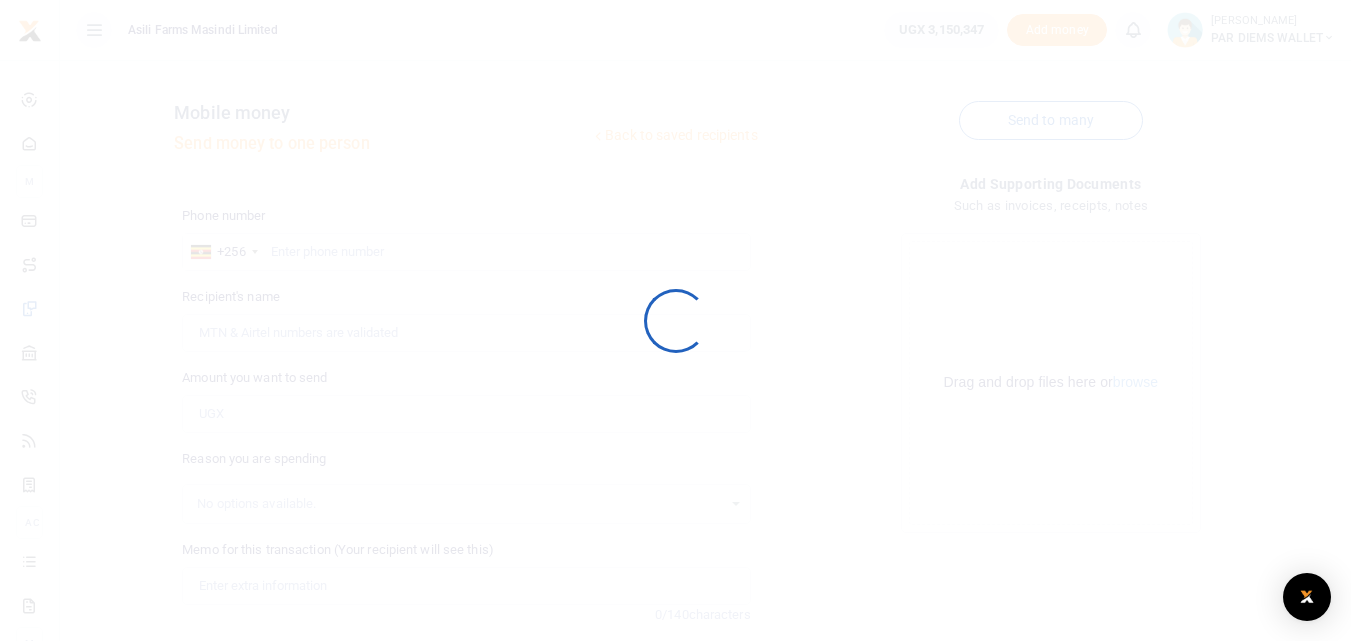 scroll, scrollTop: 0, scrollLeft: 0, axis: both 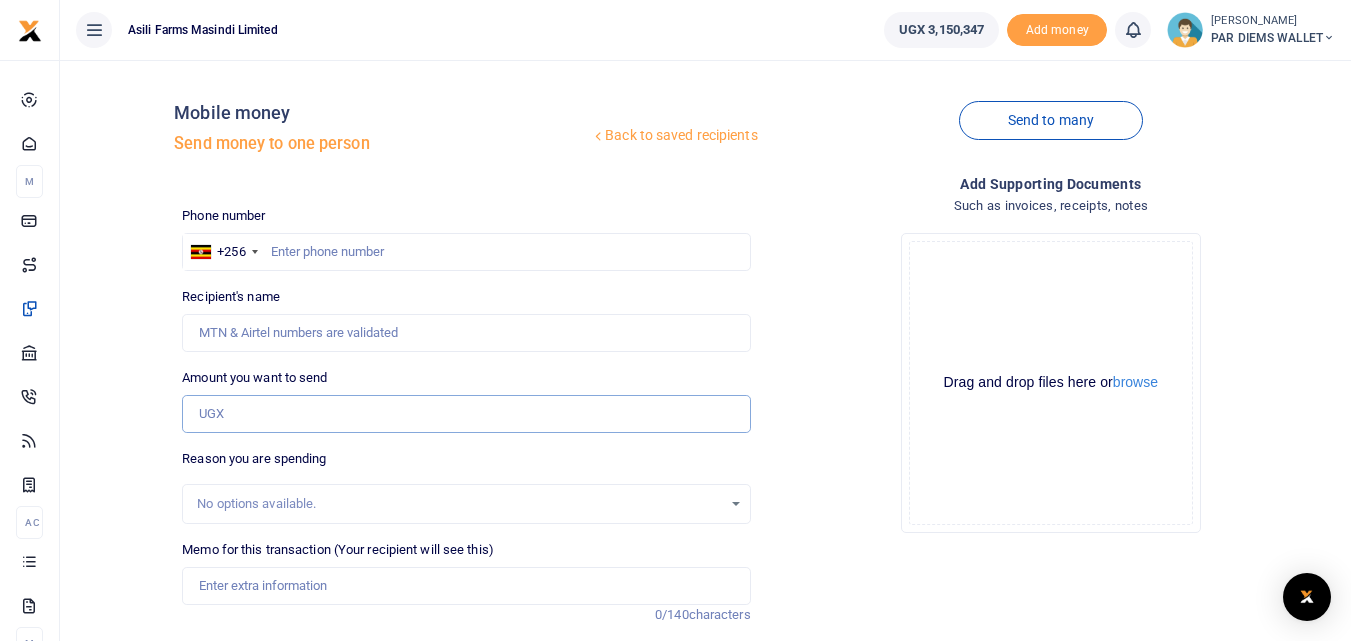 paste on ".0751136405" 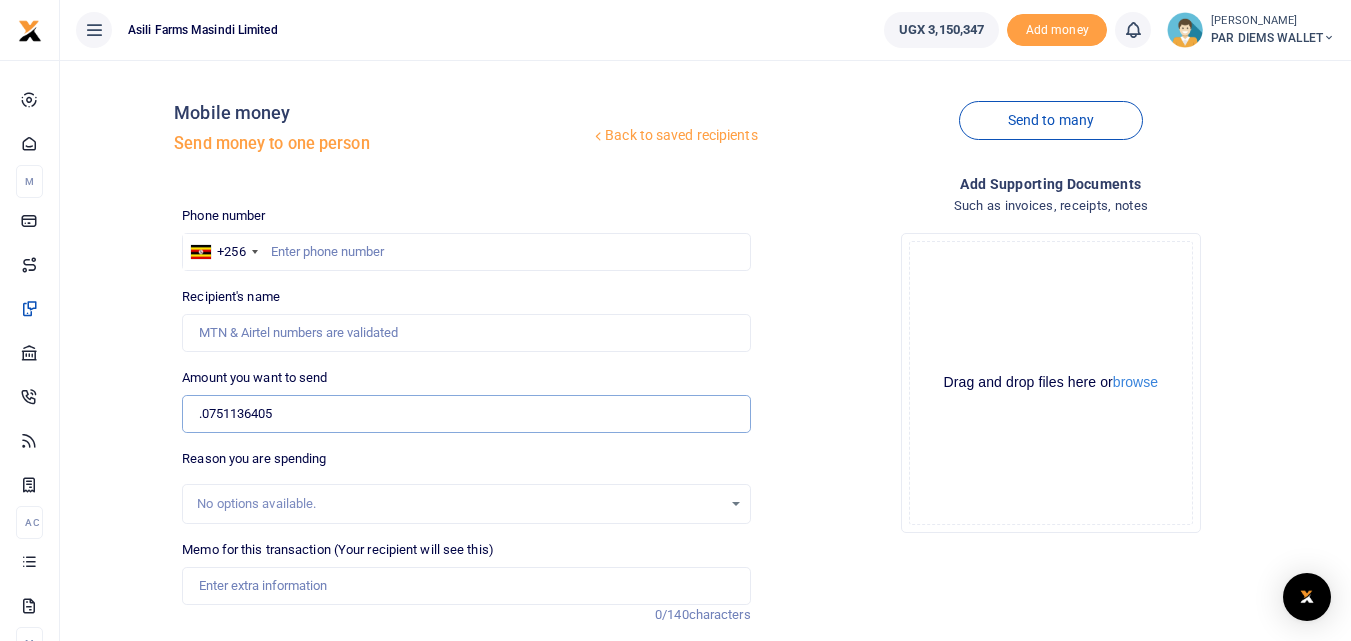 type on ".0751136405" 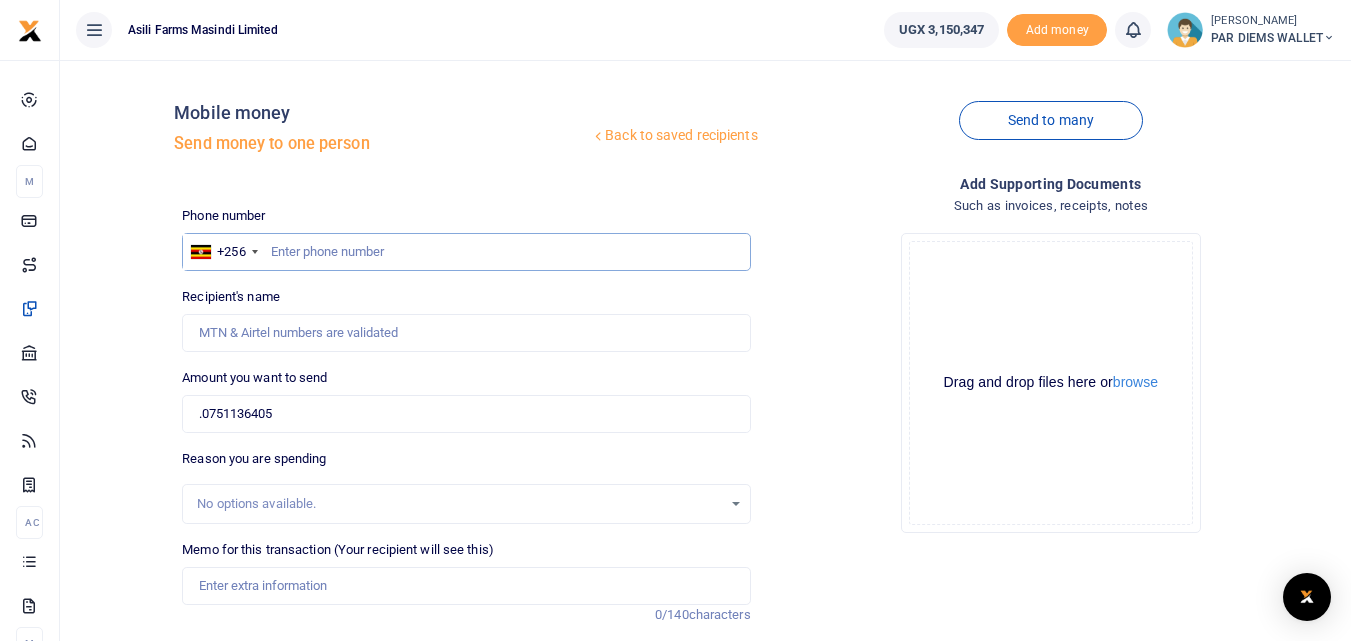 click at bounding box center (466, 252) 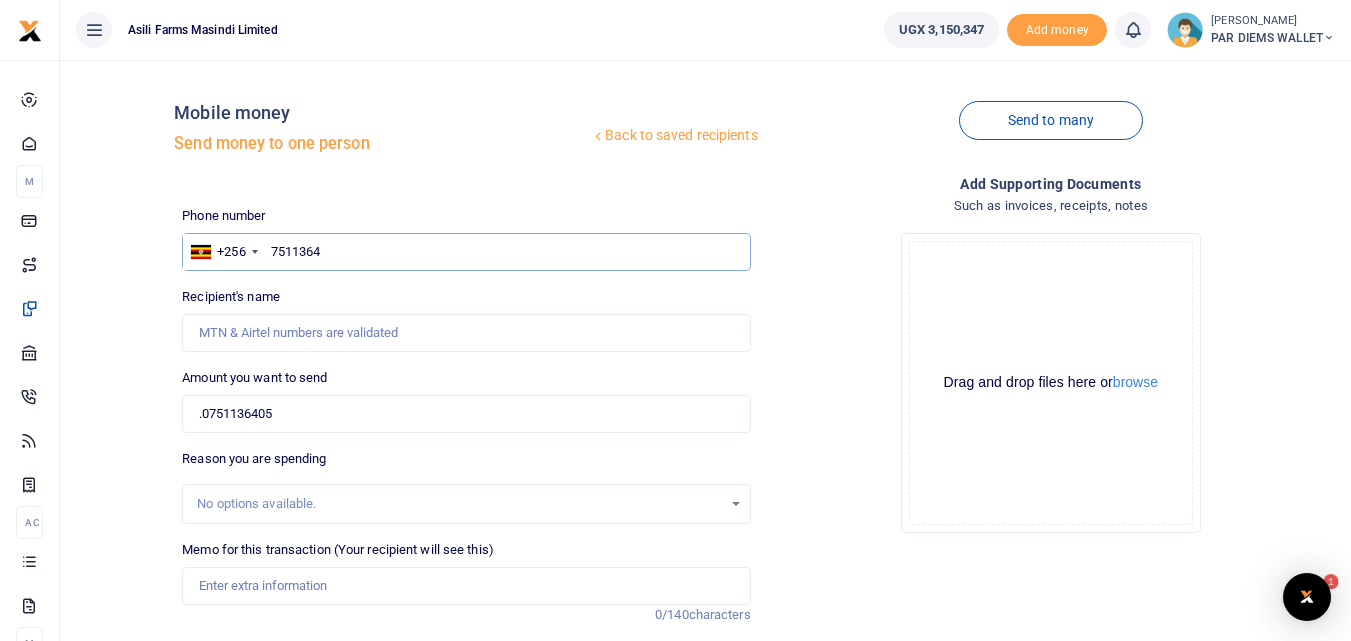 scroll, scrollTop: 0, scrollLeft: 0, axis: both 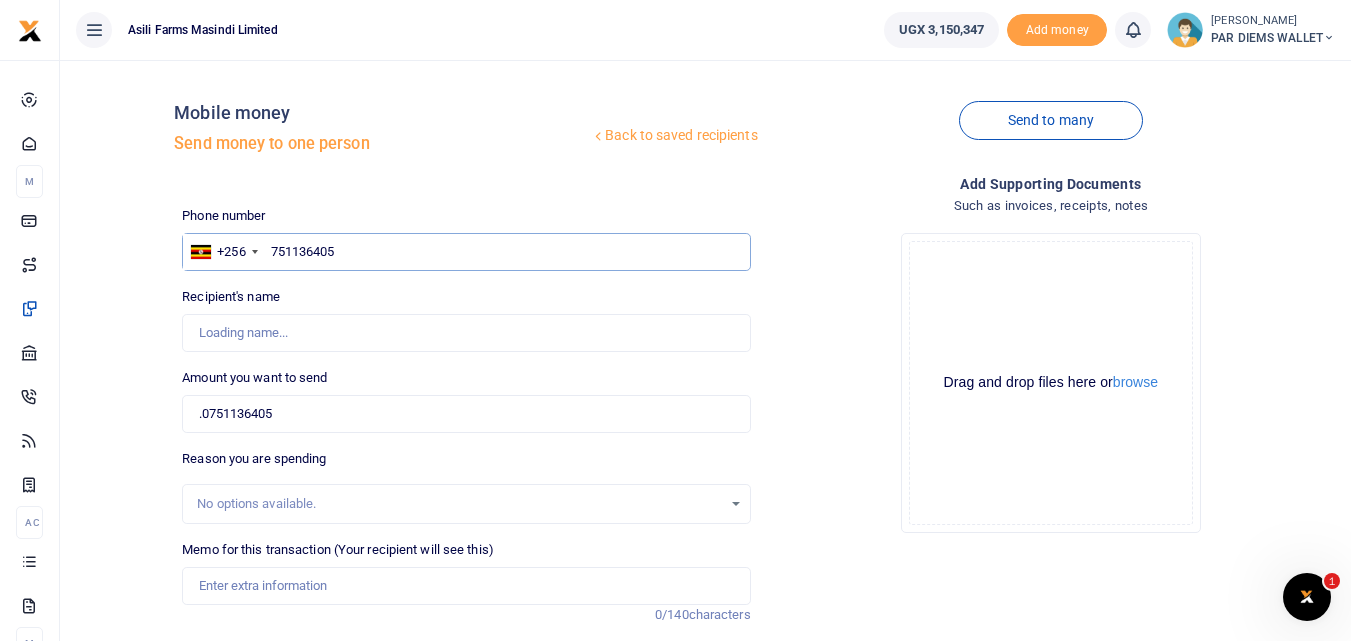 type on "751136405" 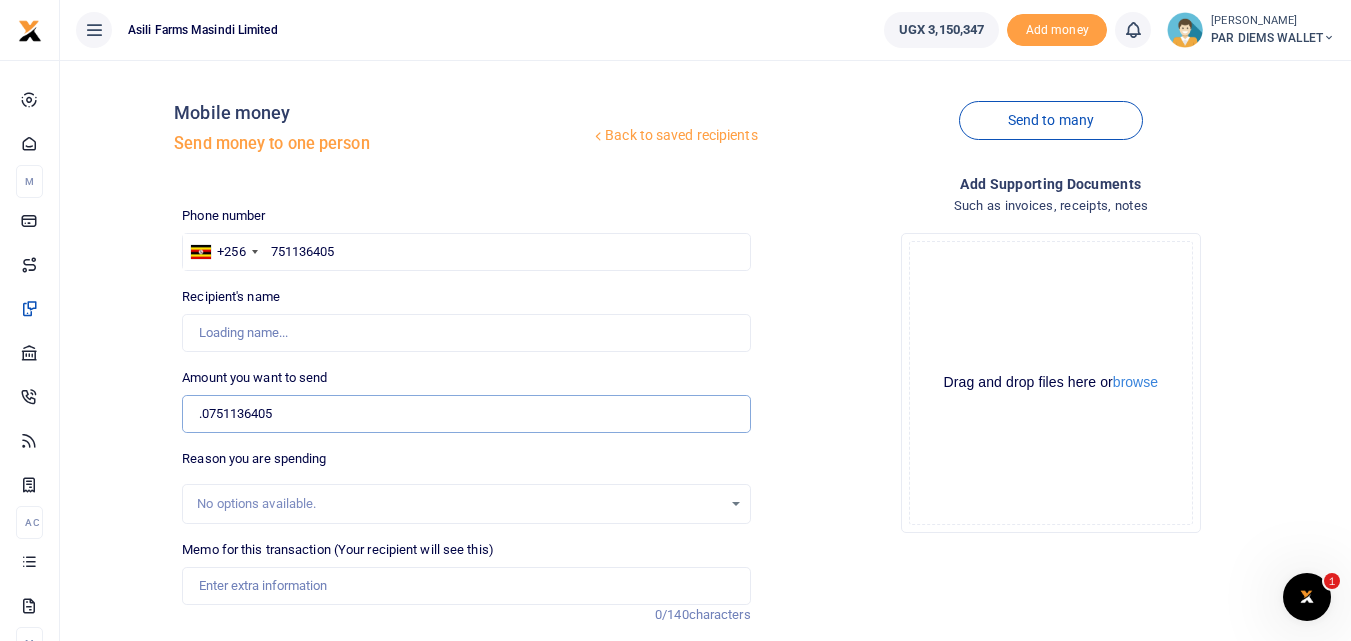 click on ".0751136405" at bounding box center [466, 414] 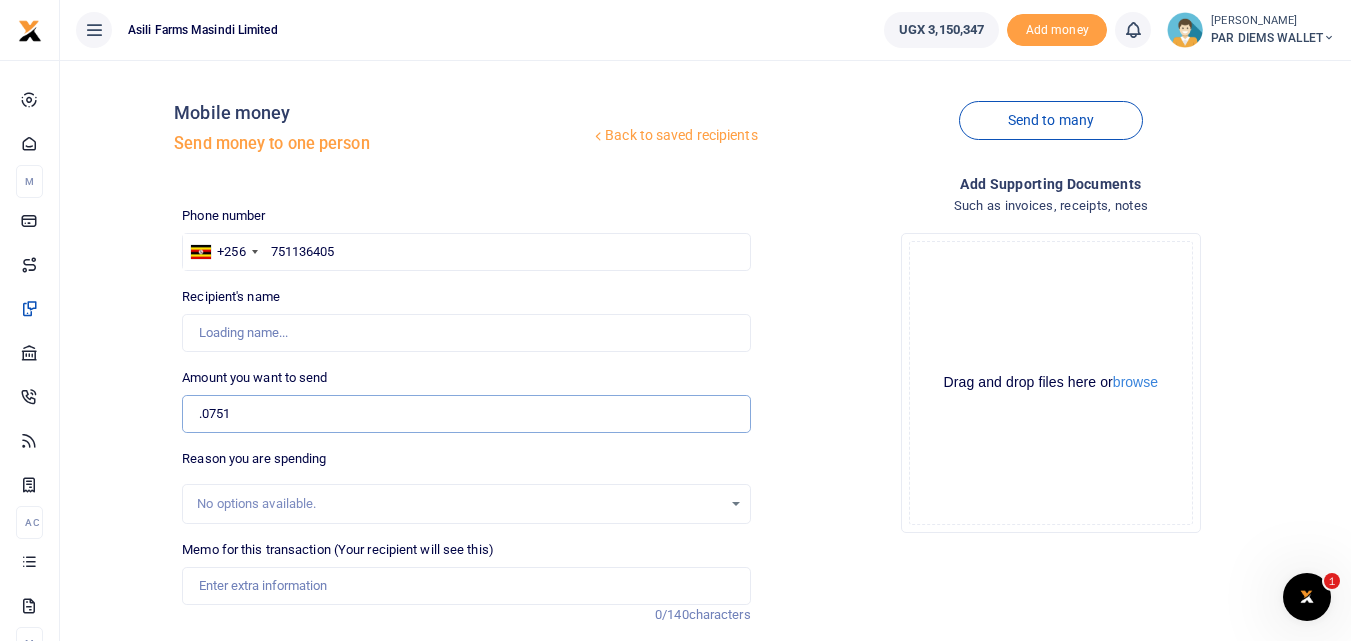 type on ".075" 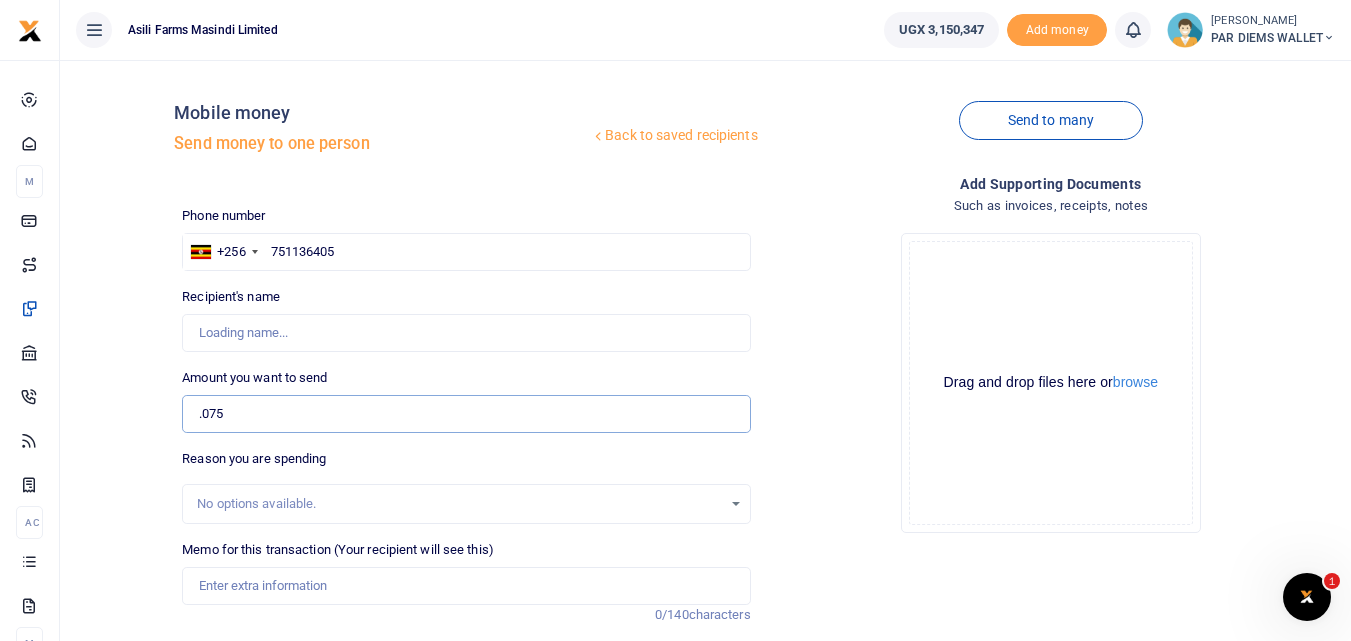 type on "Johnwashington Esejat" 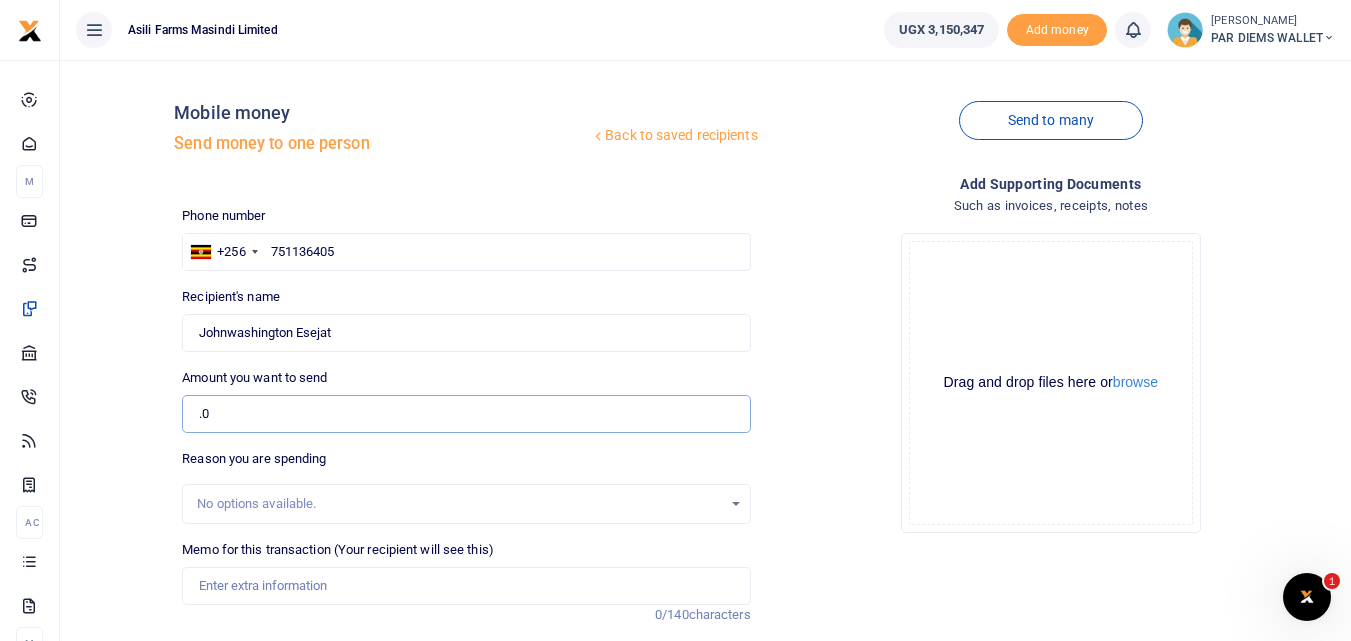 type on "." 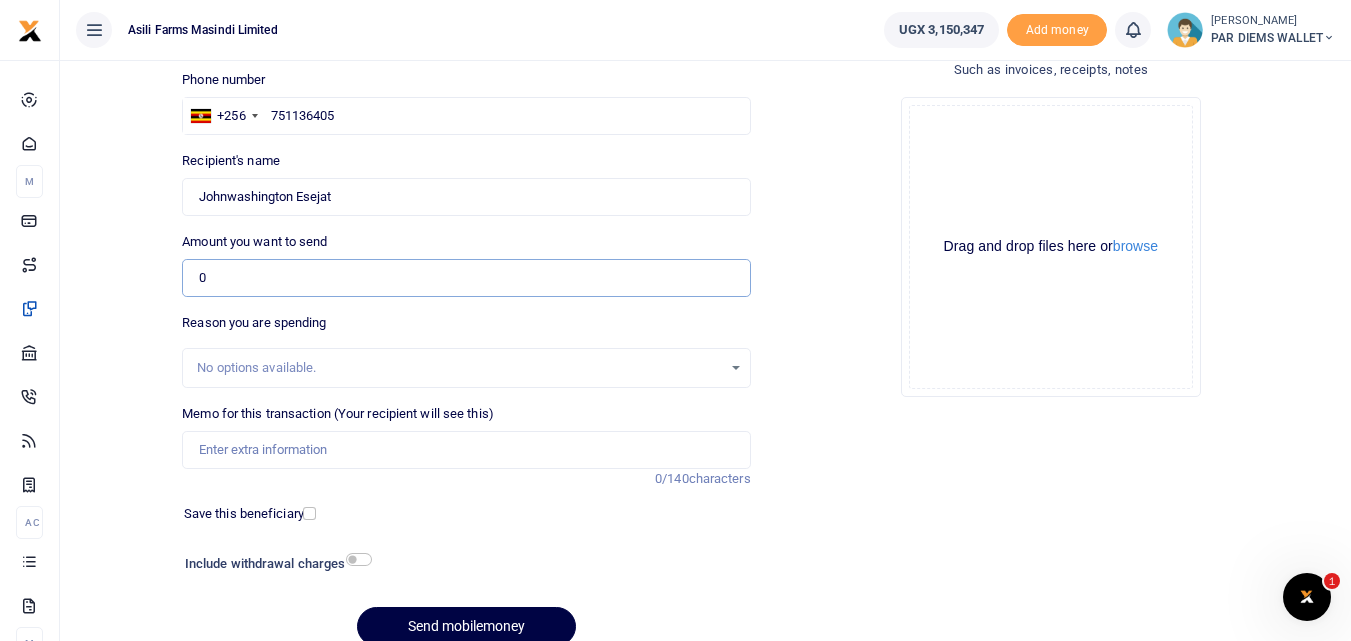 scroll, scrollTop: 140, scrollLeft: 0, axis: vertical 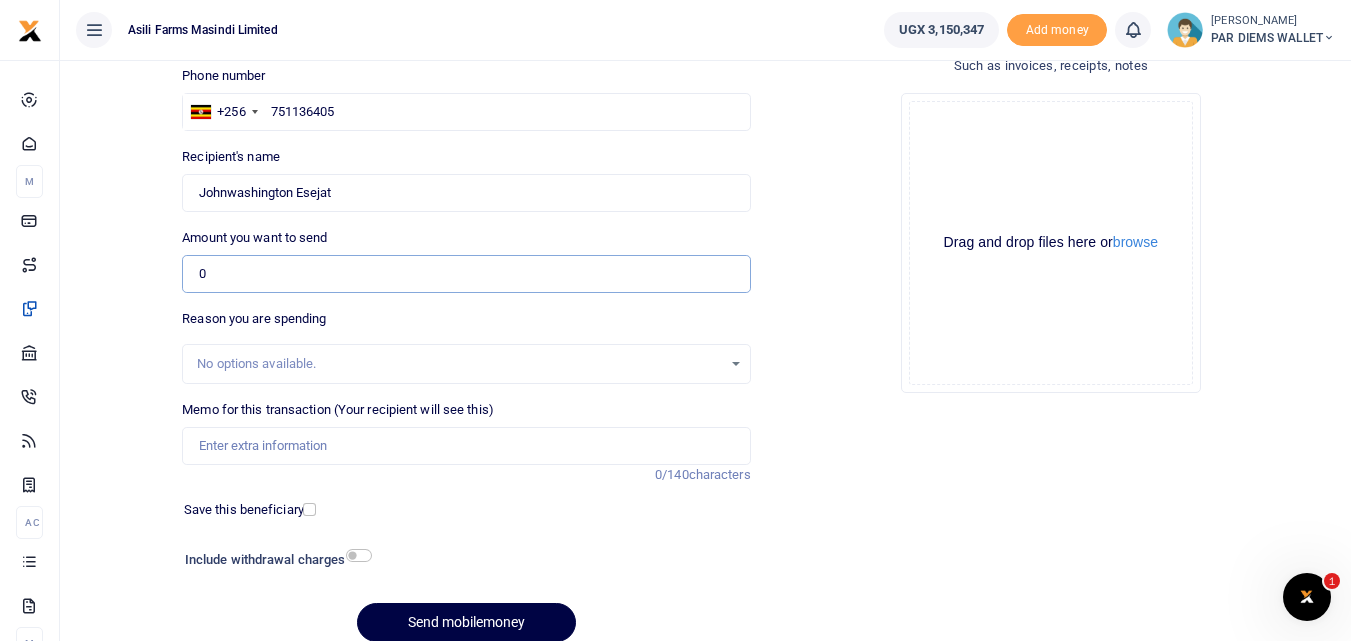 type on "0" 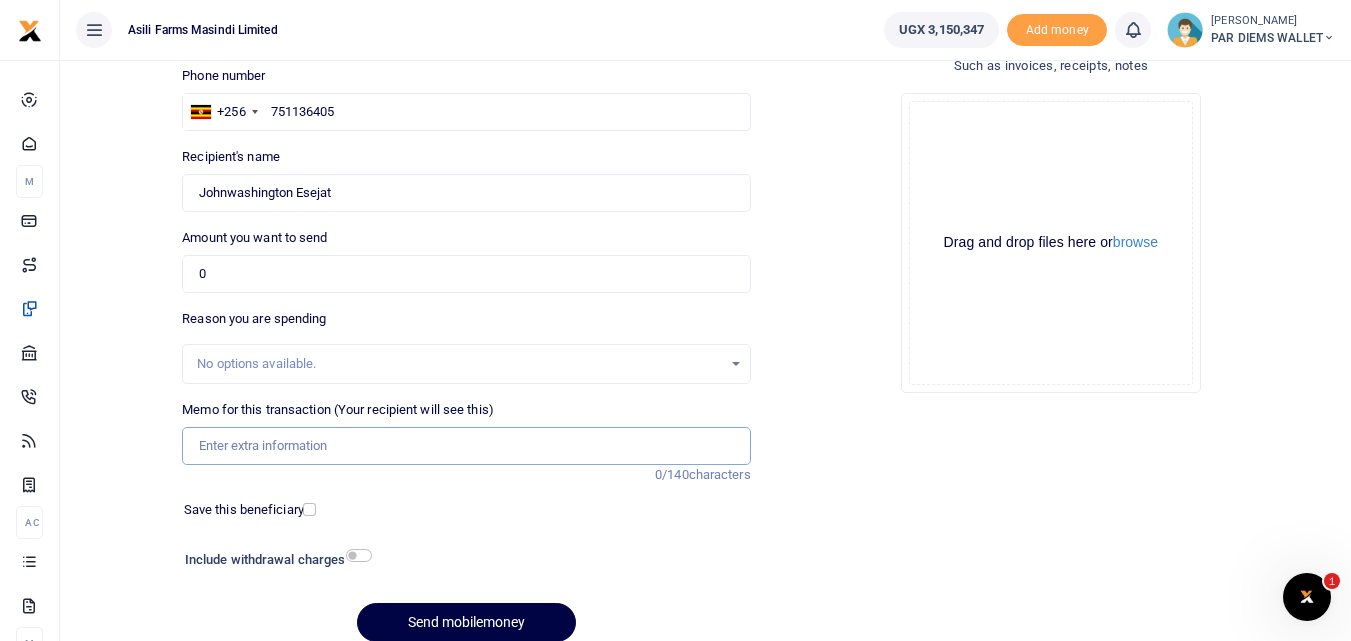 click on "Memo for this transaction (Your recipient will see this)" at bounding box center [466, 446] 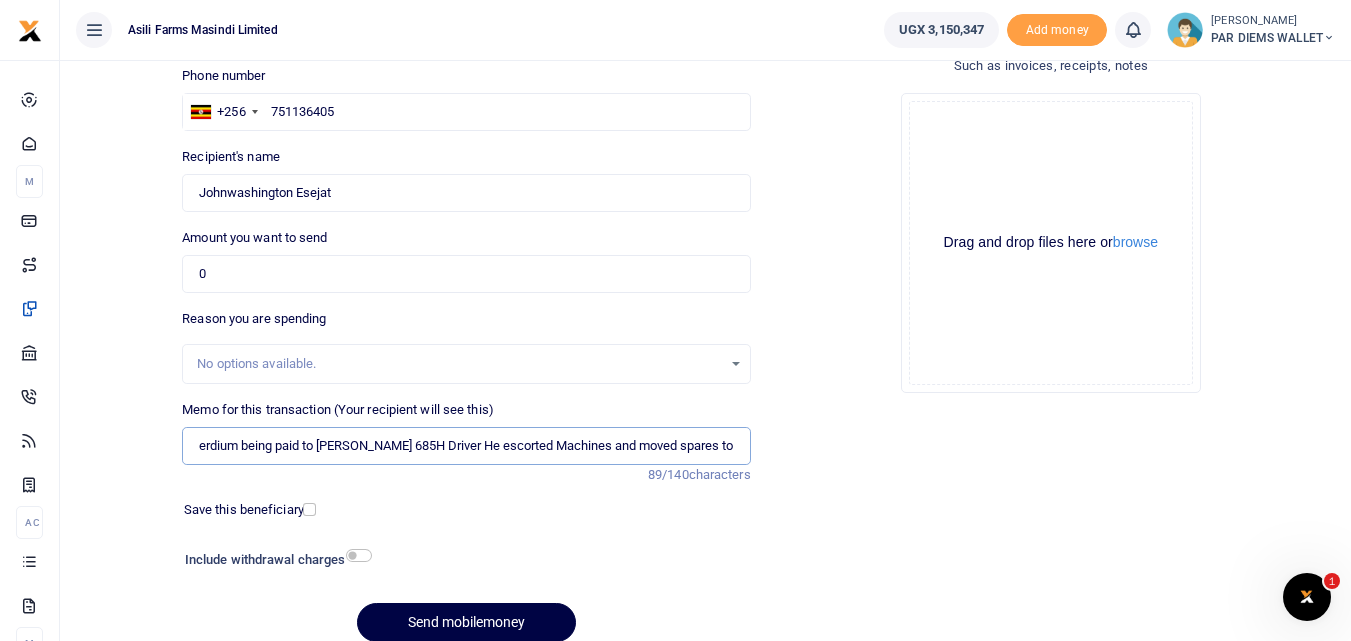 scroll, scrollTop: 0, scrollLeft: 15, axis: horizontal 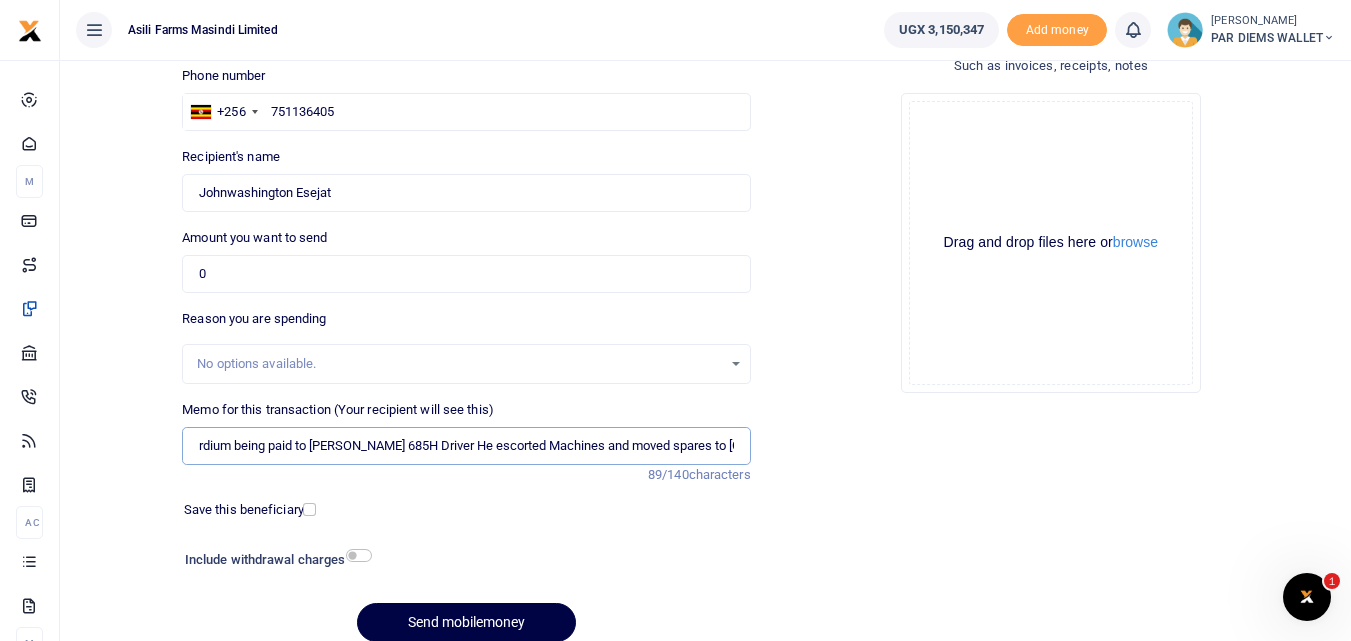 click on "Perdium being paid to John UAW 685H Driver He escorted Machines and moved spares to Kilak" at bounding box center (466, 446) 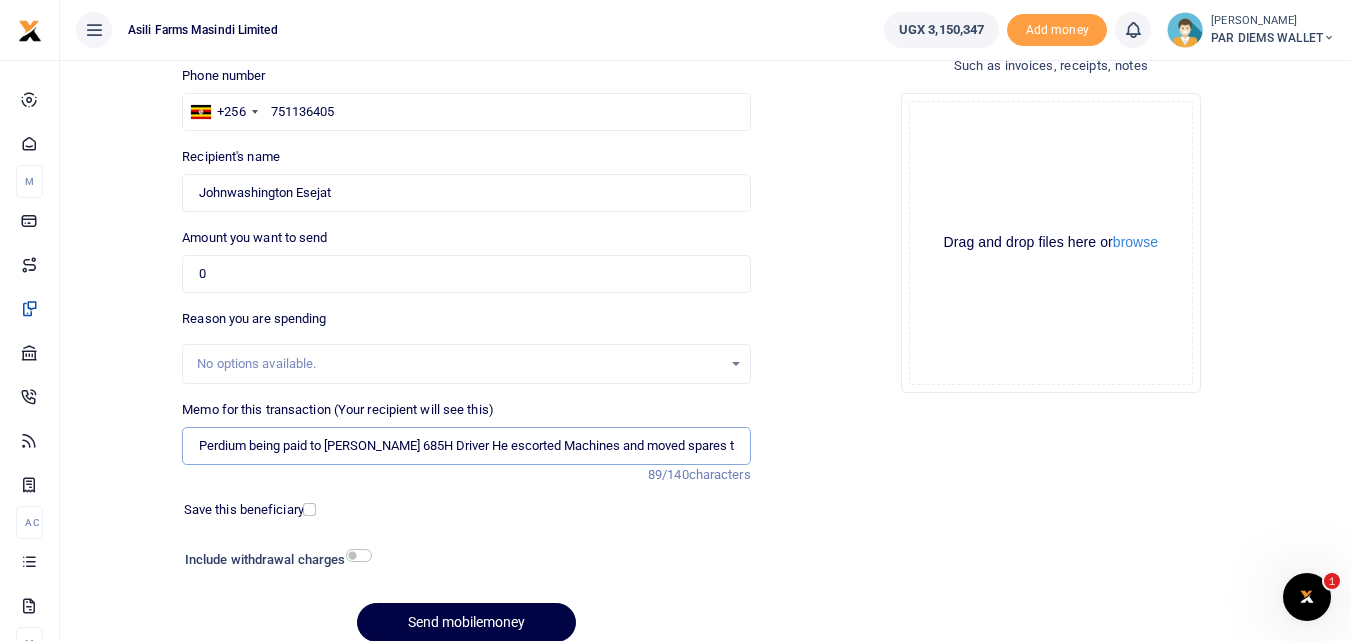 type on "Perdium being paid to John UAW 685H Driver He escorted Machines and moved spares to Kilak" 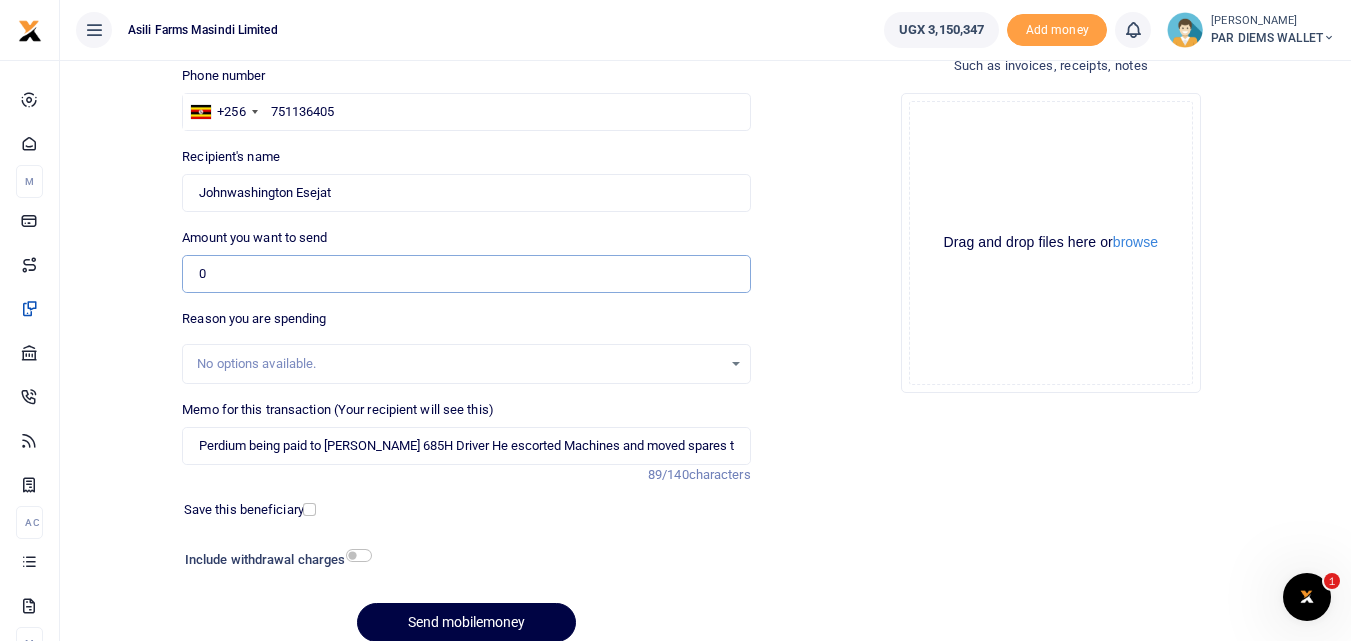 click on "0" at bounding box center (466, 274) 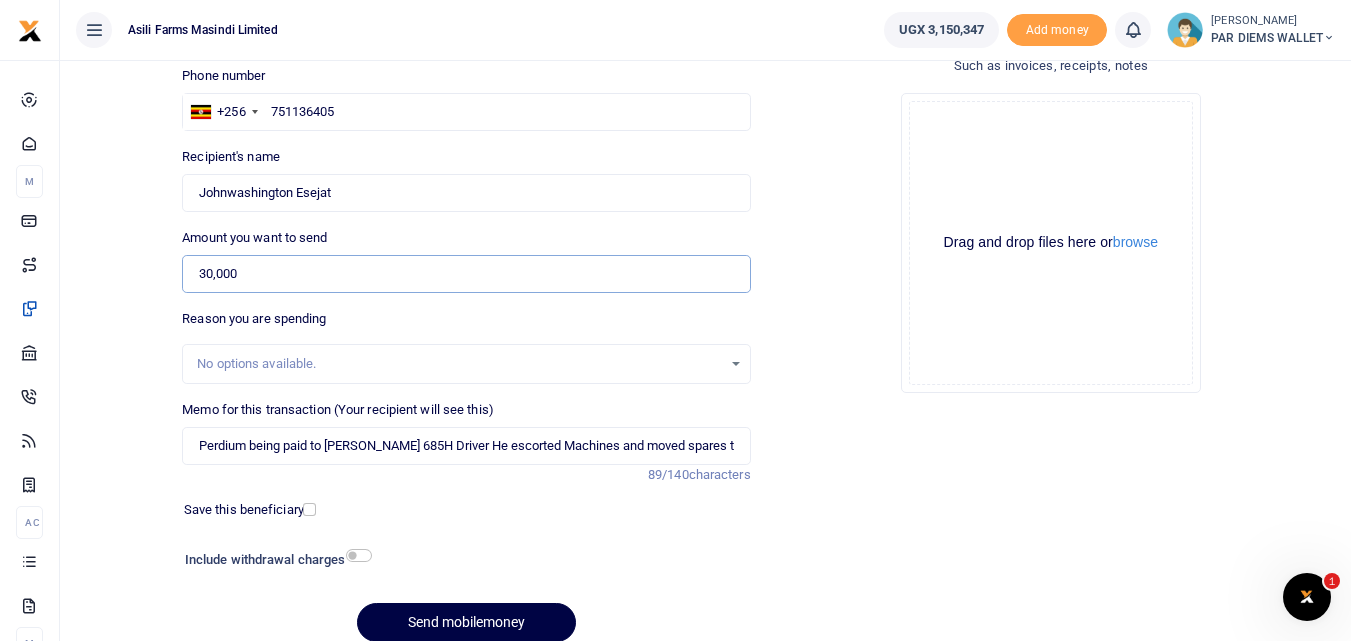 type on "30,000" 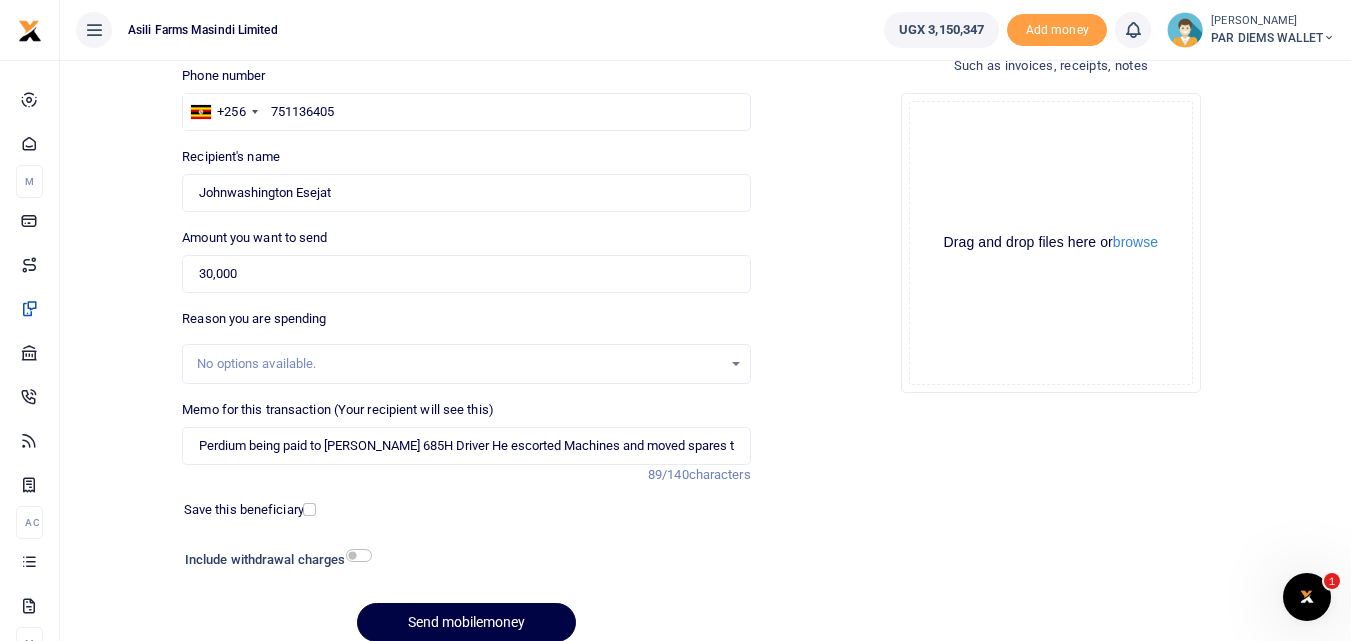 click on "Drag and drop files here or  browse Powered by  Uppy" 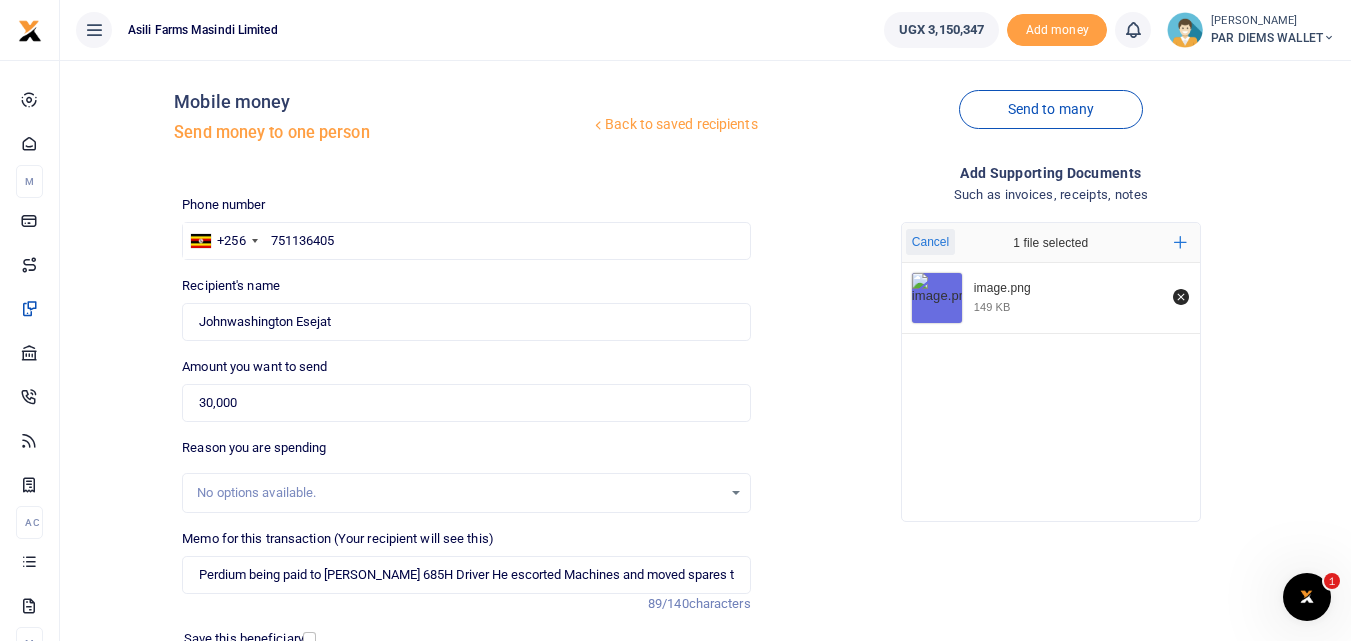 scroll, scrollTop: 0, scrollLeft: 0, axis: both 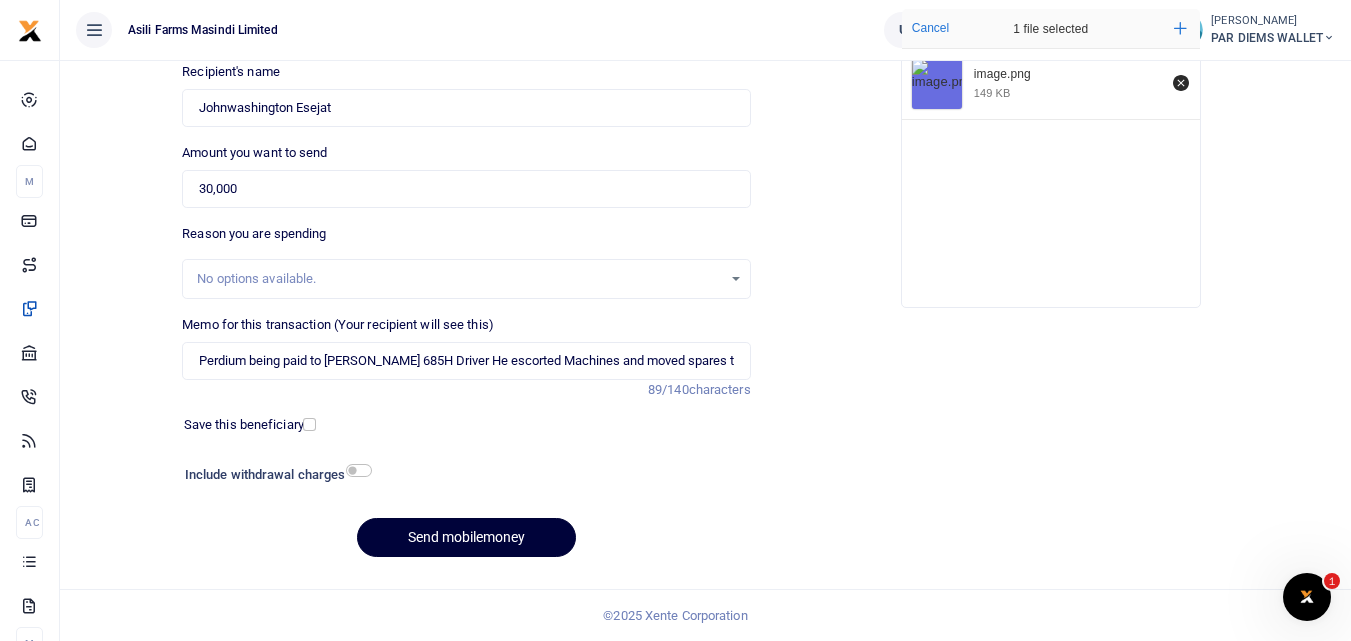 click on "Send mobilemoney" at bounding box center [466, 537] 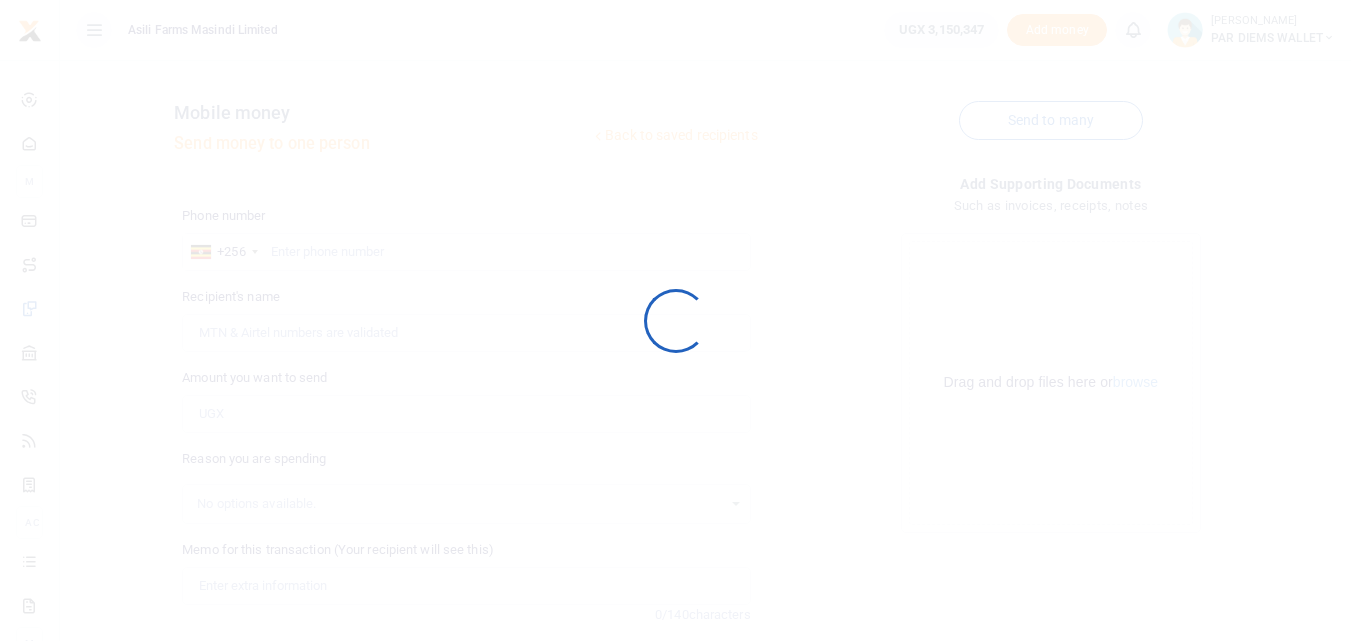 scroll, scrollTop: 225, scrollLeft: 0, axis: vertical 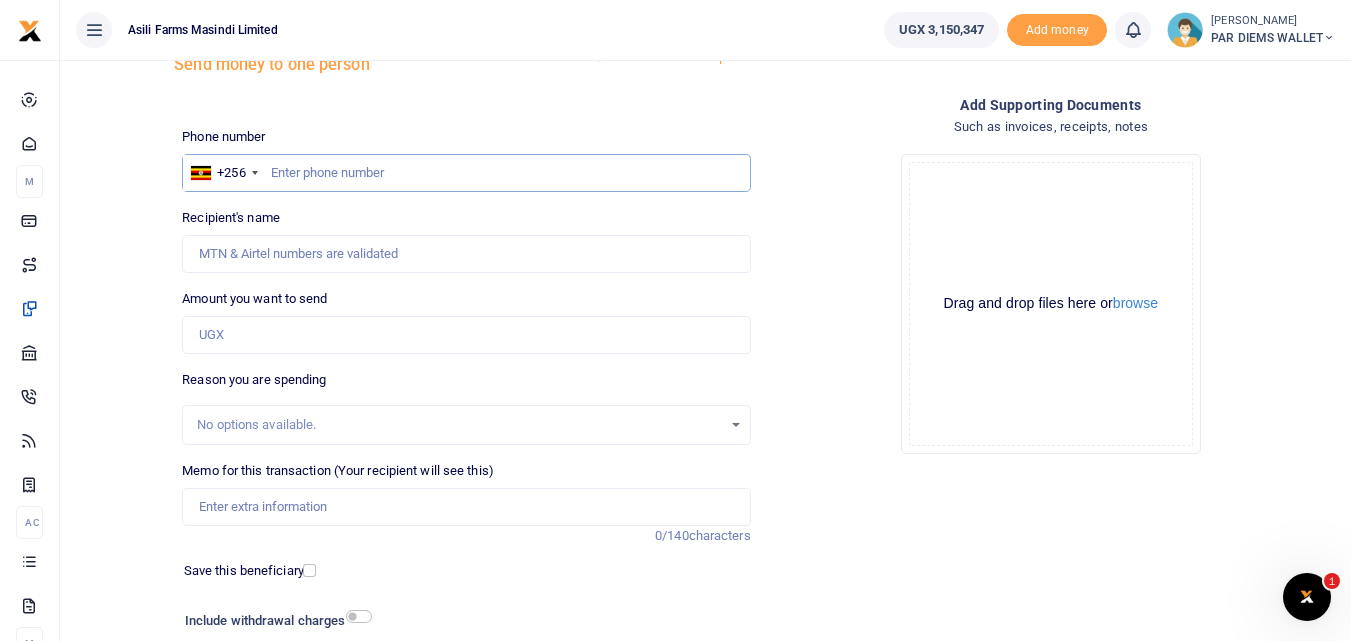 click at bounding box center [466, 173] 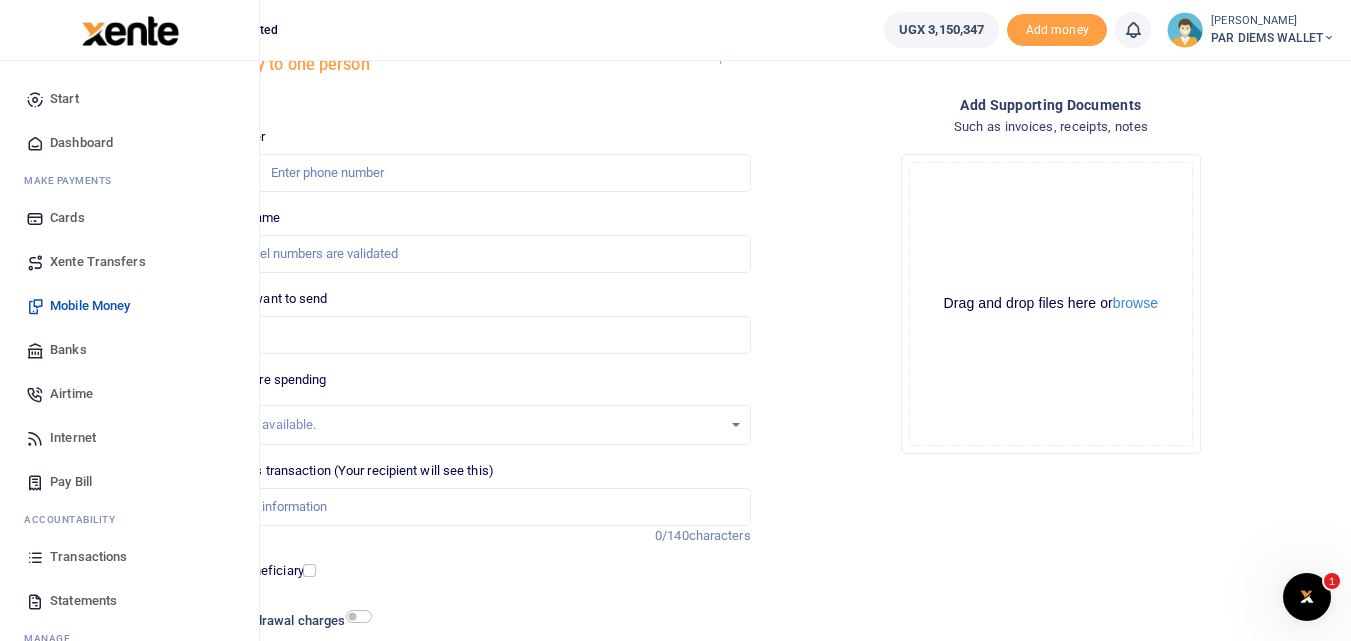 click at bounding box center (35, 557) 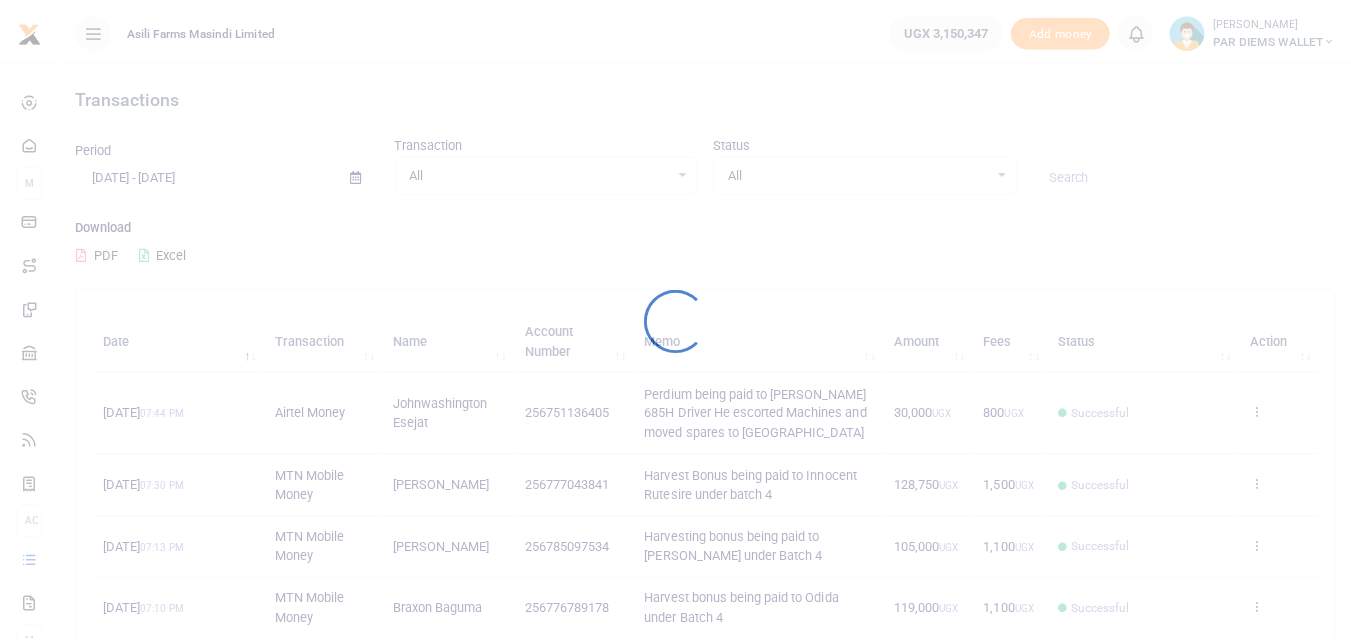 scroll, scrollTop: 0, scrollLeft: 0, axis: both 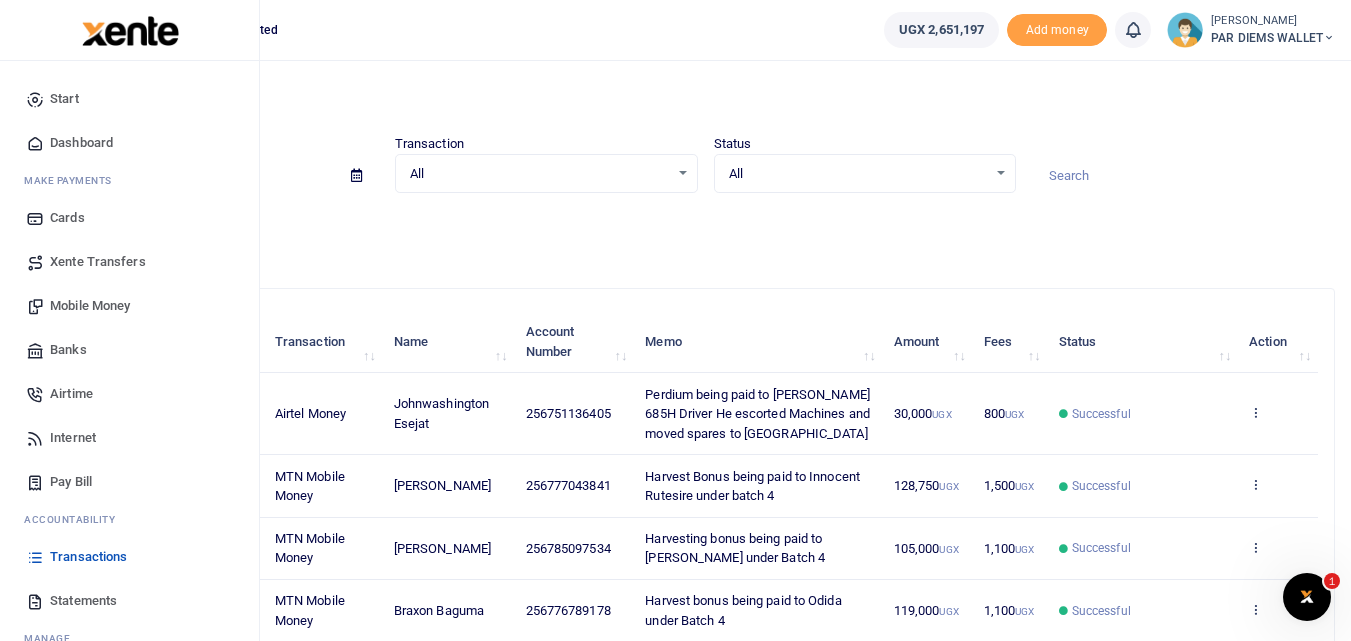 click on "Mobile Money" at bounding box center (90, 306) 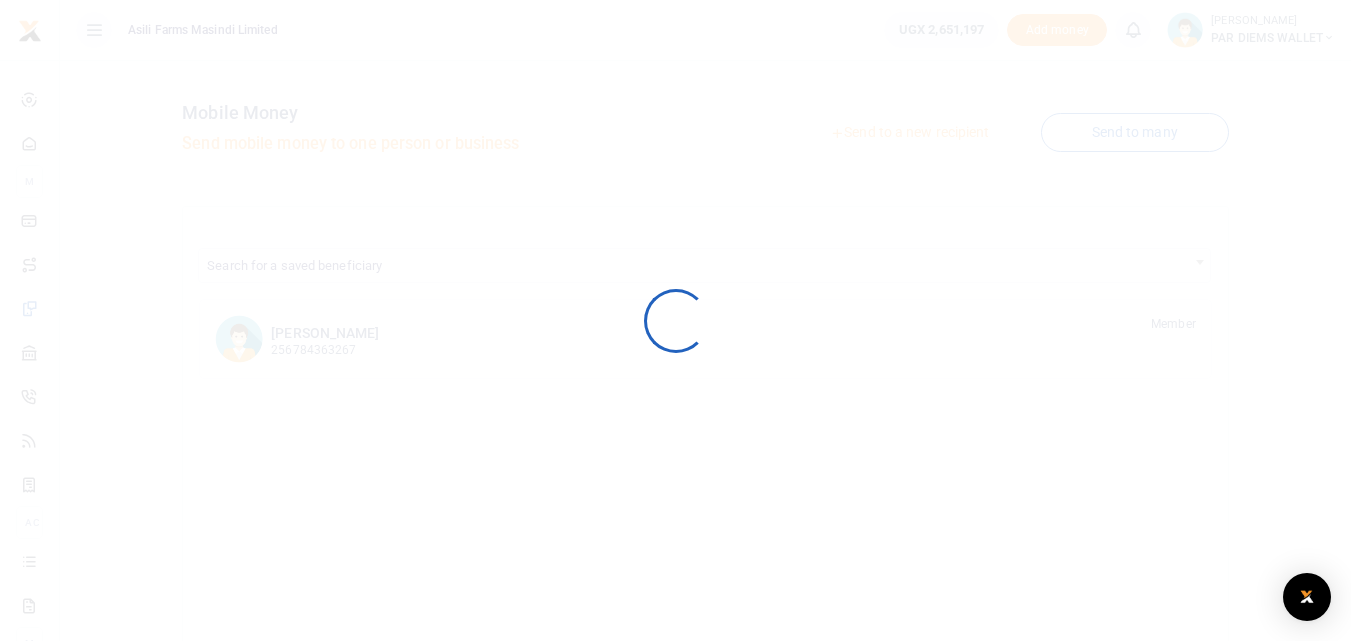 scroll, scrollTop: 0, scrollLeft: 0, axis: both 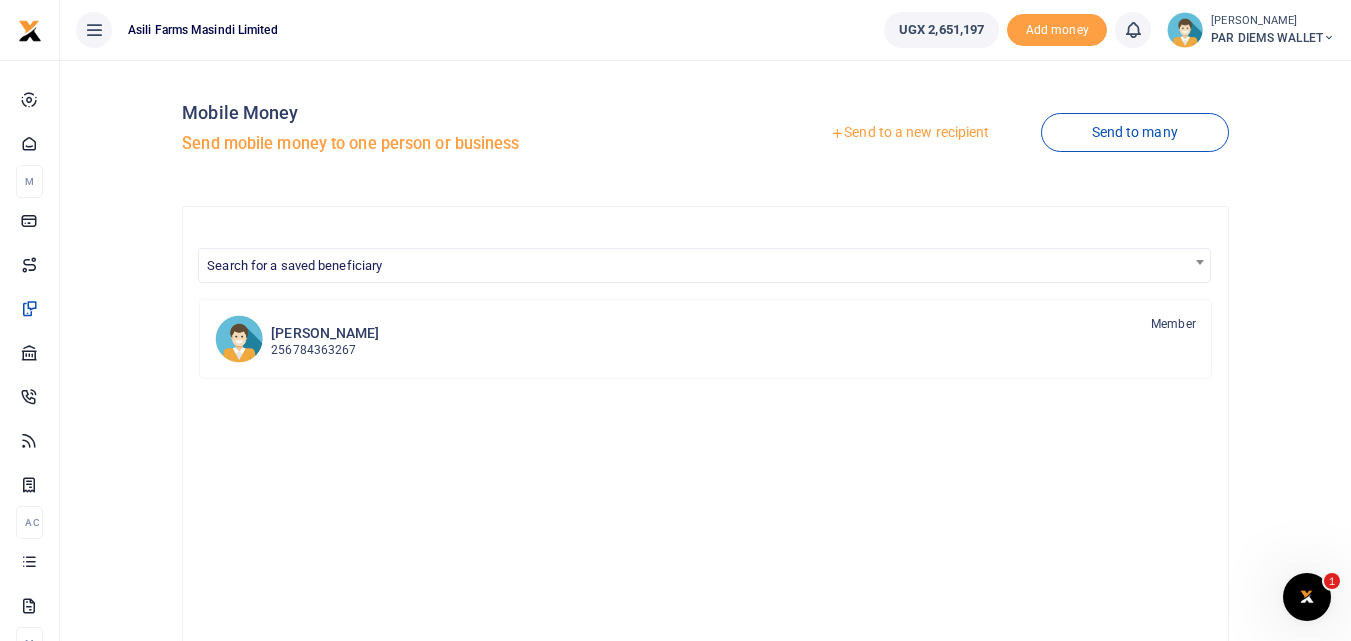 click on "Send to a new recipient" at bounding box center (909, 133) 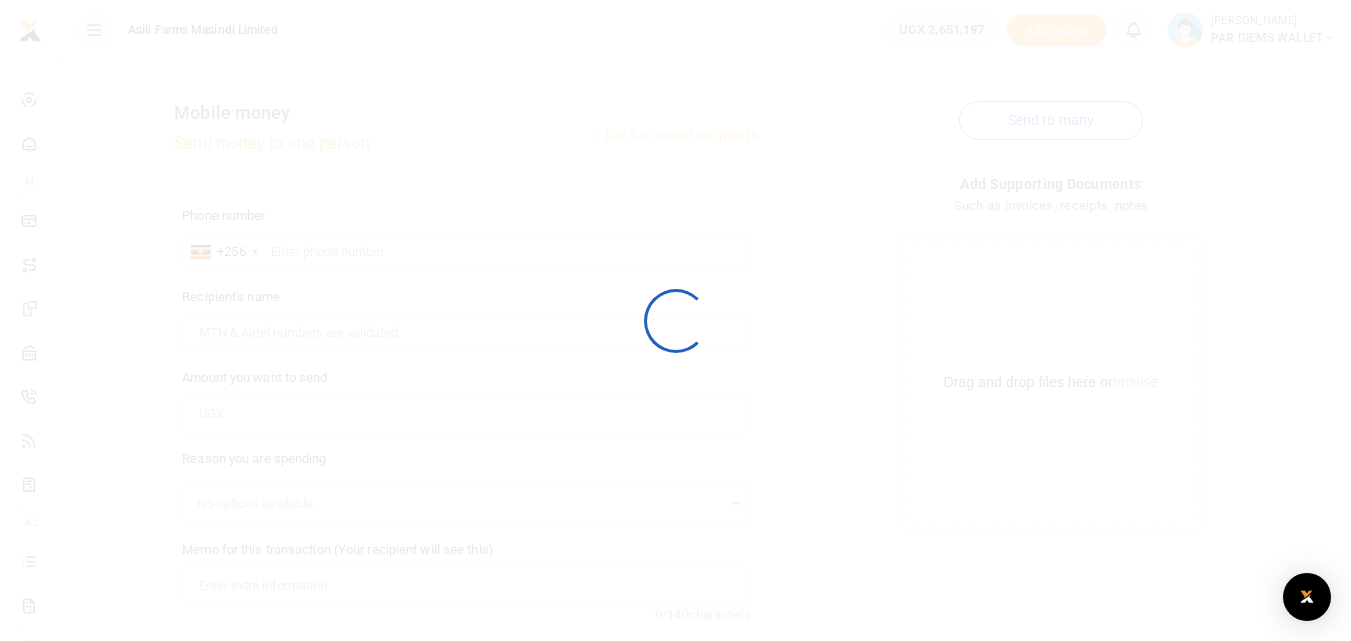 scroll, scrollTop: 0, scrollLeft: 0, axis: both 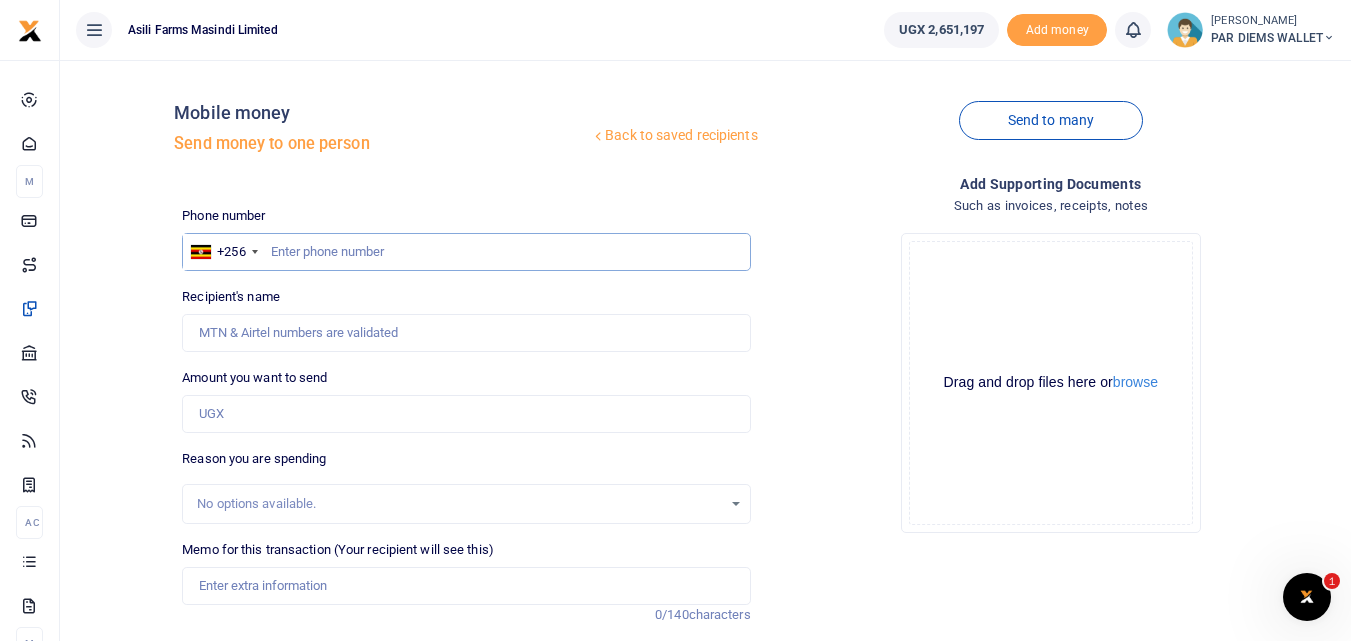 click at bounding box center [466, 252] 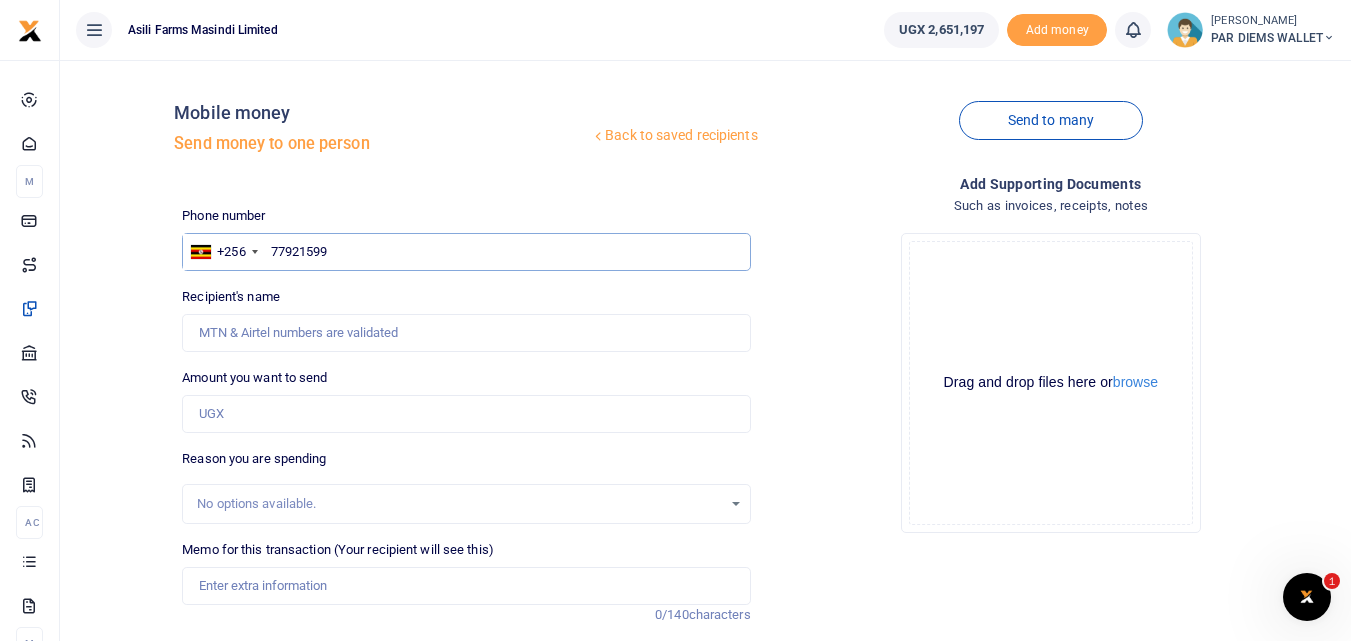 type on "779215998" 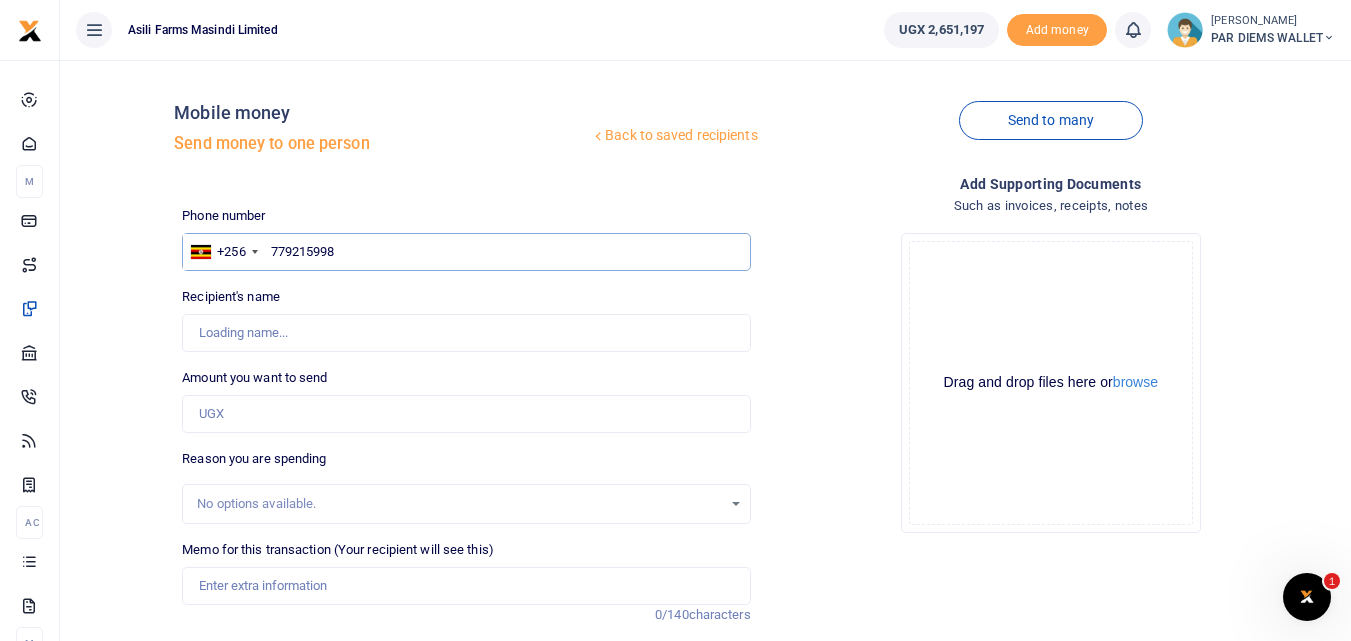 type on "[PERSON_NAME]" 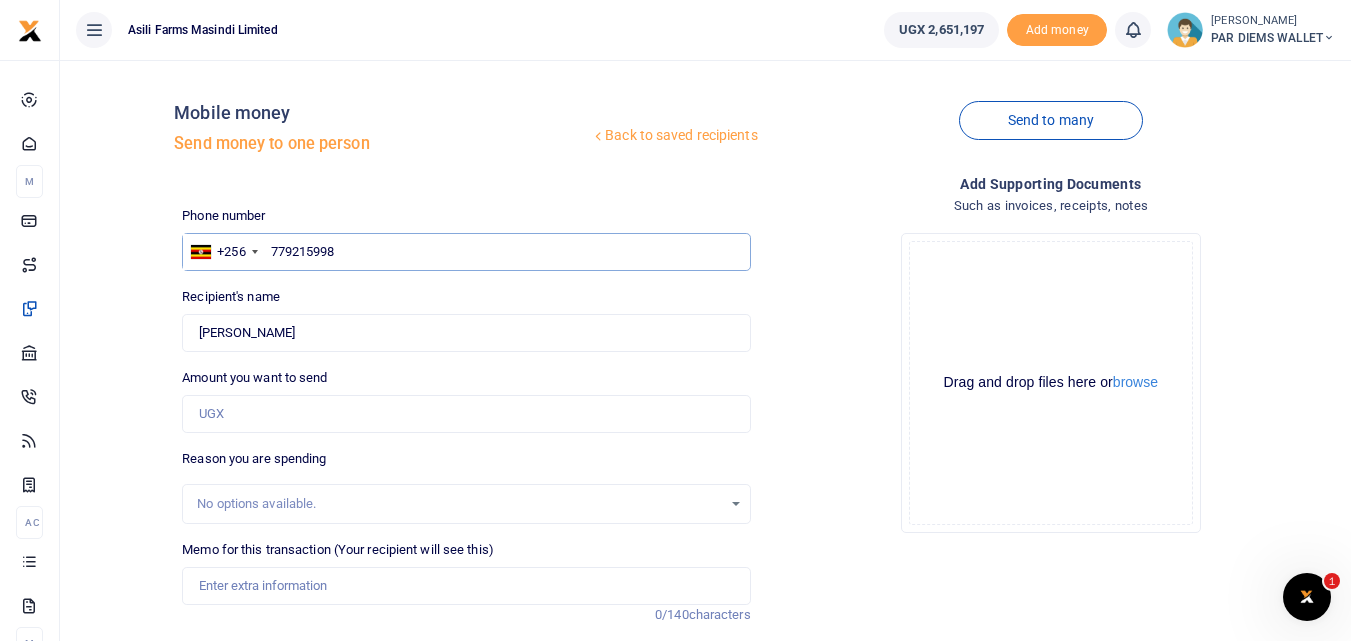 type on "779215998" 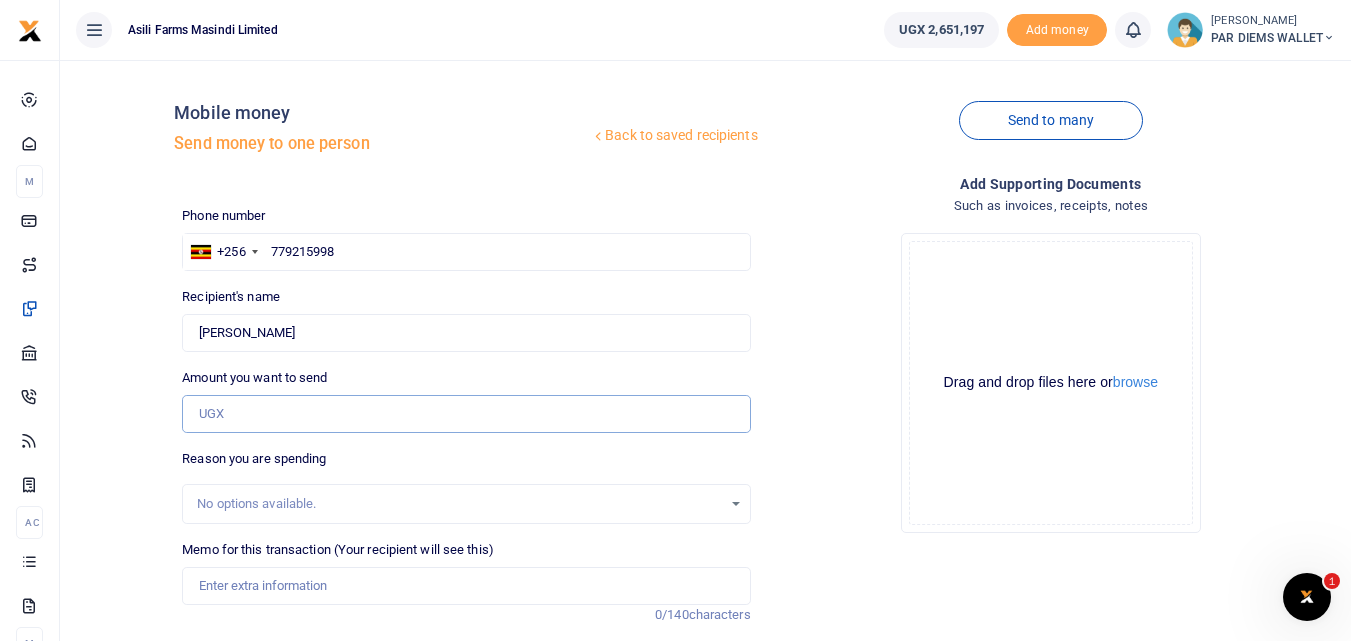 click on "Amount you want to send" at bounding box center (466, 414) 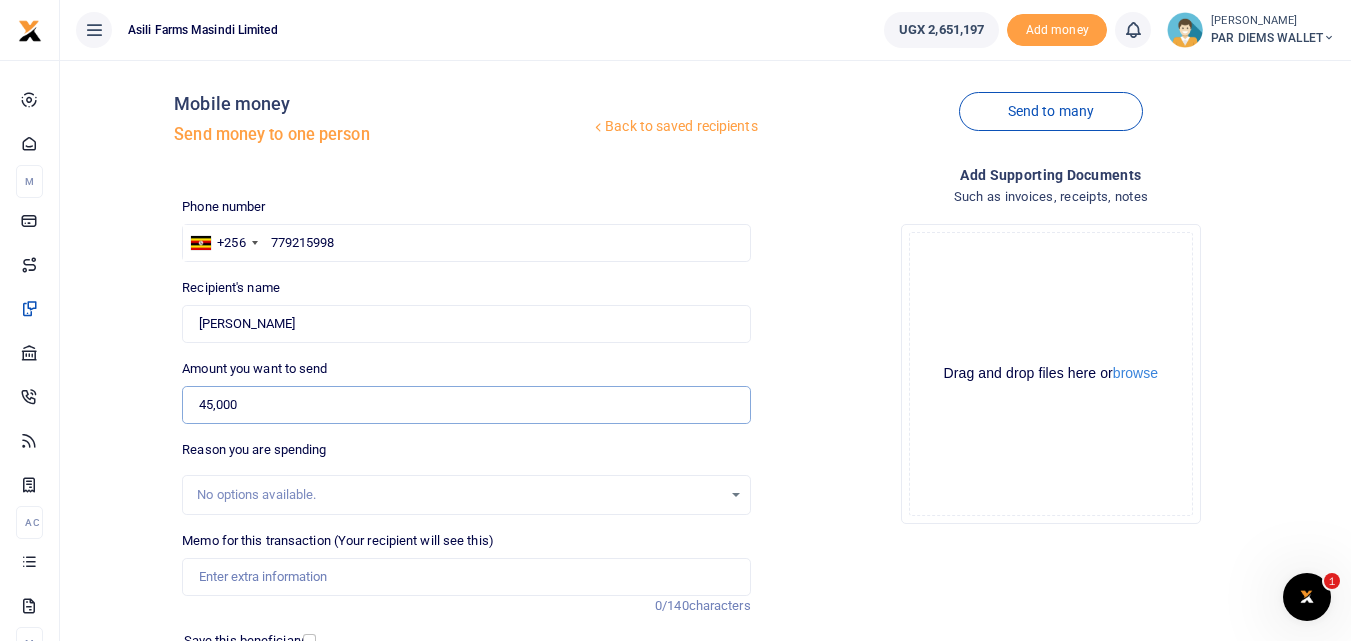 scroll, scrollTop: 0, scrollLeft: 0, axis: both 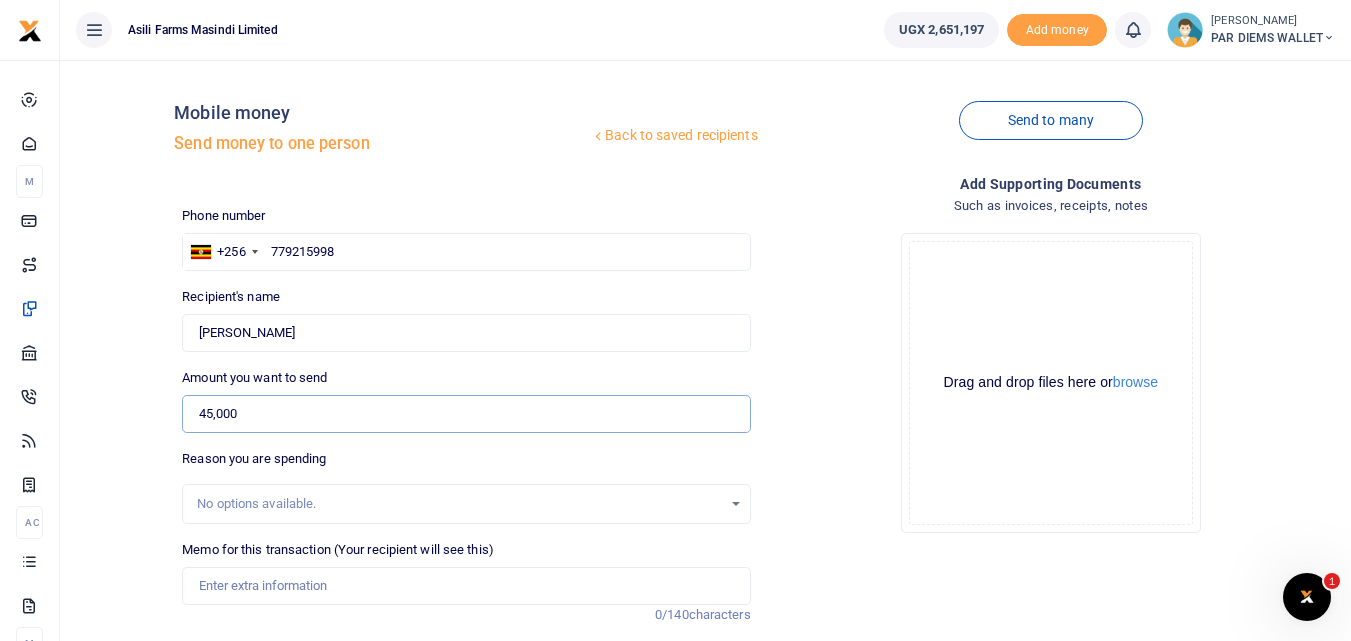 type on "45,000" 